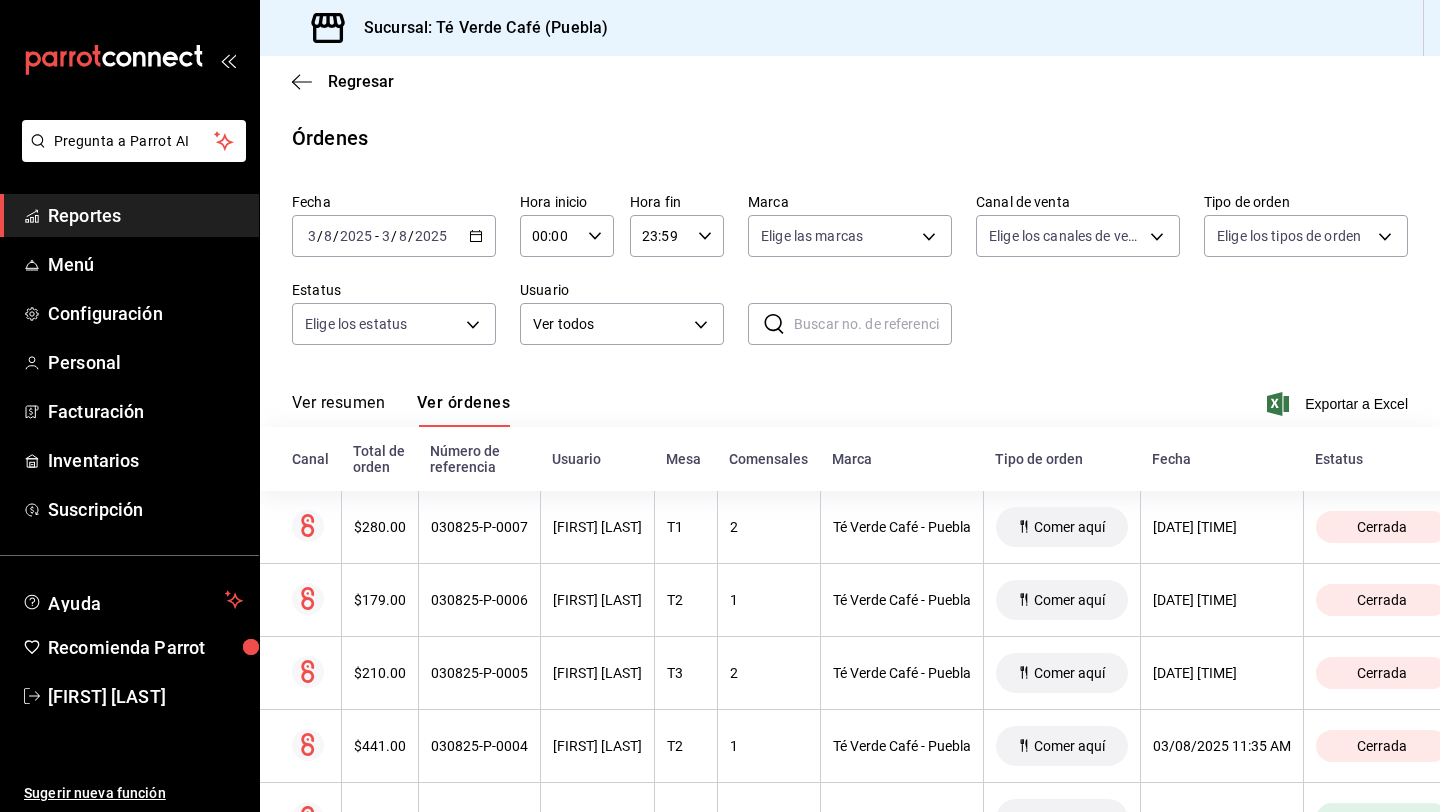 click on "Ver resumen" at bounding box center (338, 410) 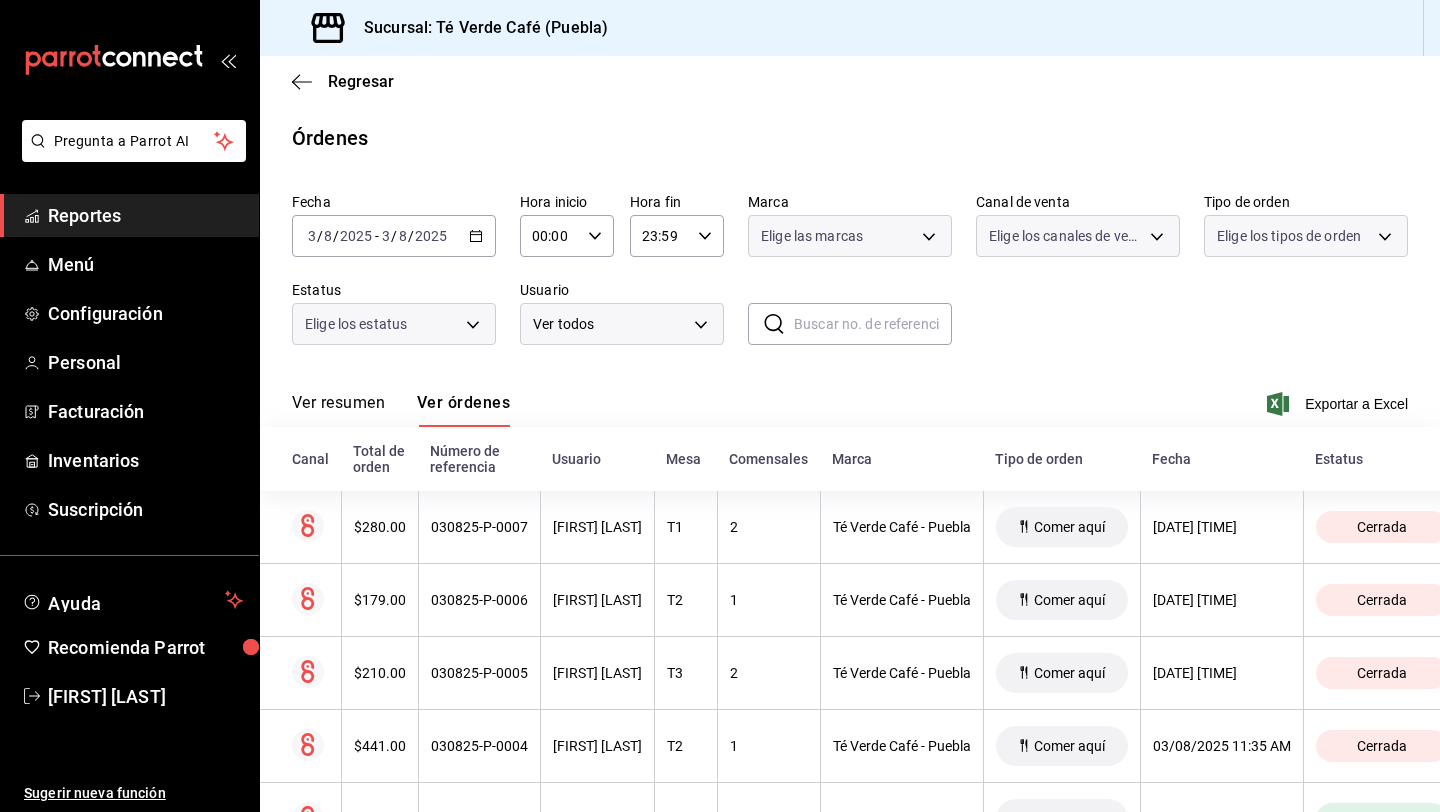 scroll, scrollTop: 0, scrollLeft: 0, axis: both 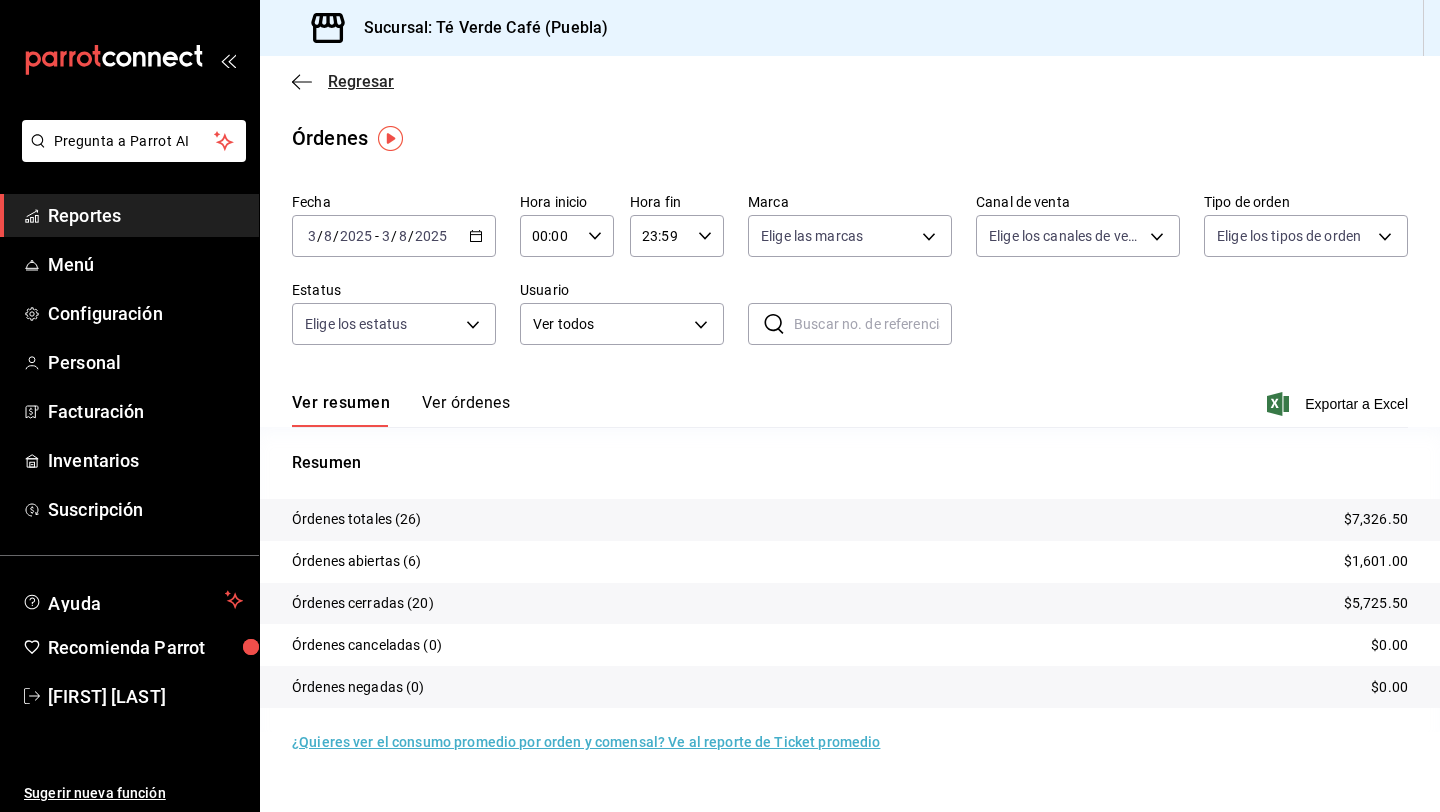 click on "Regresar" at bounding box center [343, 81] 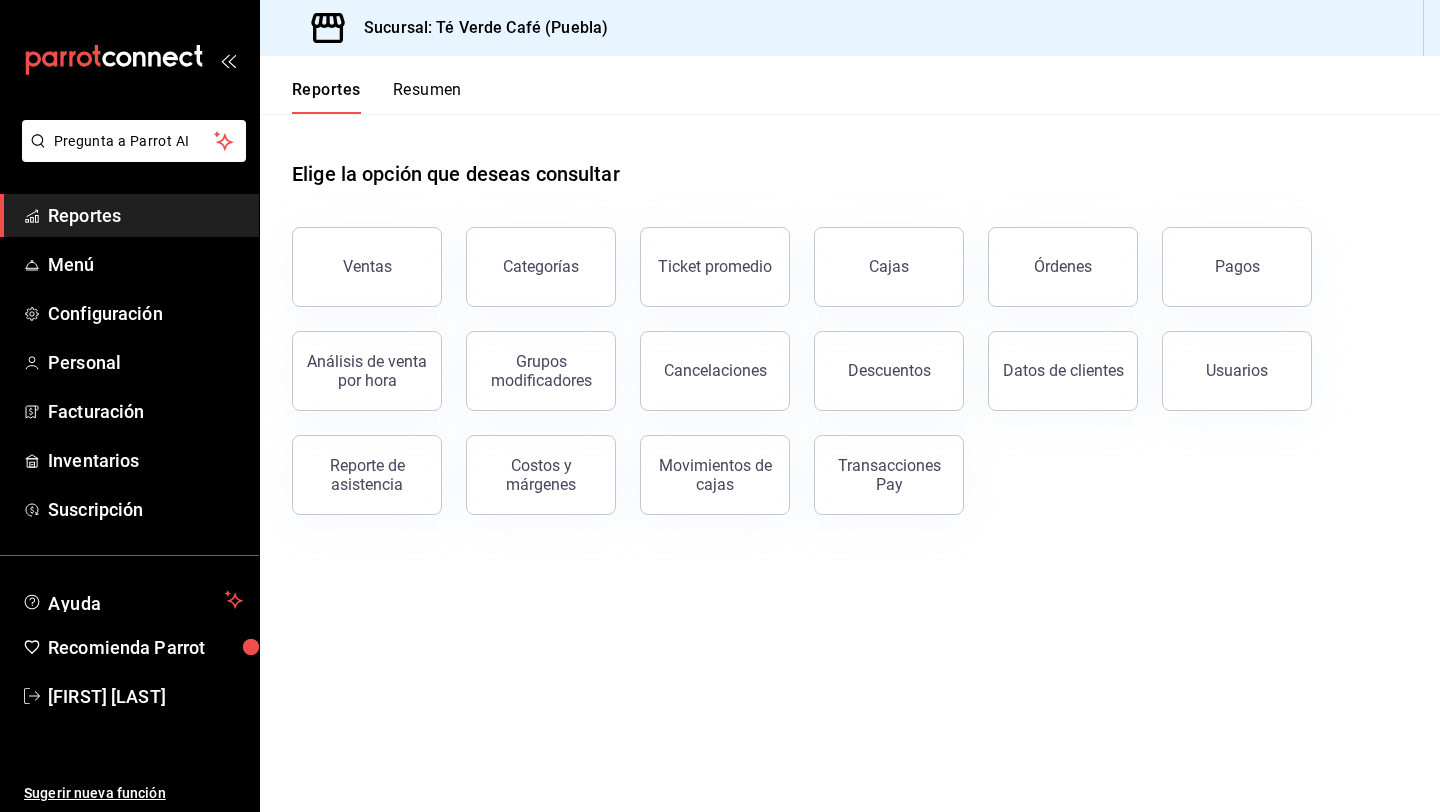 click on "Resumen" at bounding box center [427, 97] 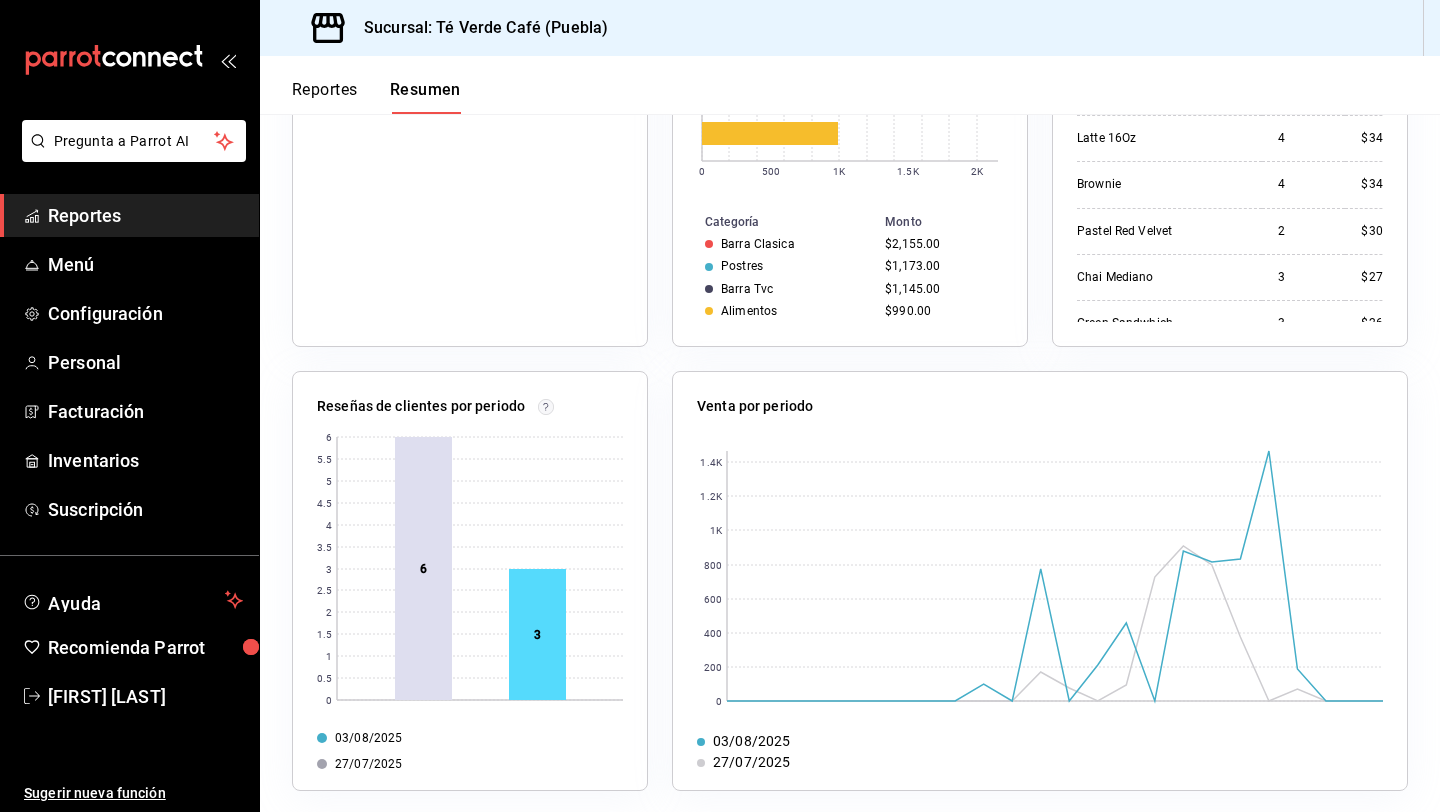 scroll, scrollTop: 0, scrollLeft: 0, axis: both 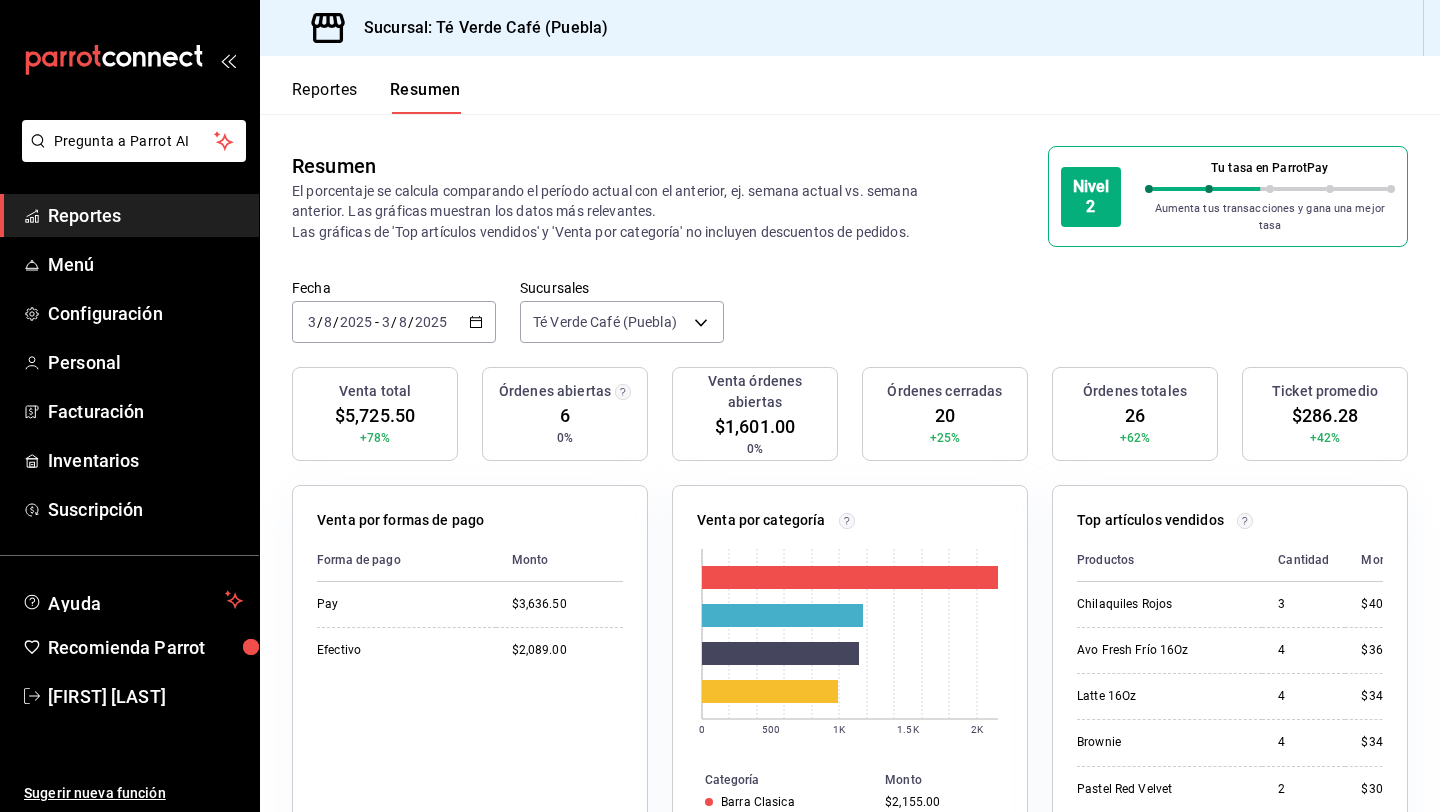 click on "2025-08-03 3 / 8 / 2025 - 2025-08-03 3 / 8 / 2025" at bounding box center [394, 322] 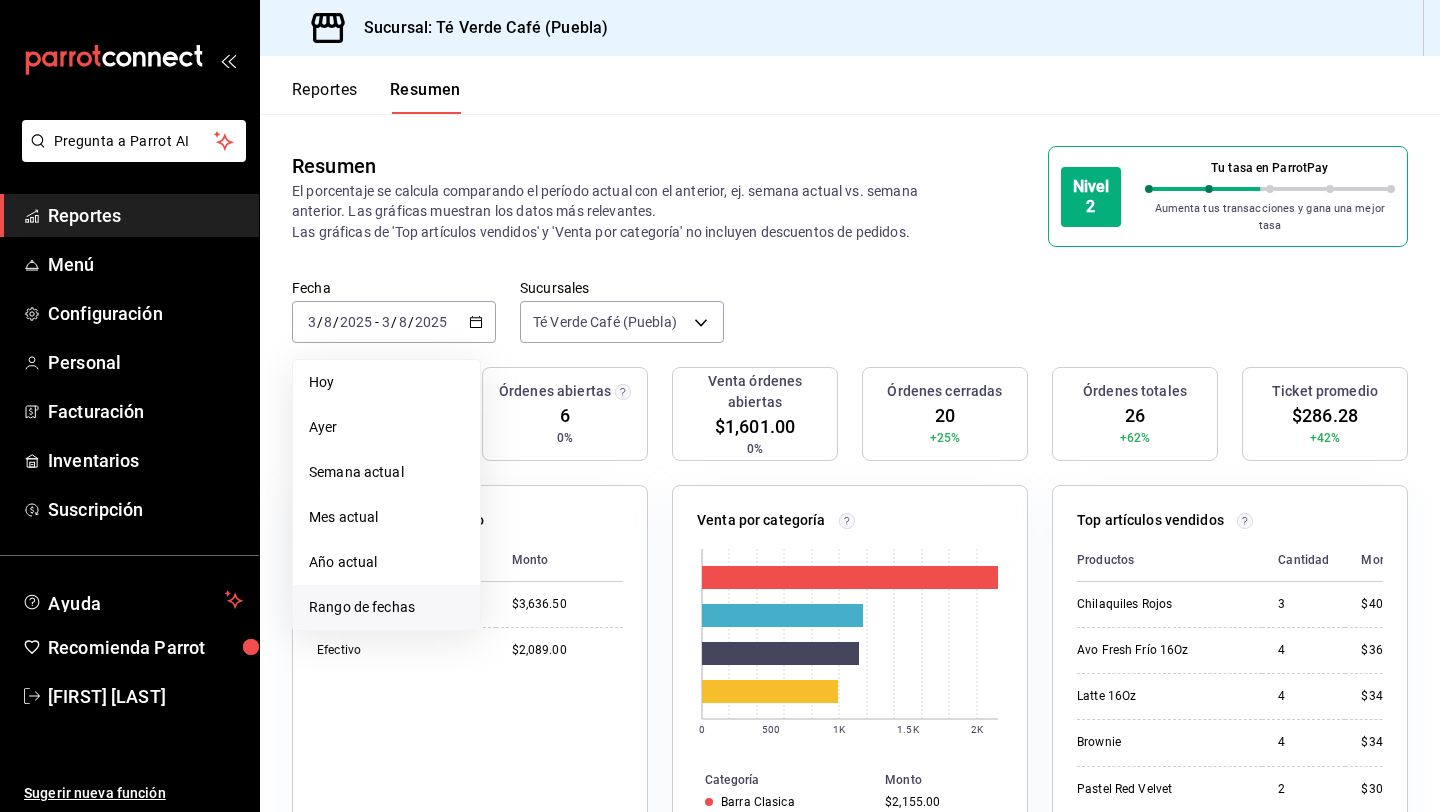 click on "Rango de fechas" at bounding box center (386, 607) 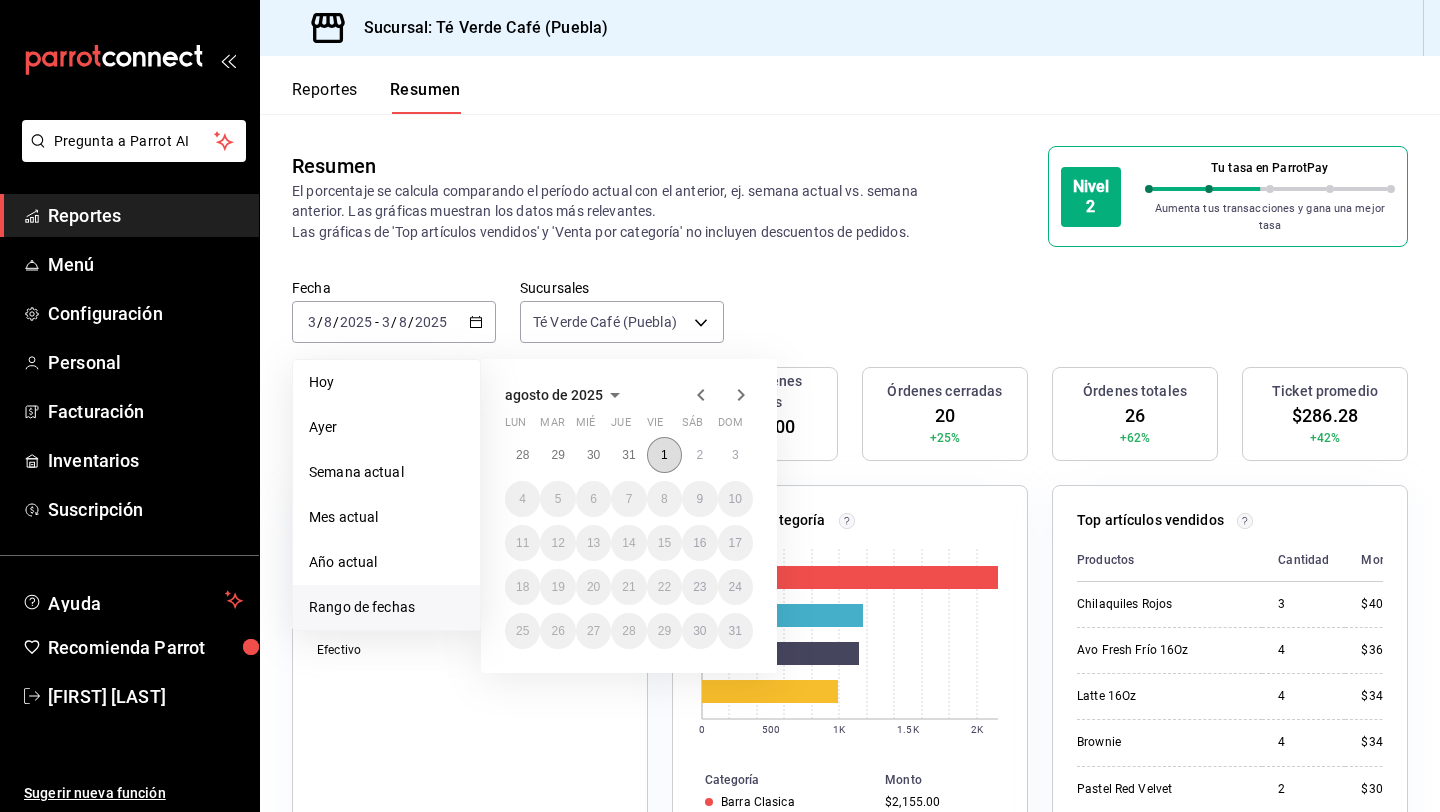 click on "1" at bounding box center [664, 455] 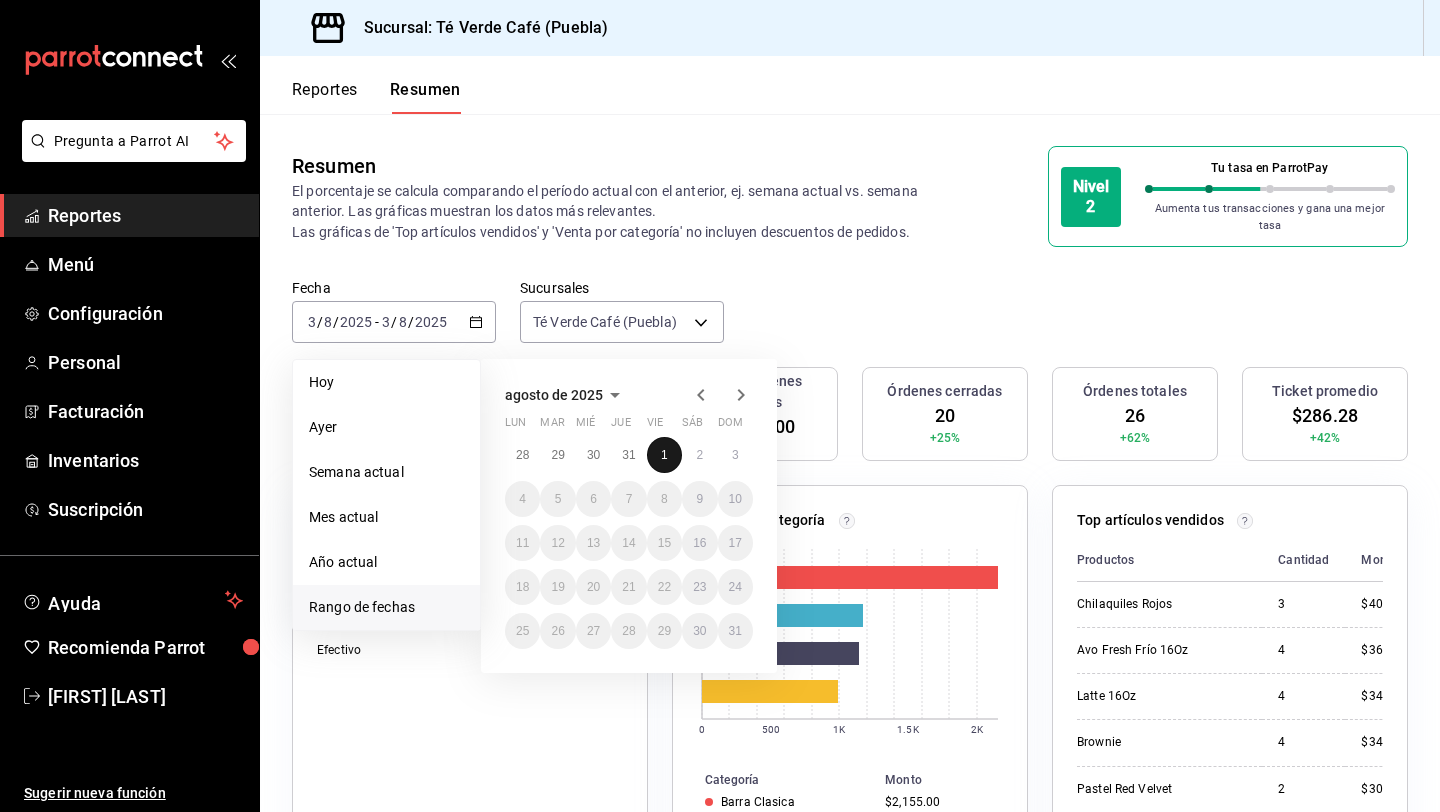 click on "1" at bounding box center [664, 455] 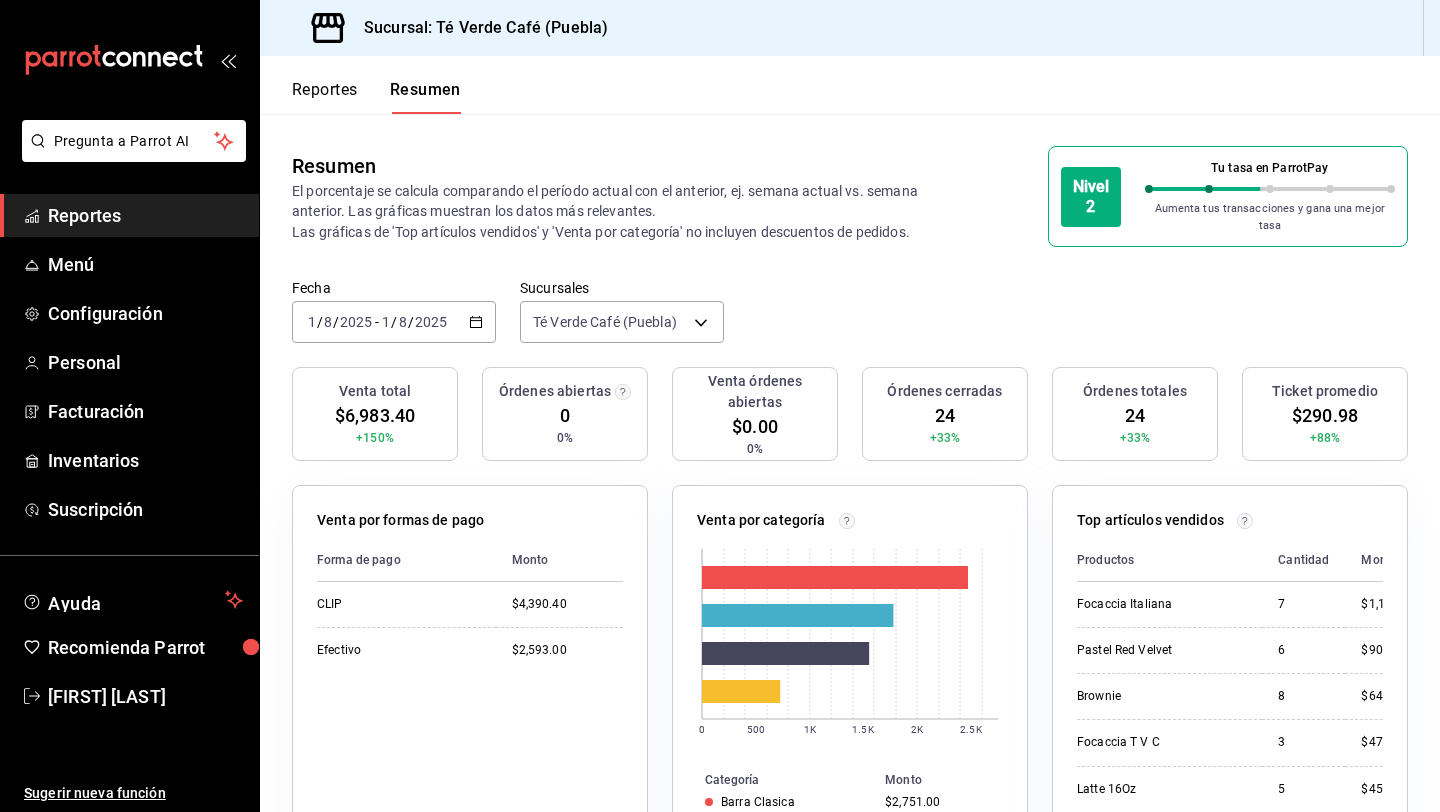 scroll, scrollTop: 116, scrollLeft: 0, axis: vertical 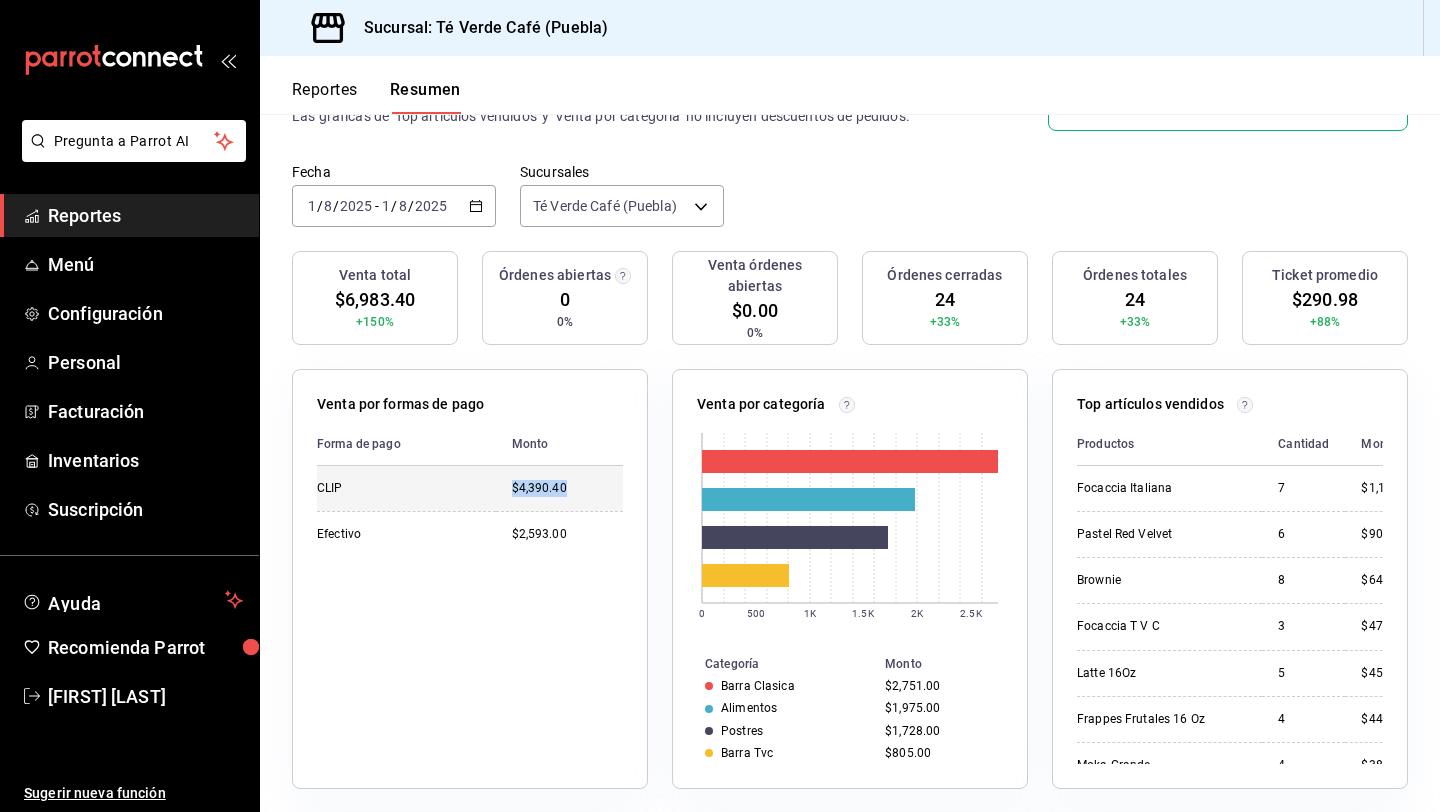 drag, startPoint x: 570, startPoint y: 481, endPoint x: 511, endPoint y: 477, distance: 59.135437 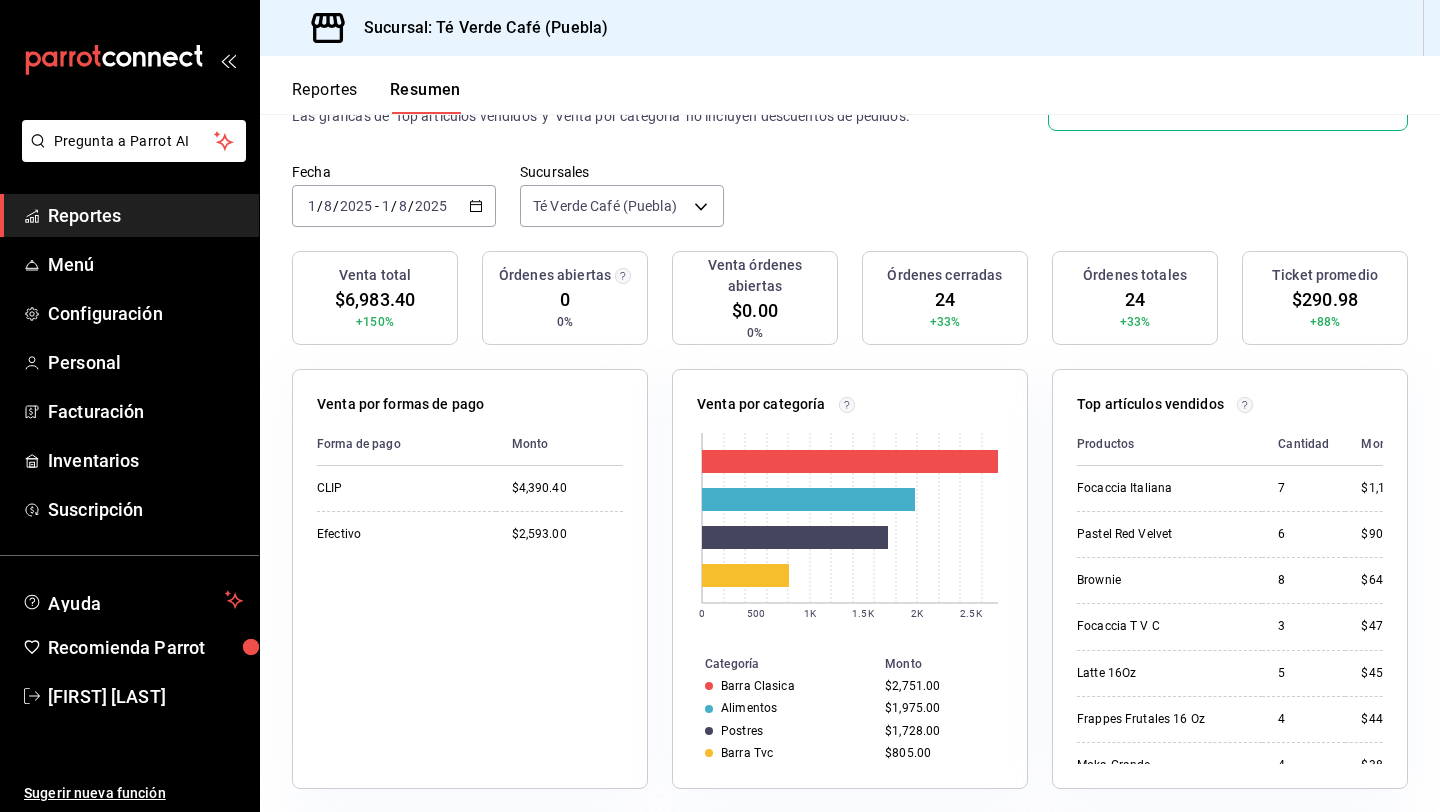 click on "2025-08-01 1 / 8 / 2025 - 2025-08-01 1 / 8 / 2025" at bounding box center (394, 206) 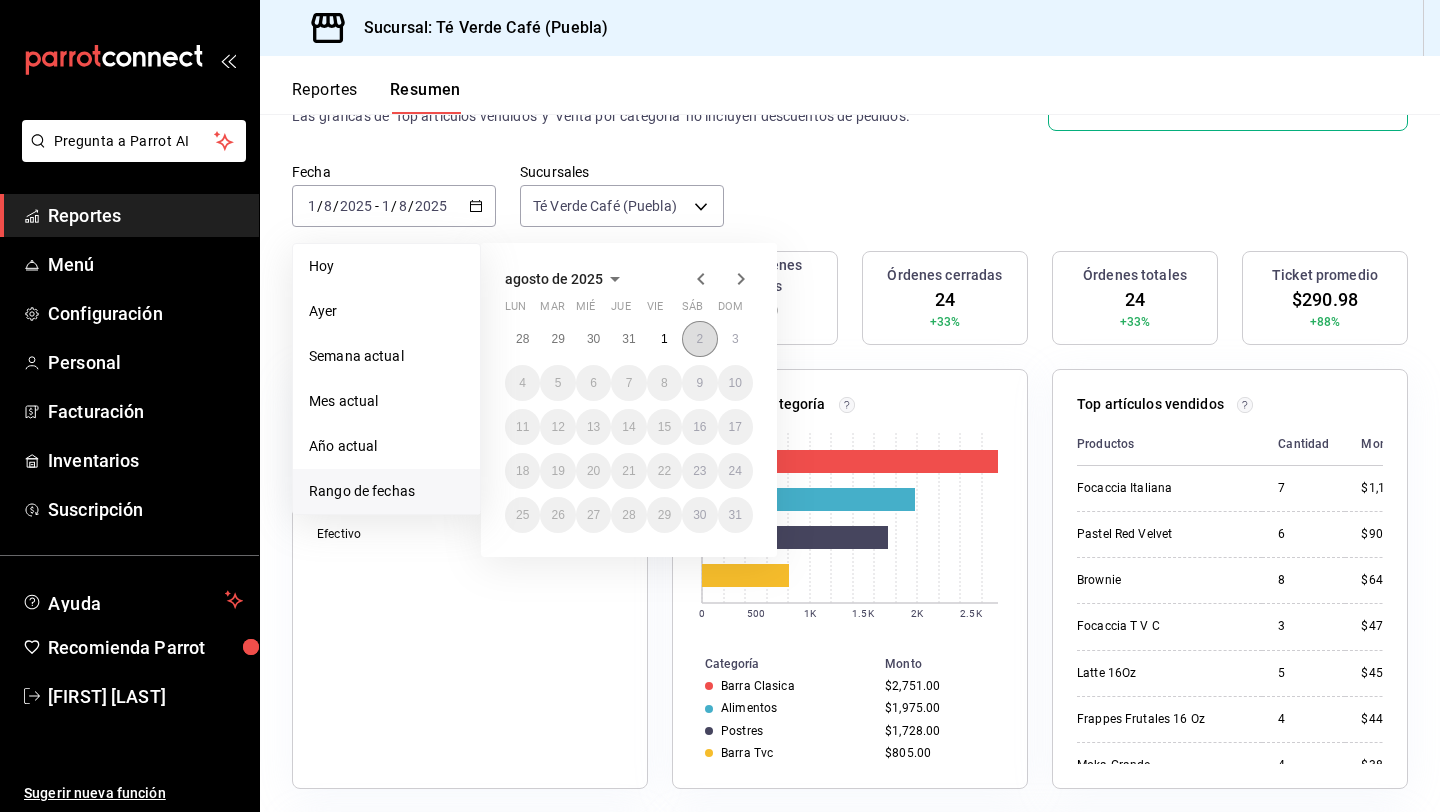 click on "2" at bounding box center [699, 339] 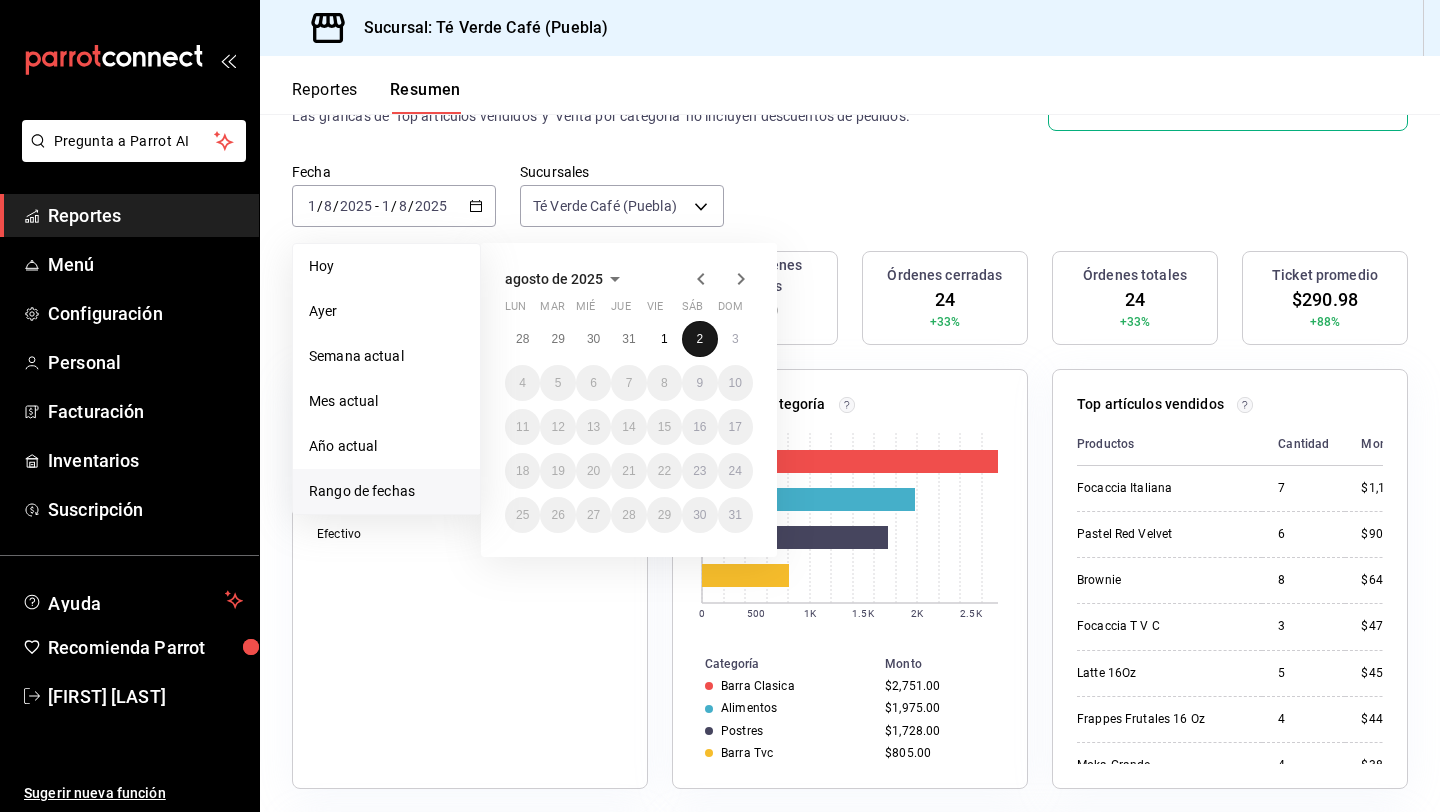 click on "2" at bounding box center (699, 339) 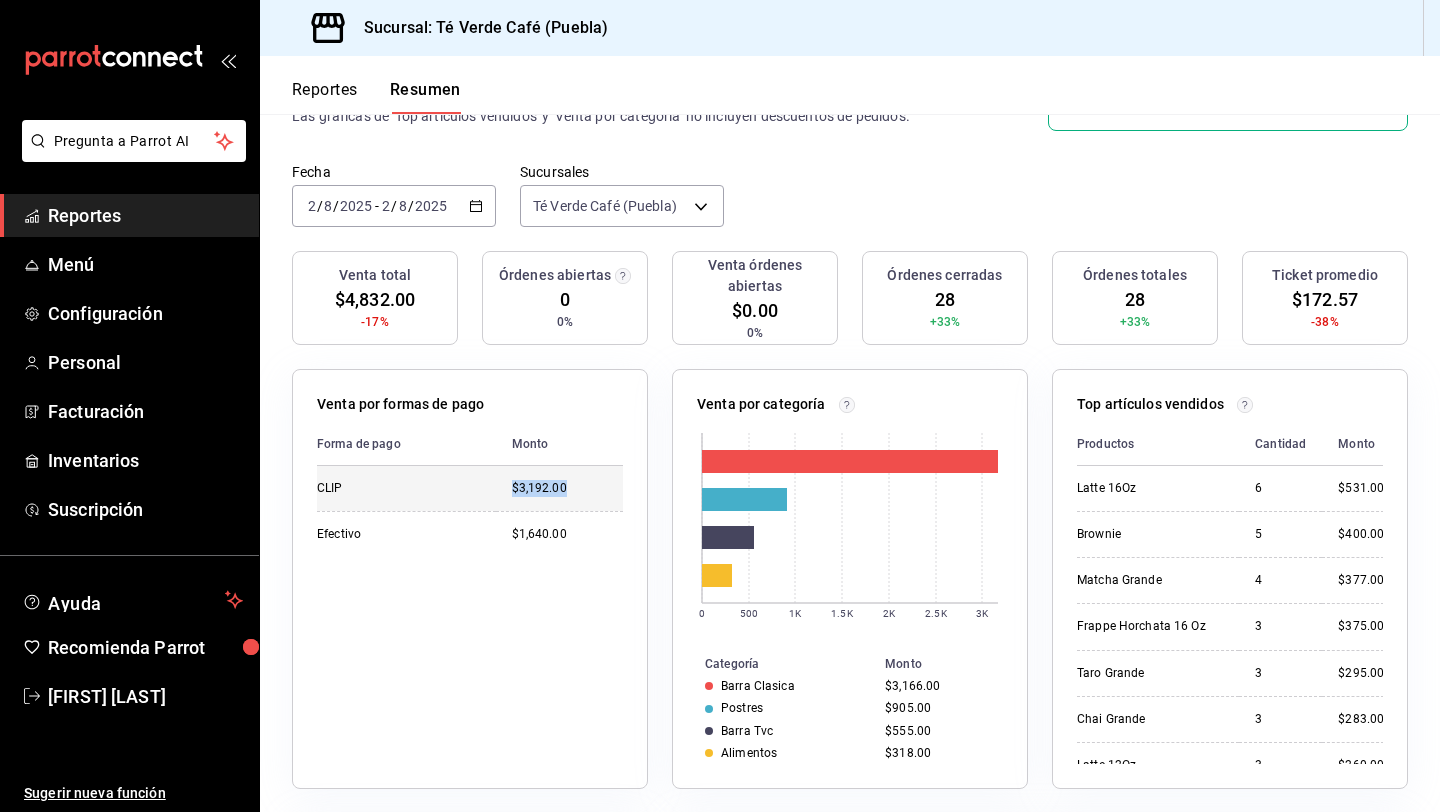 drag, startPoint x: 568, startPoint y: 479, endPoint x: 503, endPoint y: 477, distance: 65.03076 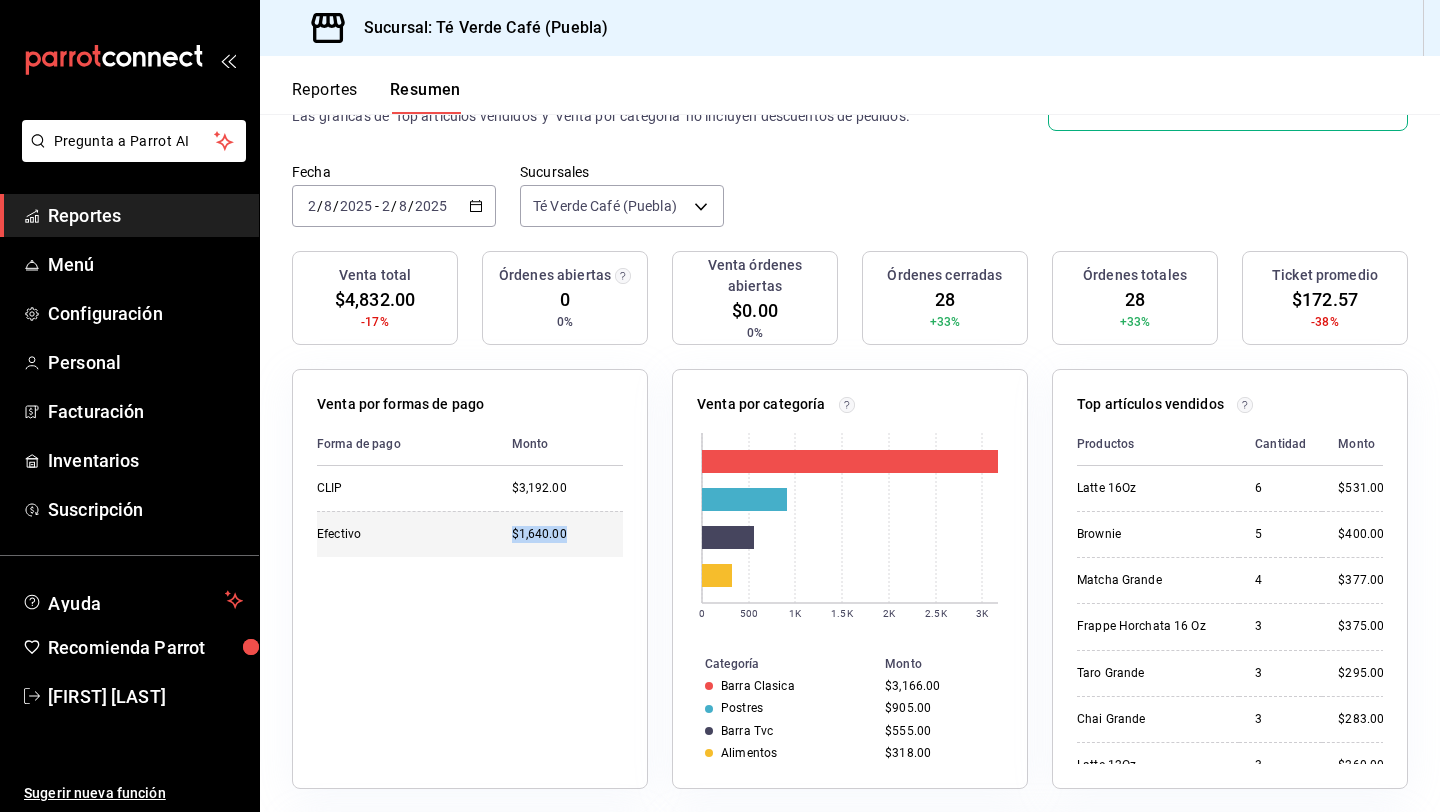 drag, startPoint x: 571, startPoint y: 521, endPoint x: 513, endPoint y: 523, distance: 58.034473 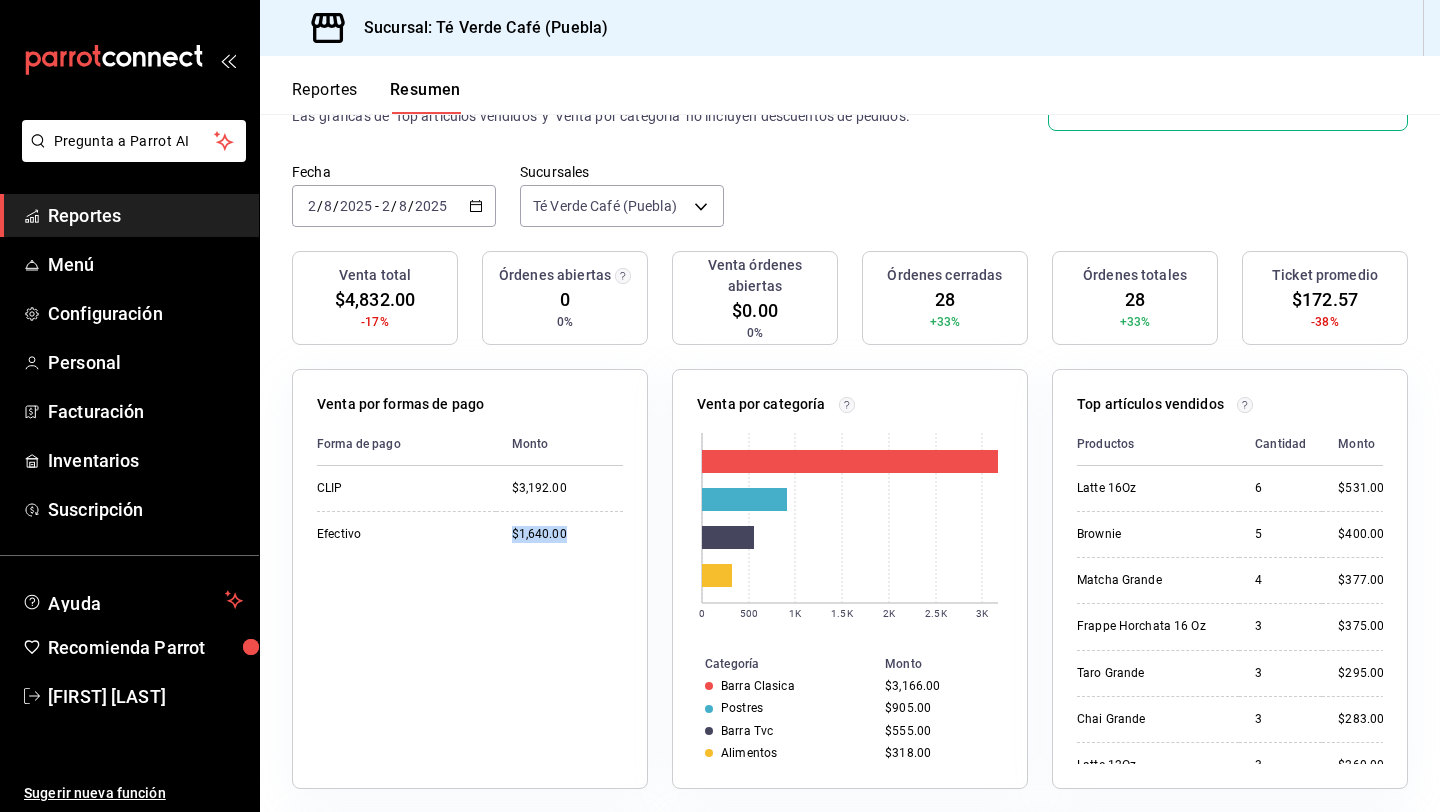 click 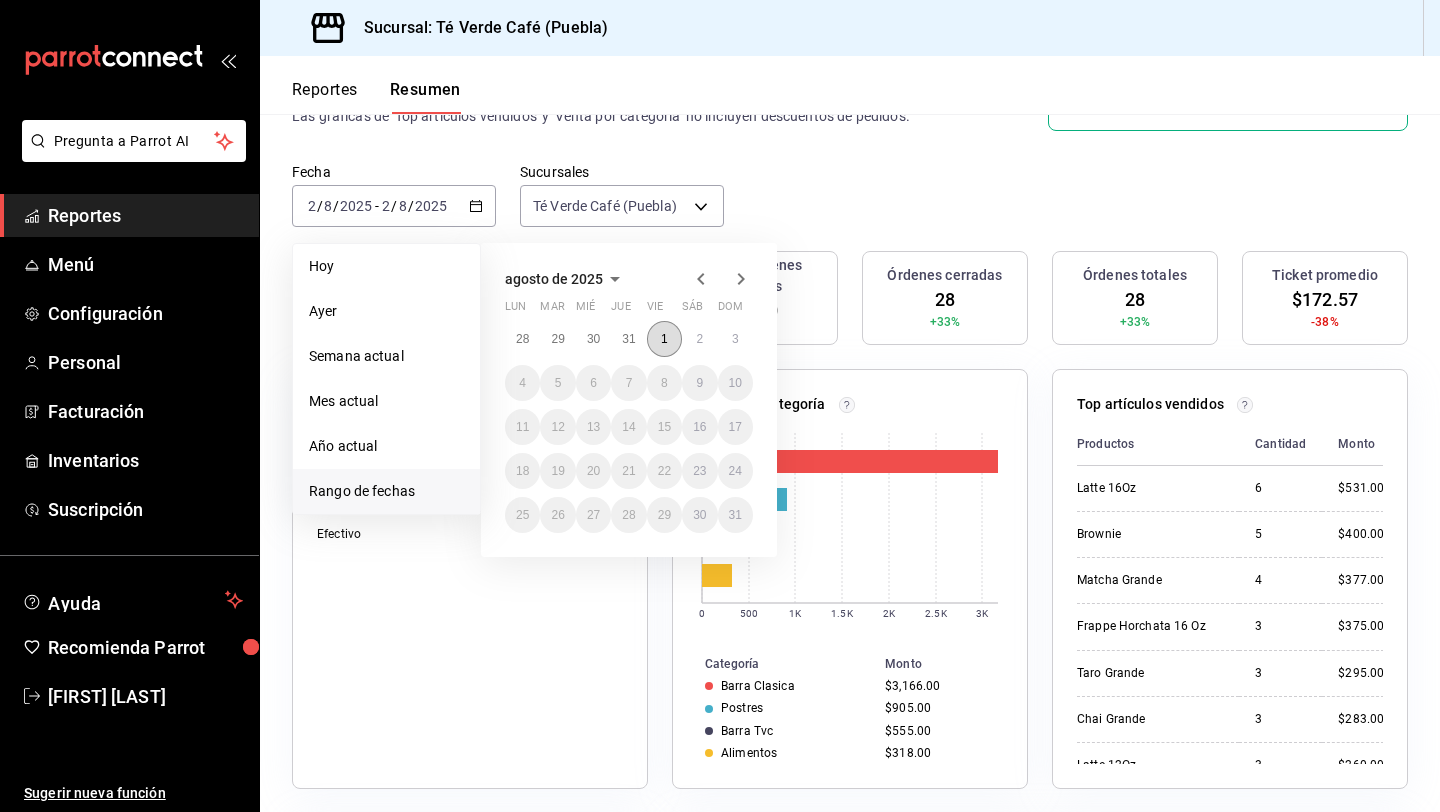 click on "1" at bounding box center (664, 339) 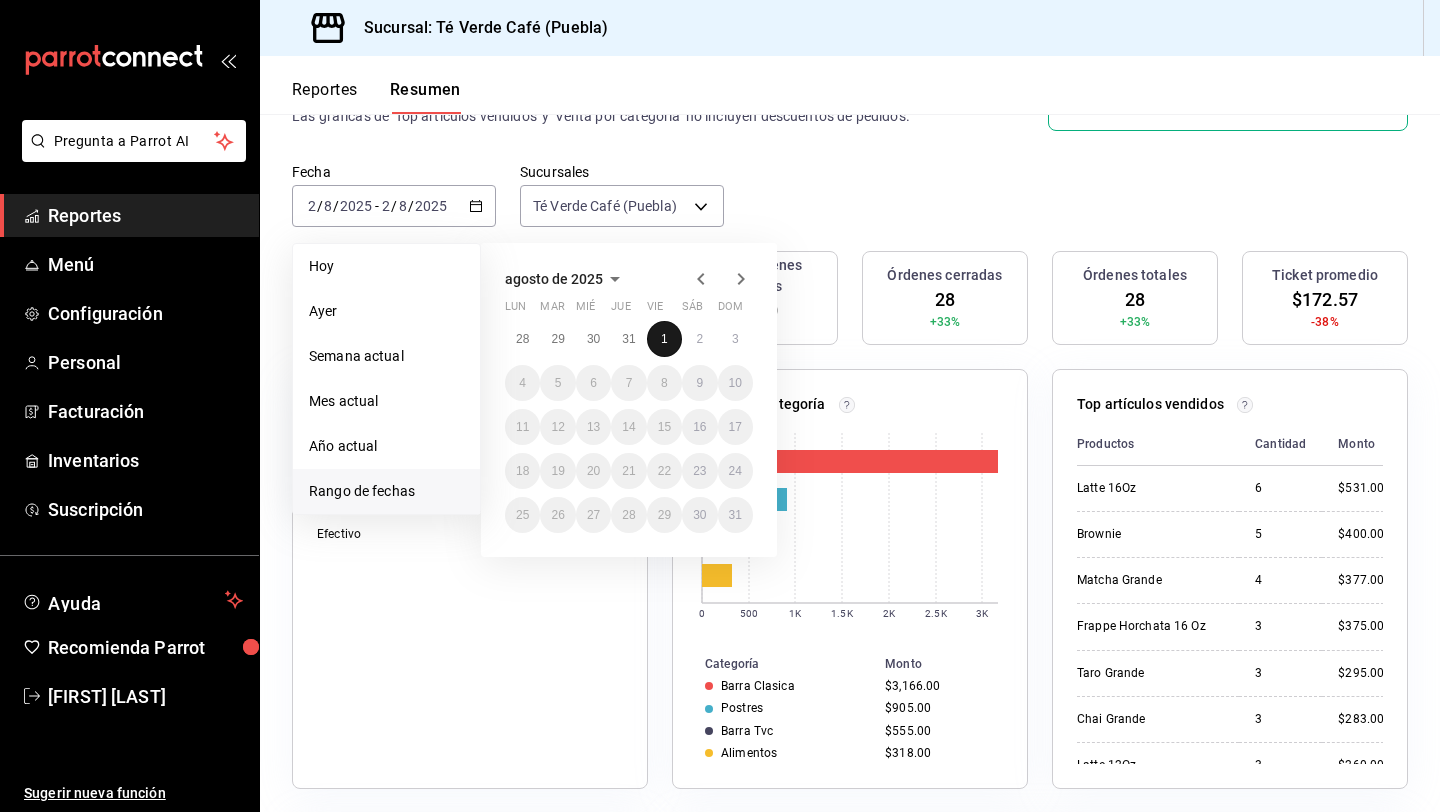 click on "1" at bounding box center [664, 339] 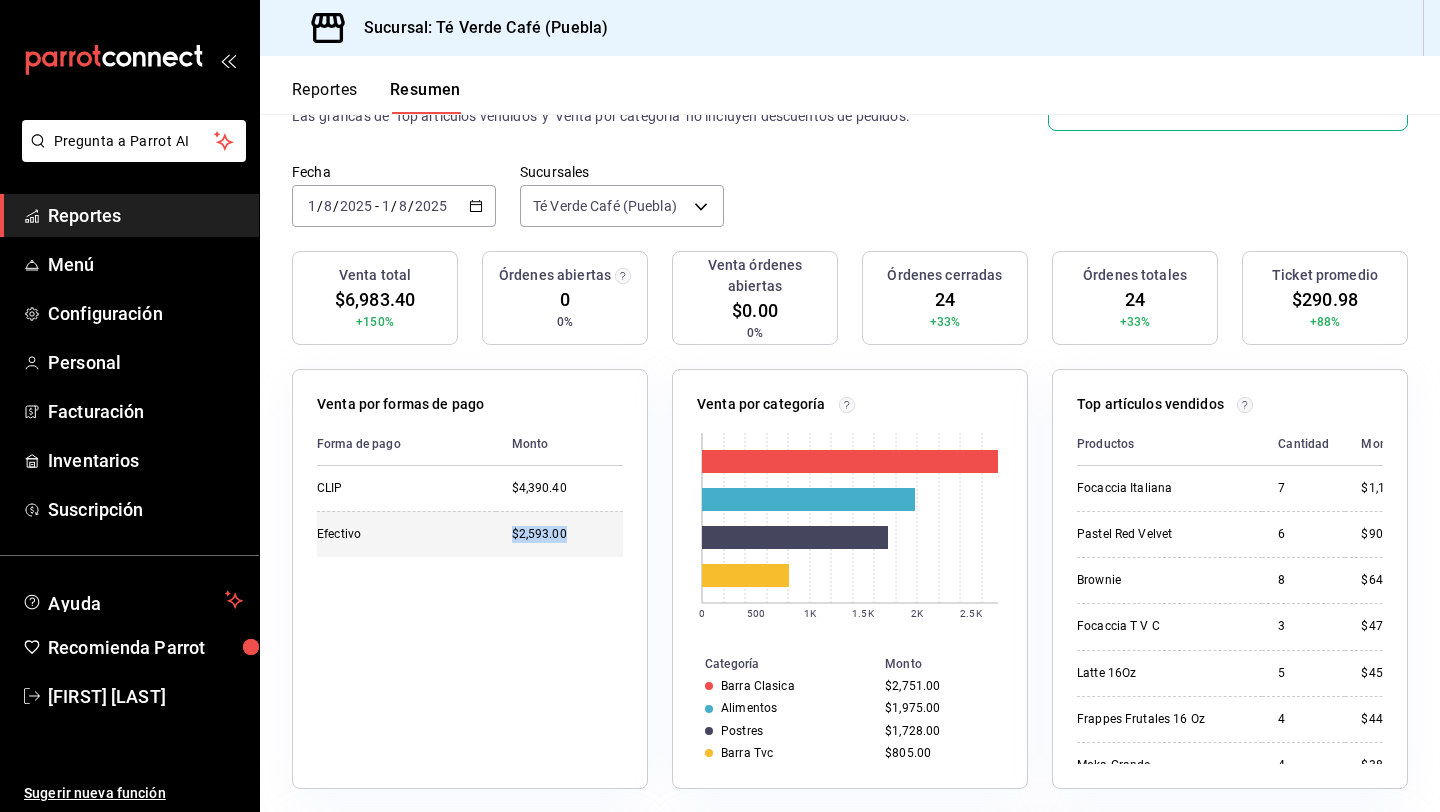 drag, startPoint x: 572, startPoint y: 527, endPoint x: 507, endPoint y: 522, distance: 65.192024 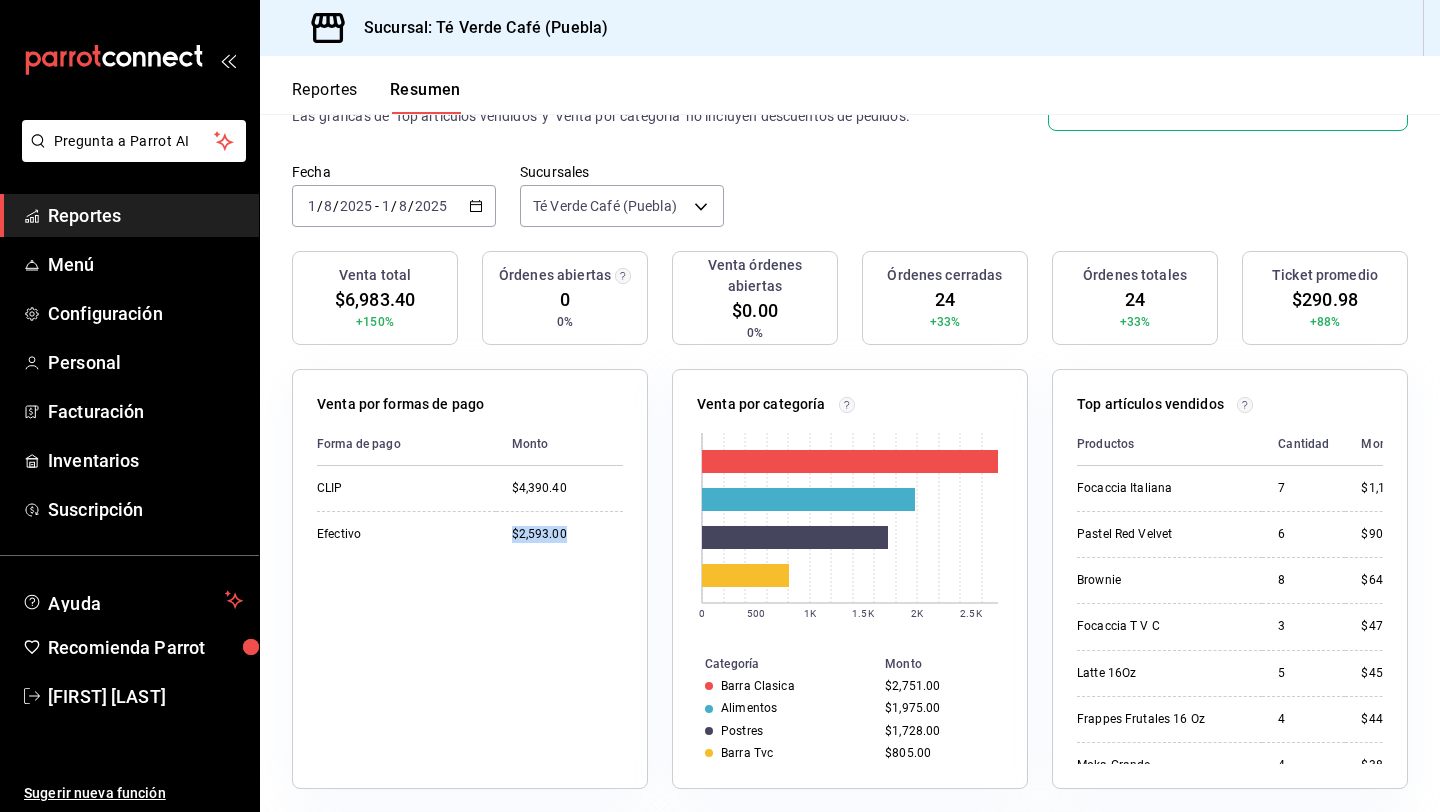 click on "Reportes" at bounding box center (325, 97) 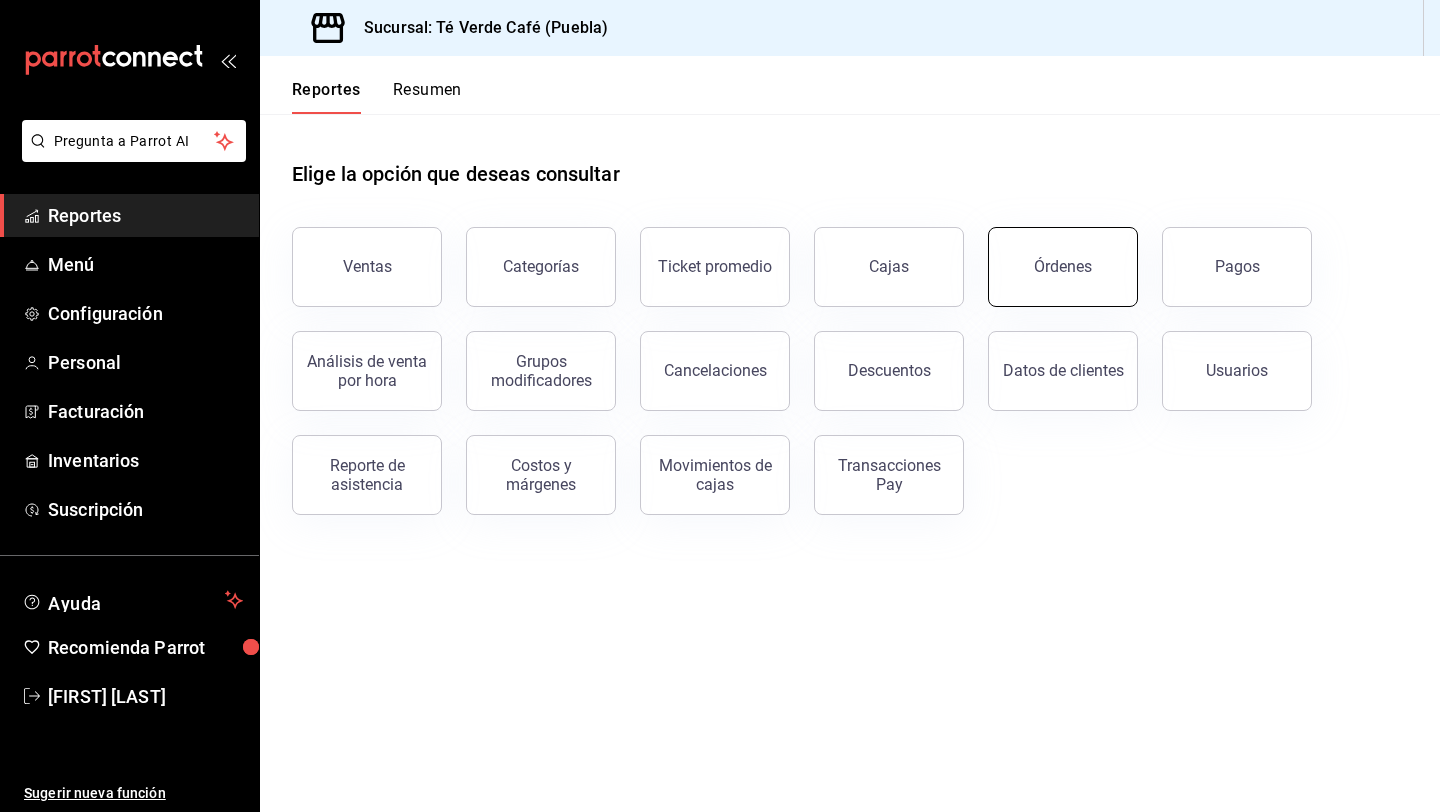 click on "Órdenes" at bounding box center [1063, 267] 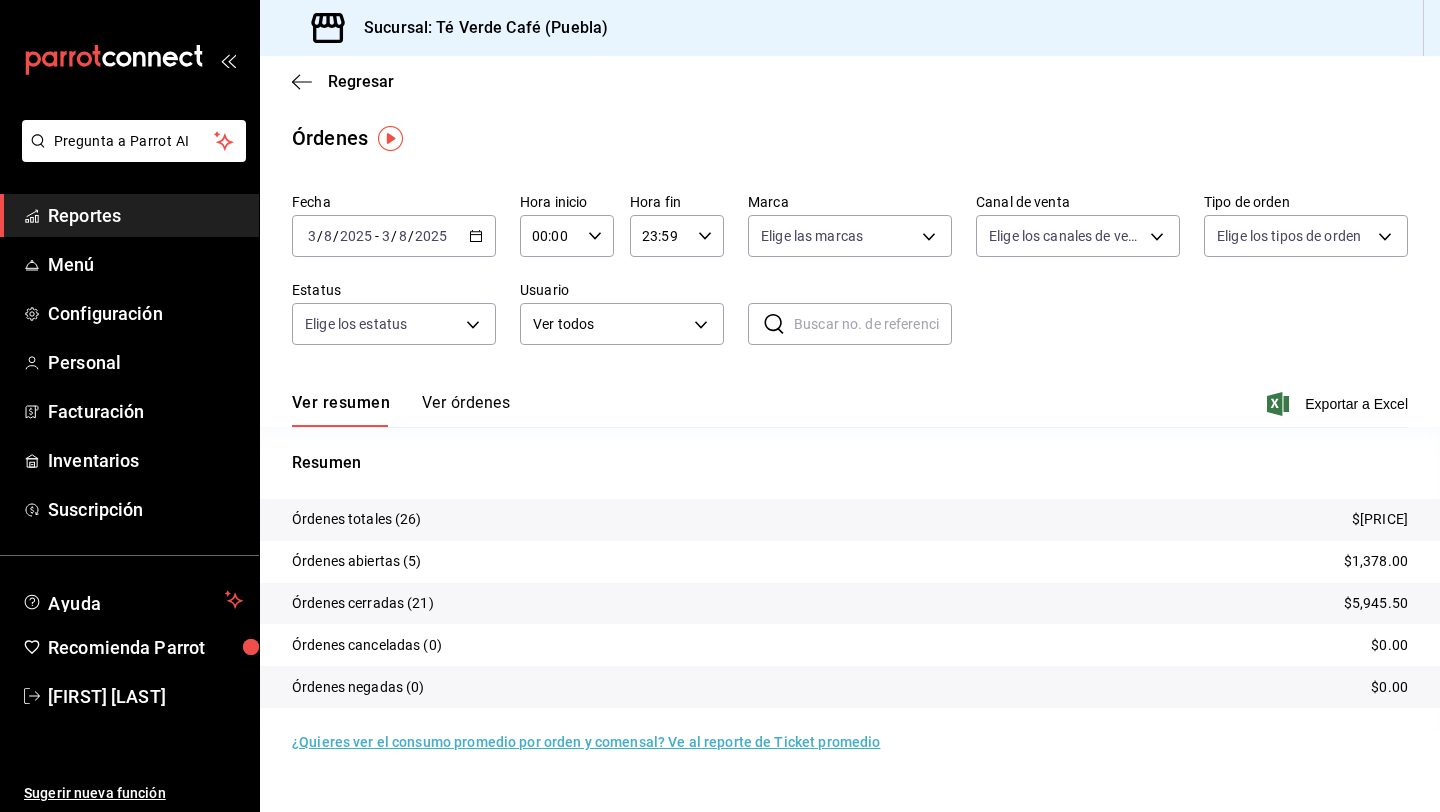 click on "Ver órdenes" at bounding box center [466, 410] 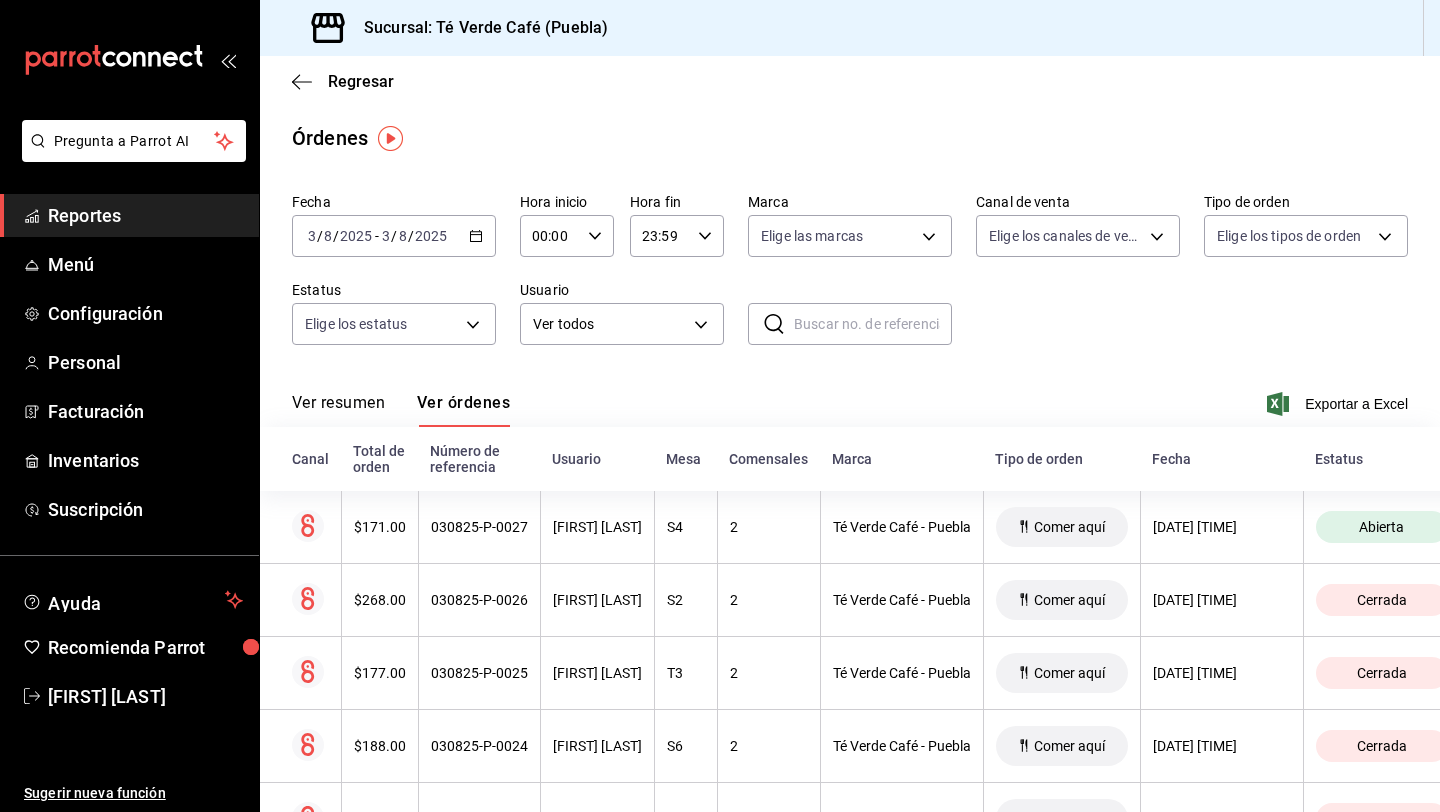 click on "Ver resumen" at bounding box center [338, 410] 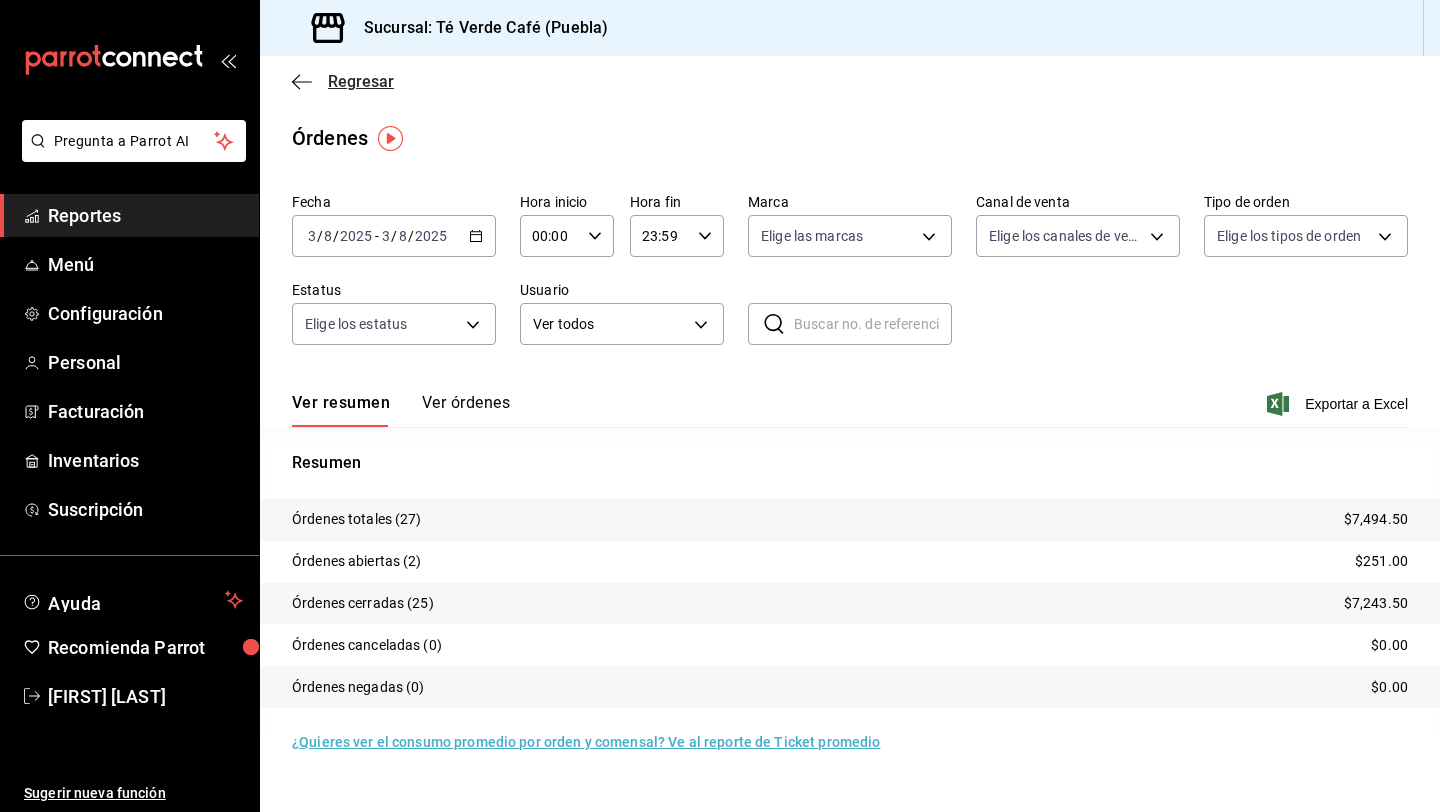 click 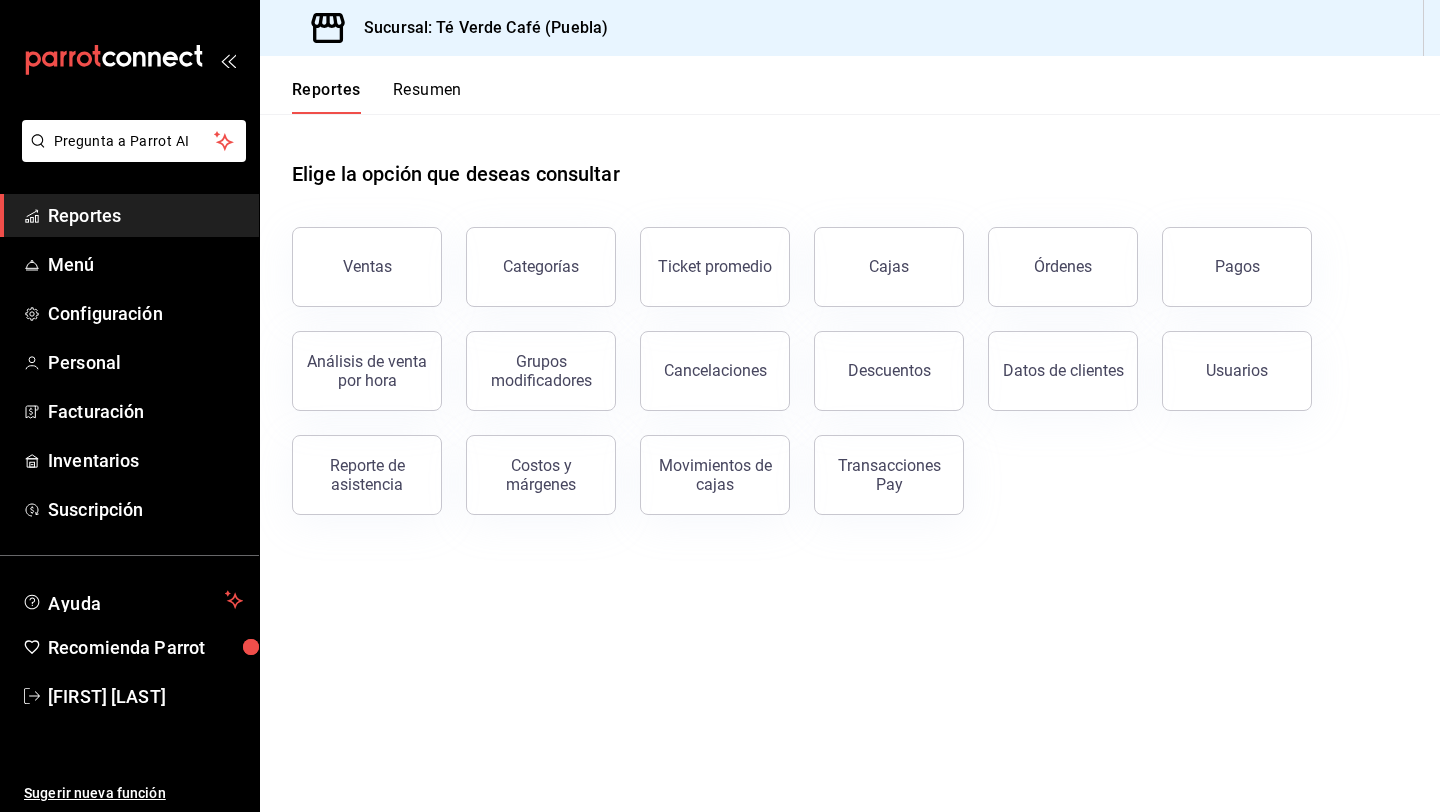 click on "Resumen" at bounding box center (427, 97) 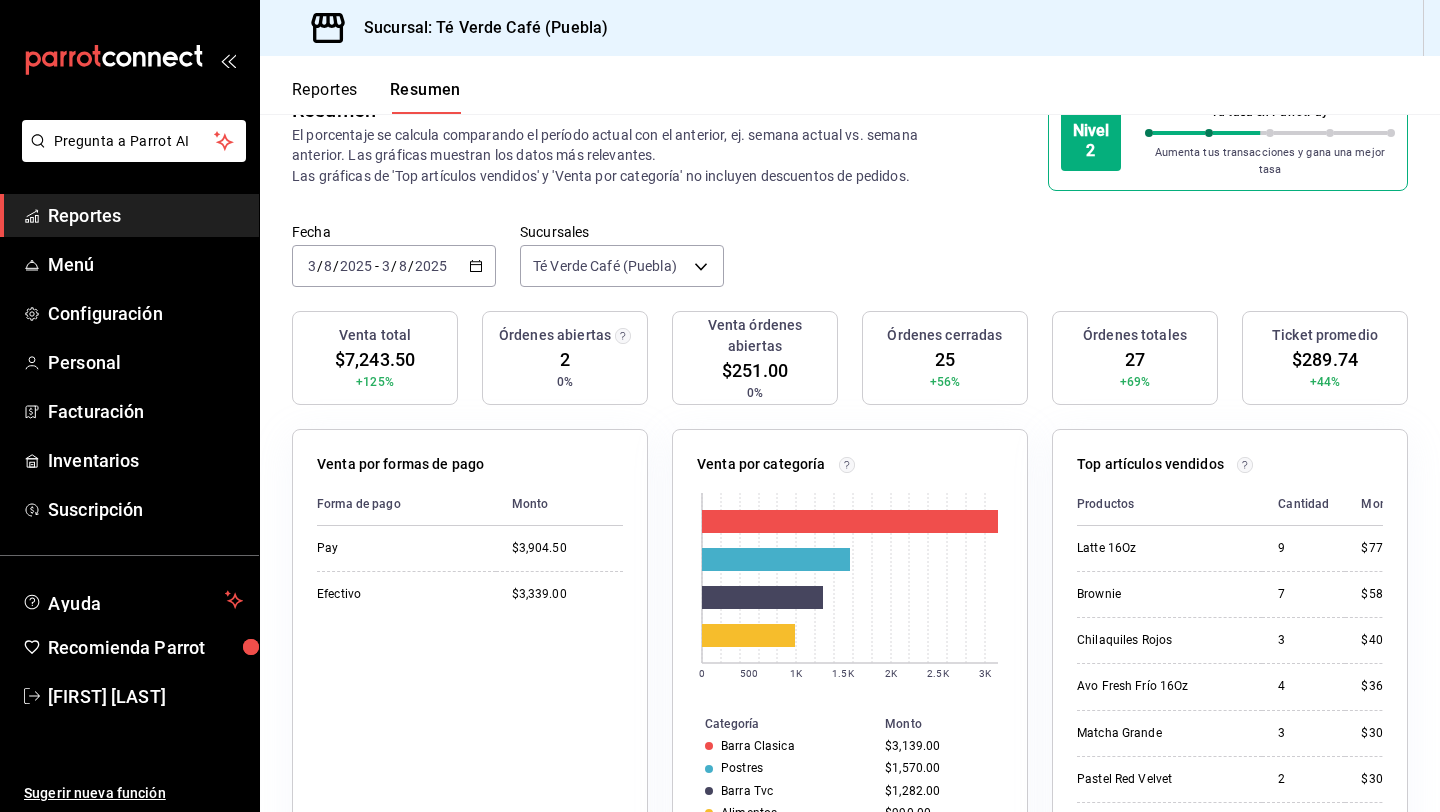 scroll, scrollTop: 29, scrollLeft: 0, axis: vertical 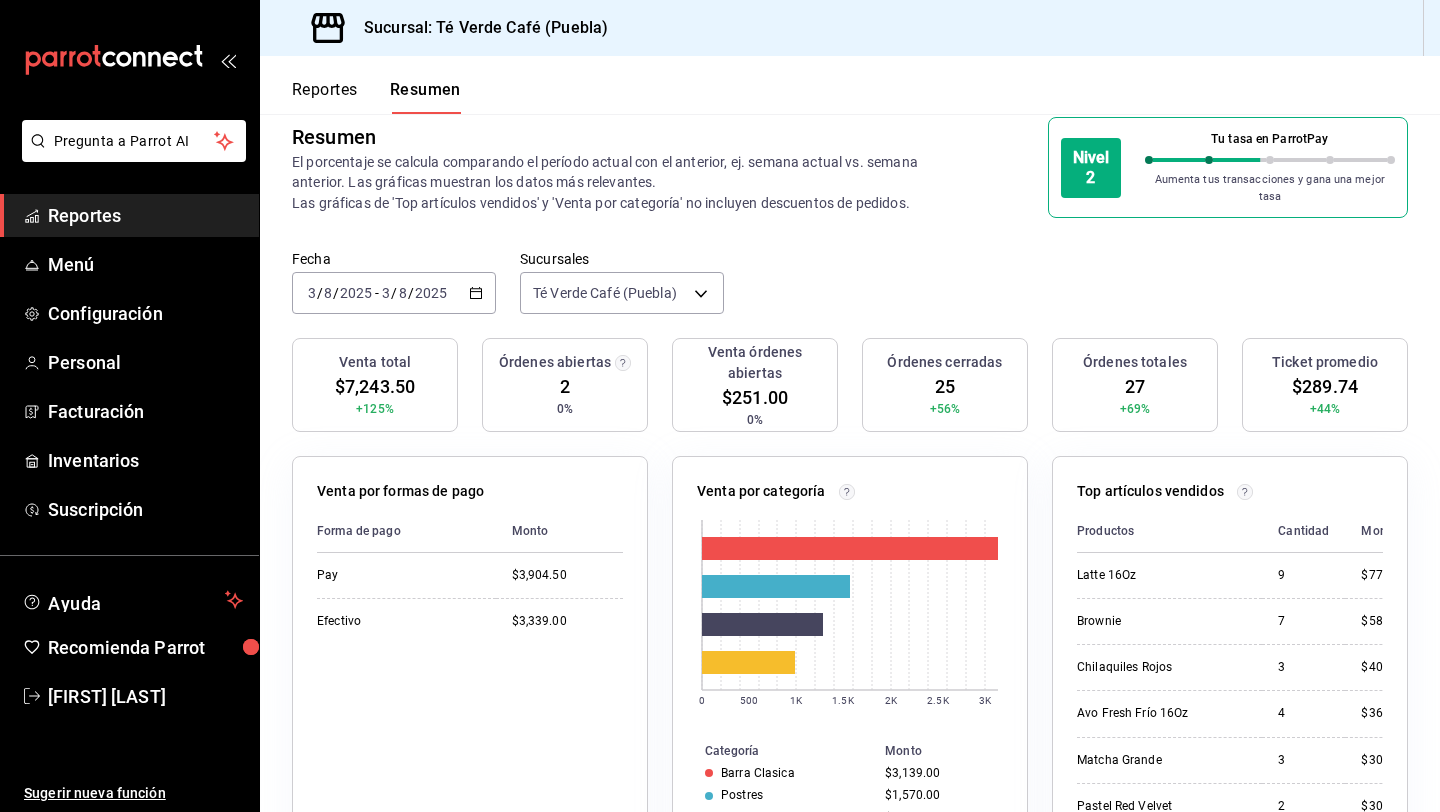 click on "Reportes" at bounding box center [325, 97] 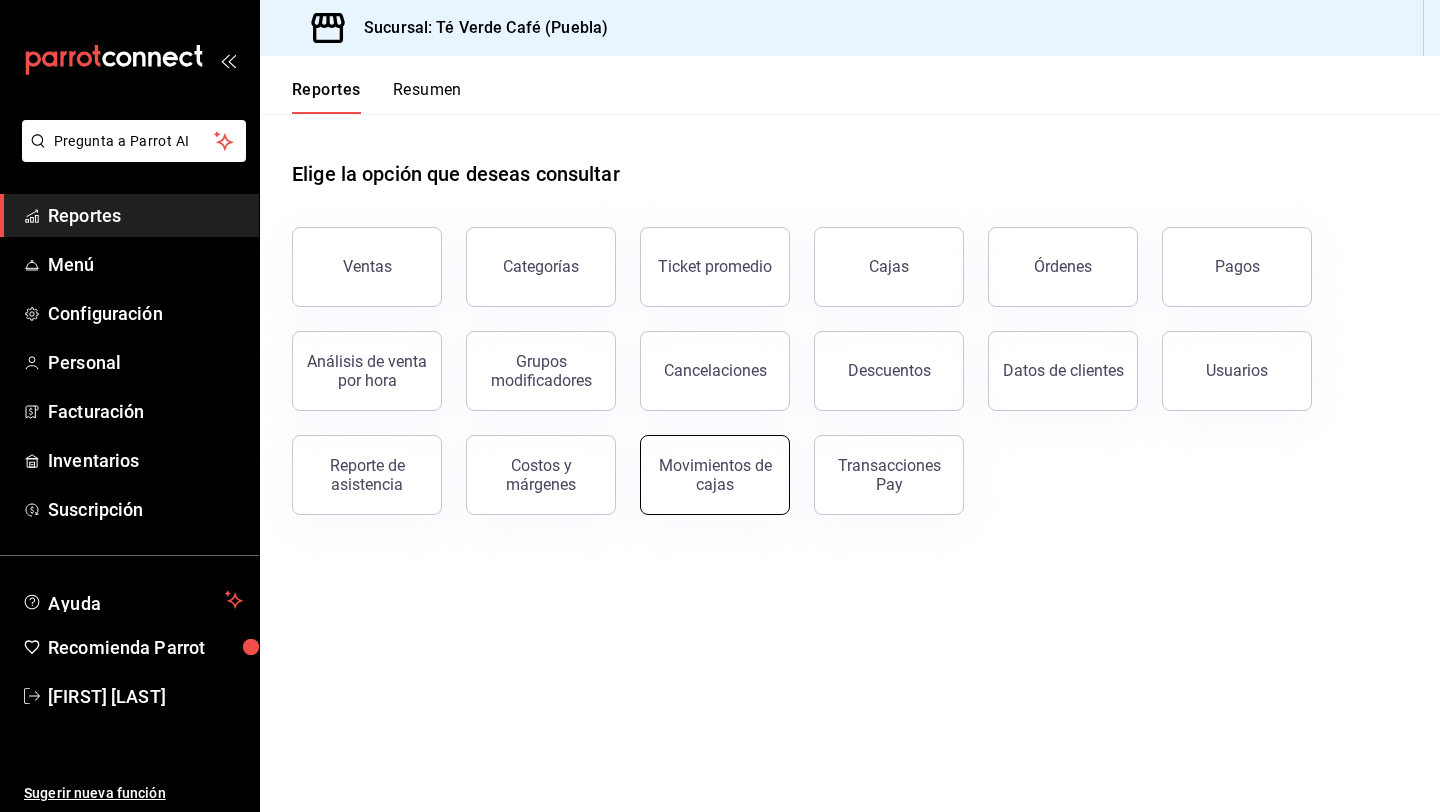 click on "Movimientos de cajas" at bounding box center (715, 475) 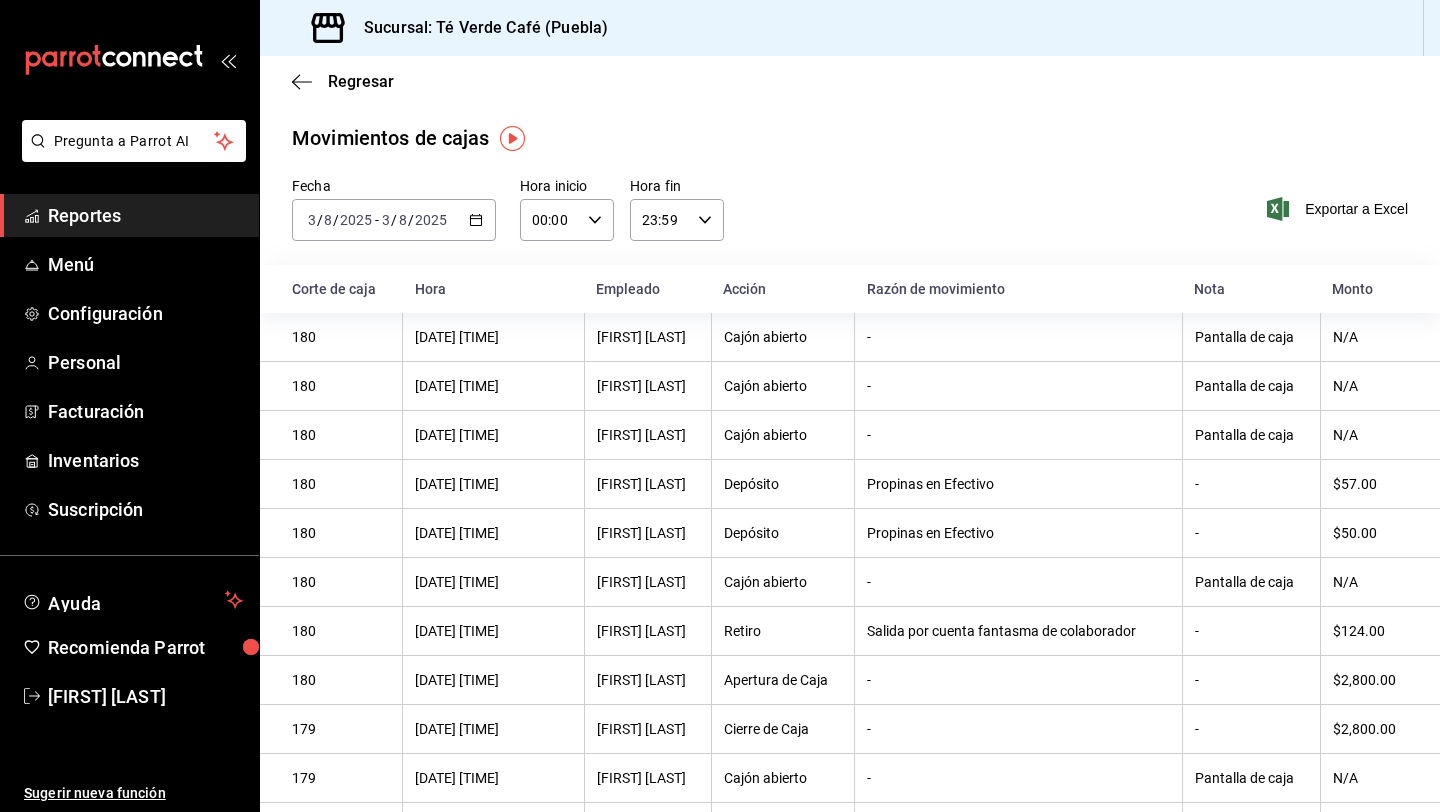 click 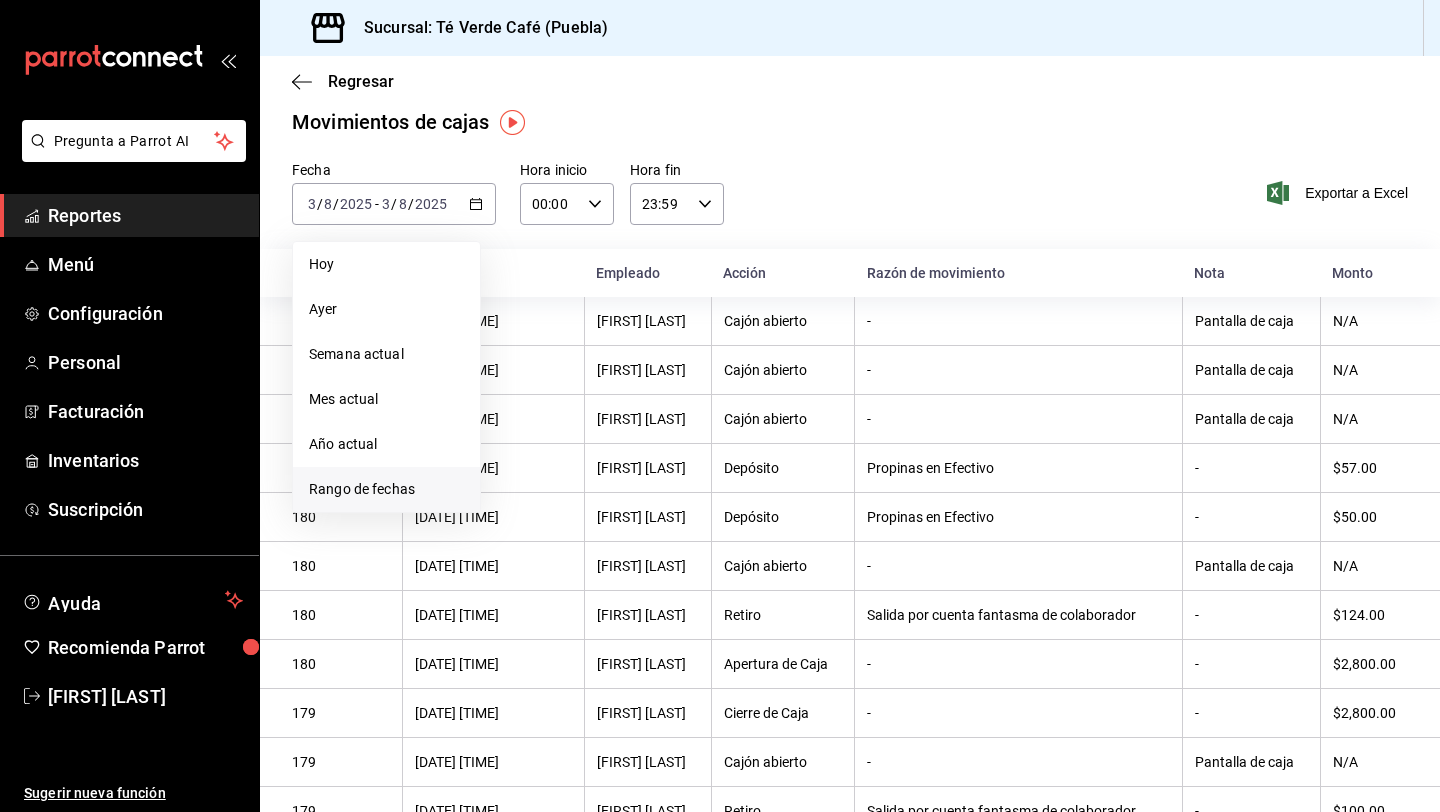 scroll, scrollTop: 28, scrollLeft: 0, axis: vertical 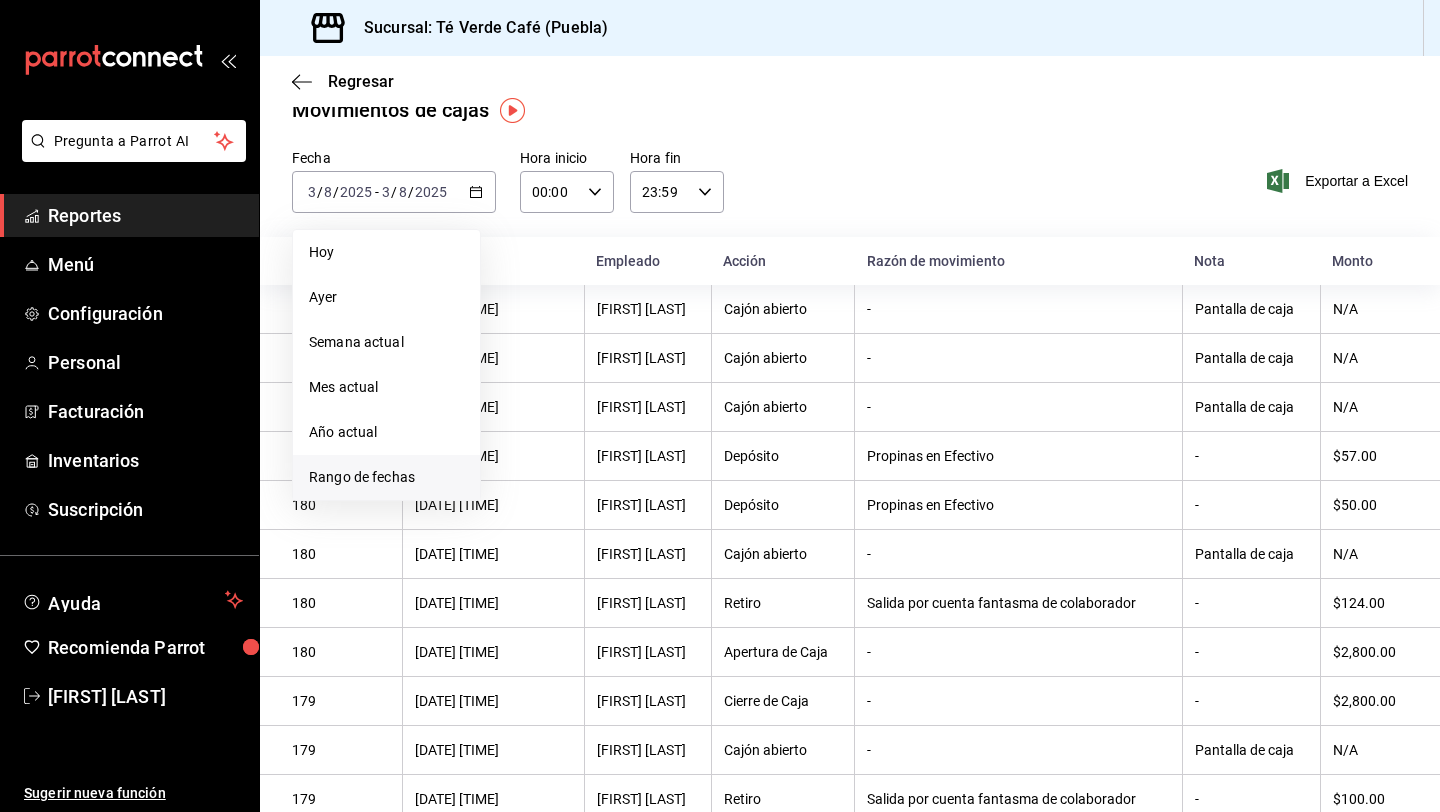 click on "Rango de fechas" at bounding box center [386, 477] 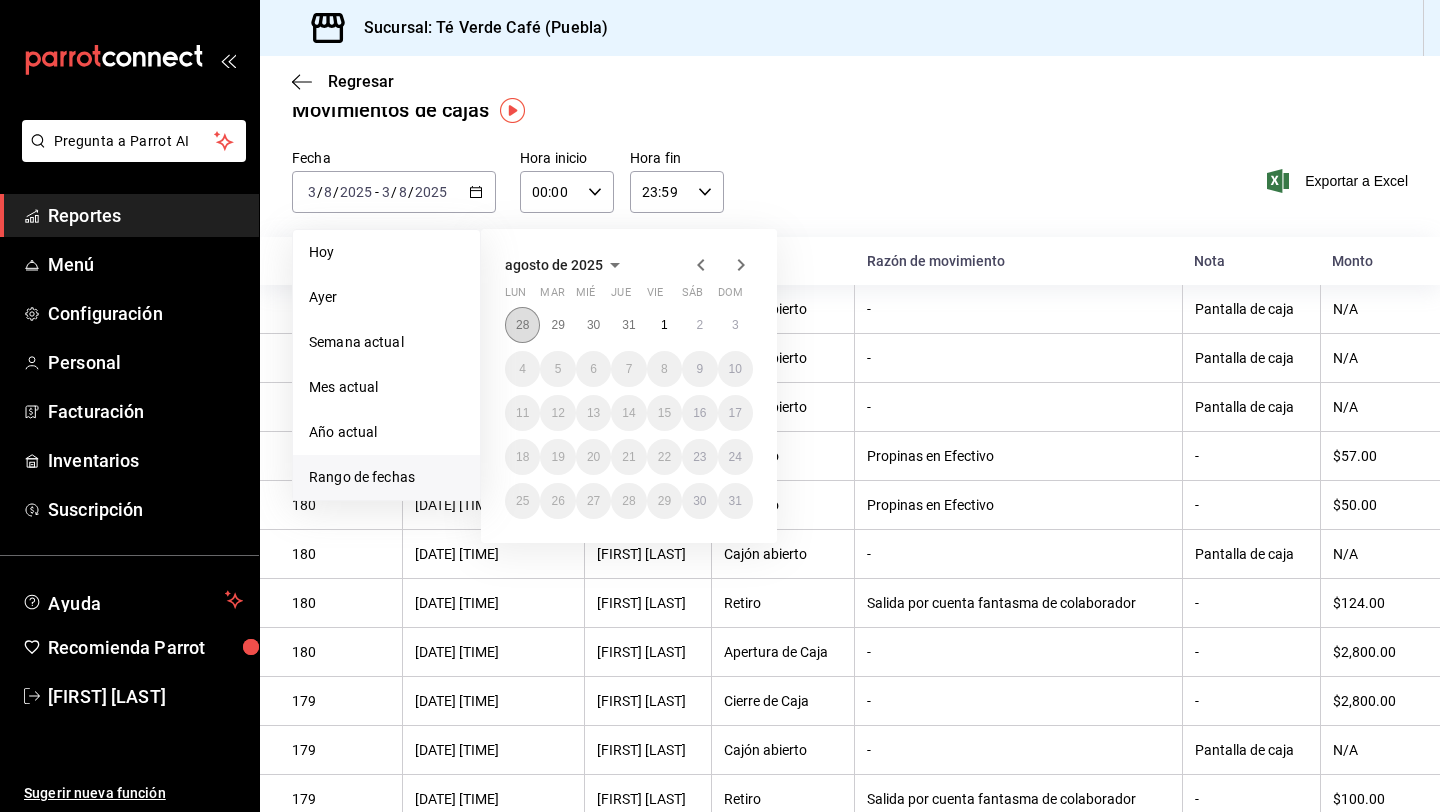 click on "28" at bounding box center [522, 325] 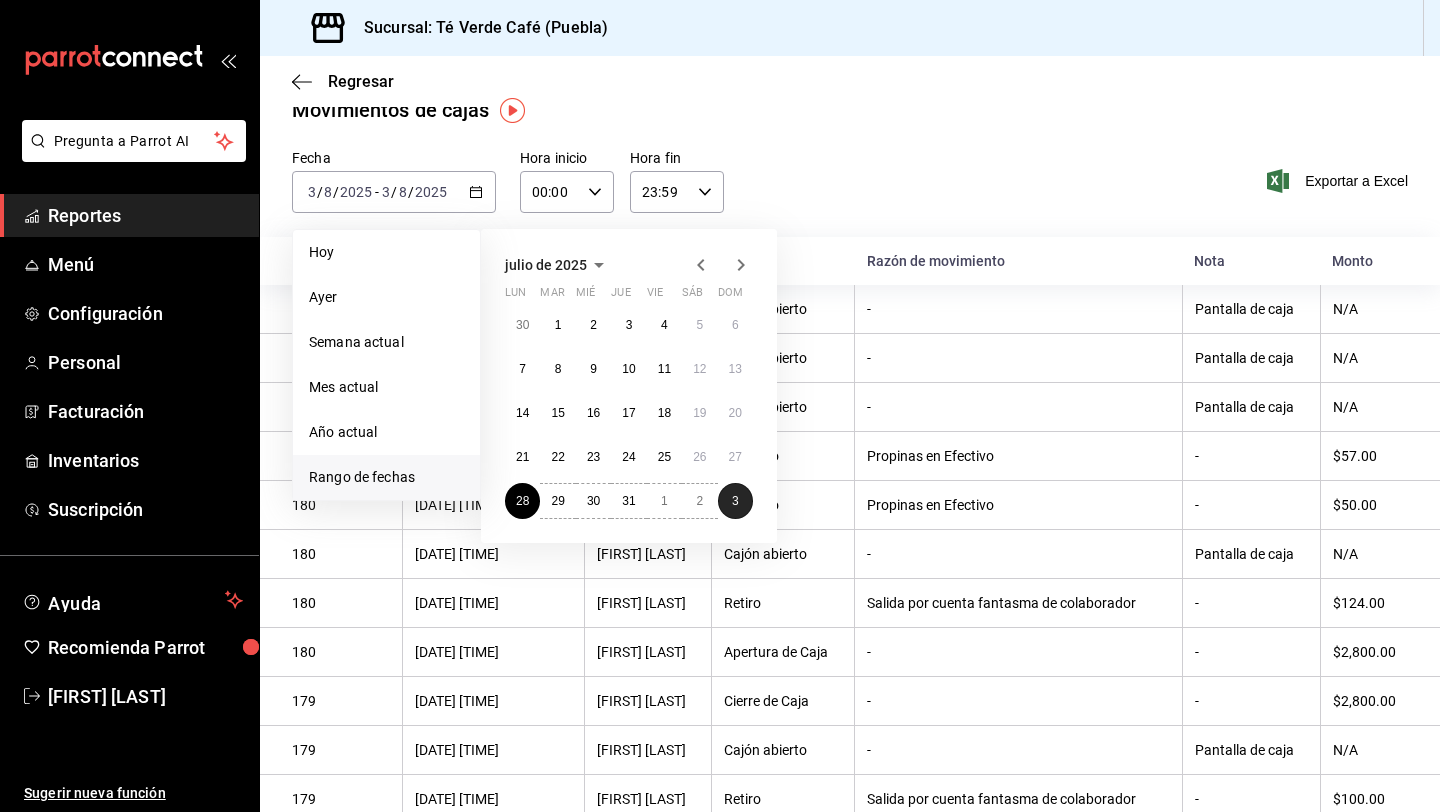 click on "3" at bounding box center (735, 501) 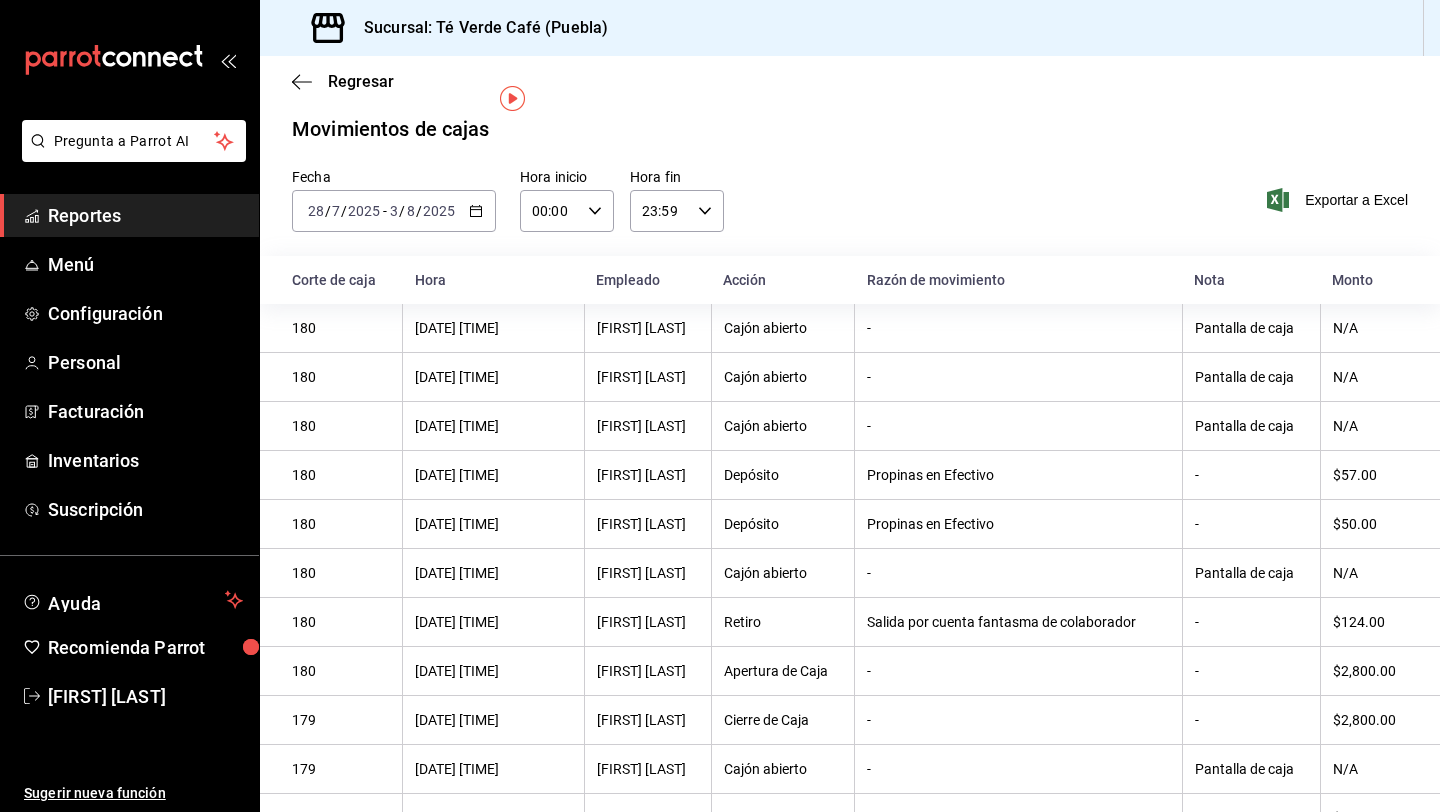 scroll, scrollTop: 0, scrollLeft: 0, axis: both 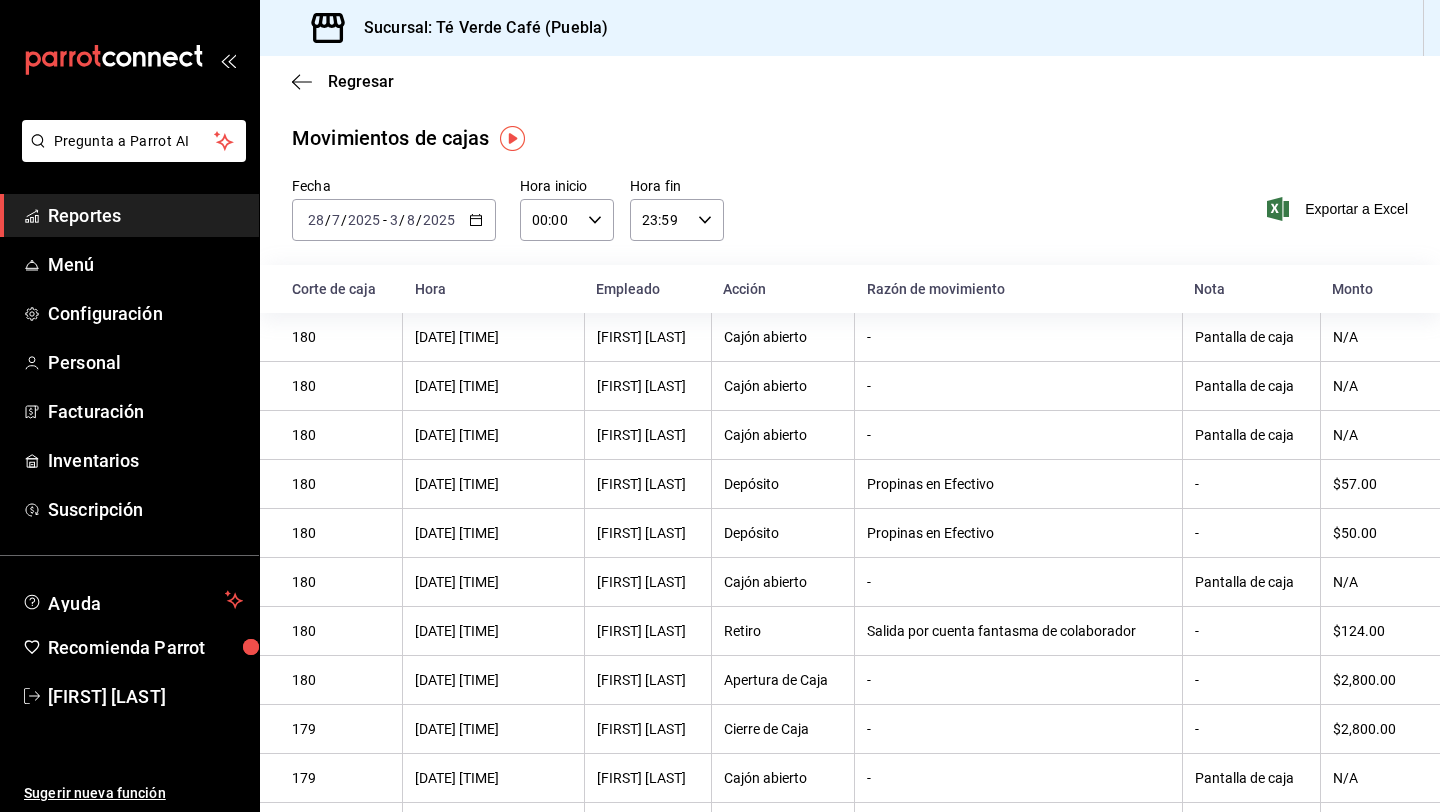 click on "Reportes" at bounding box center (145, 215) 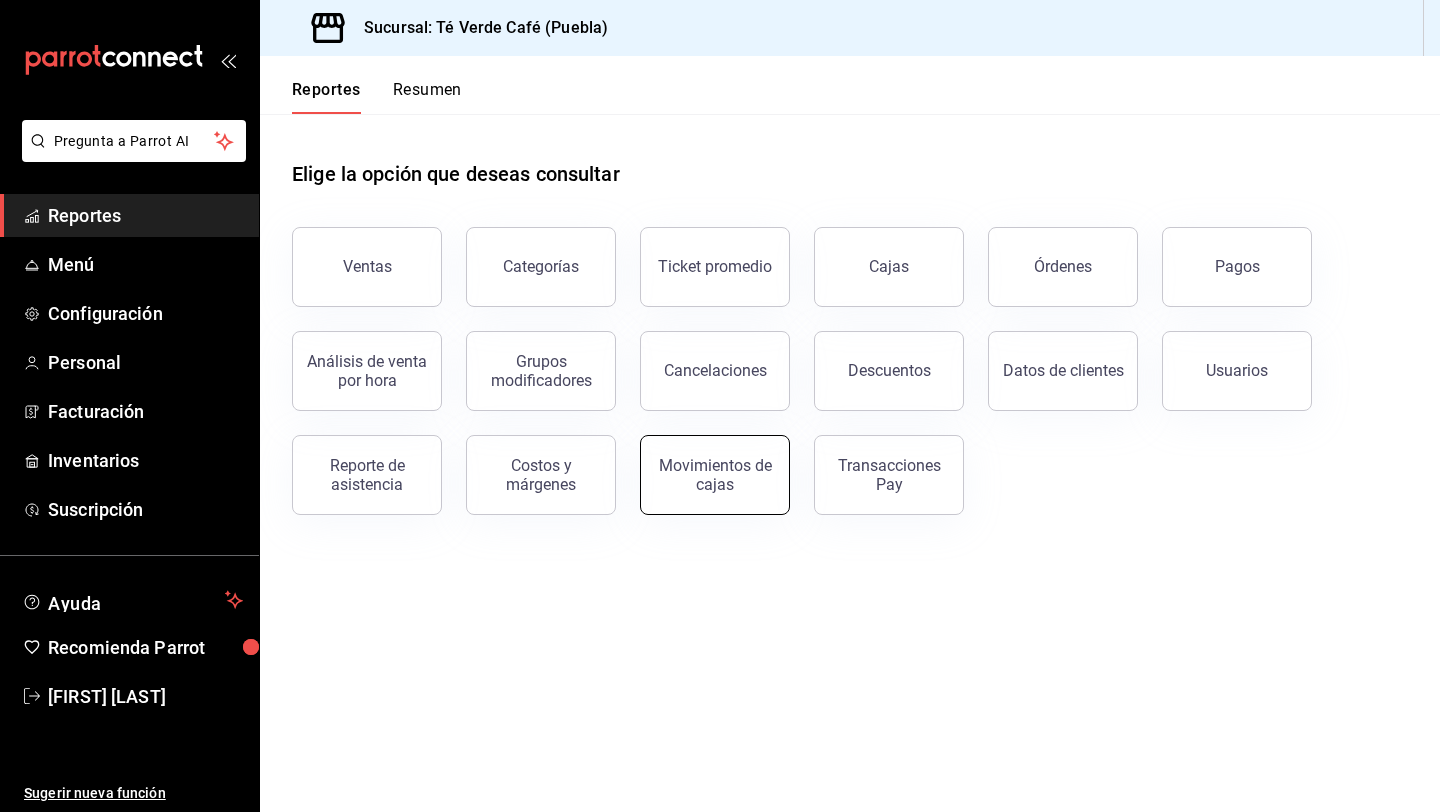 click on "Movimientos de cajas" at bounding box center [715, 475] 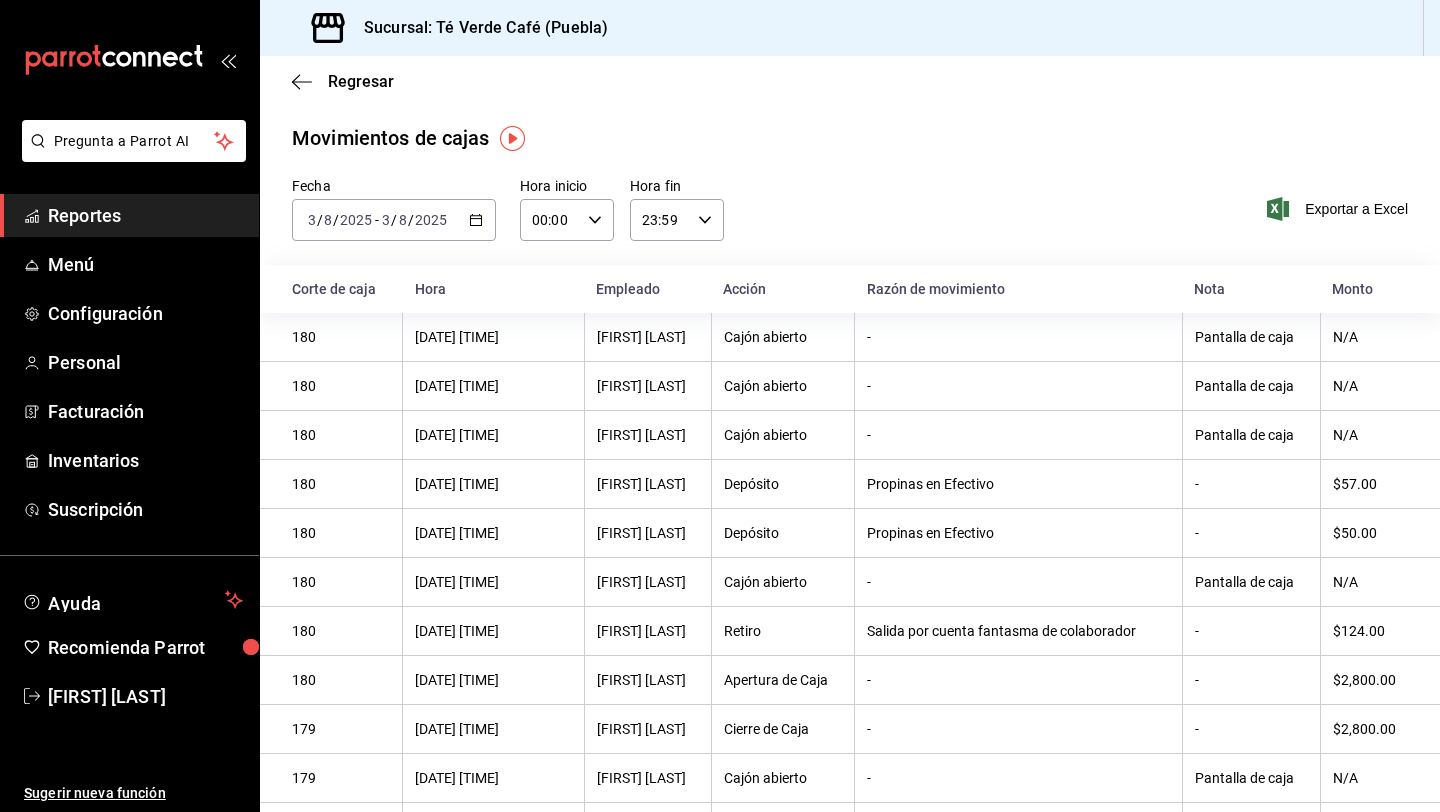 click 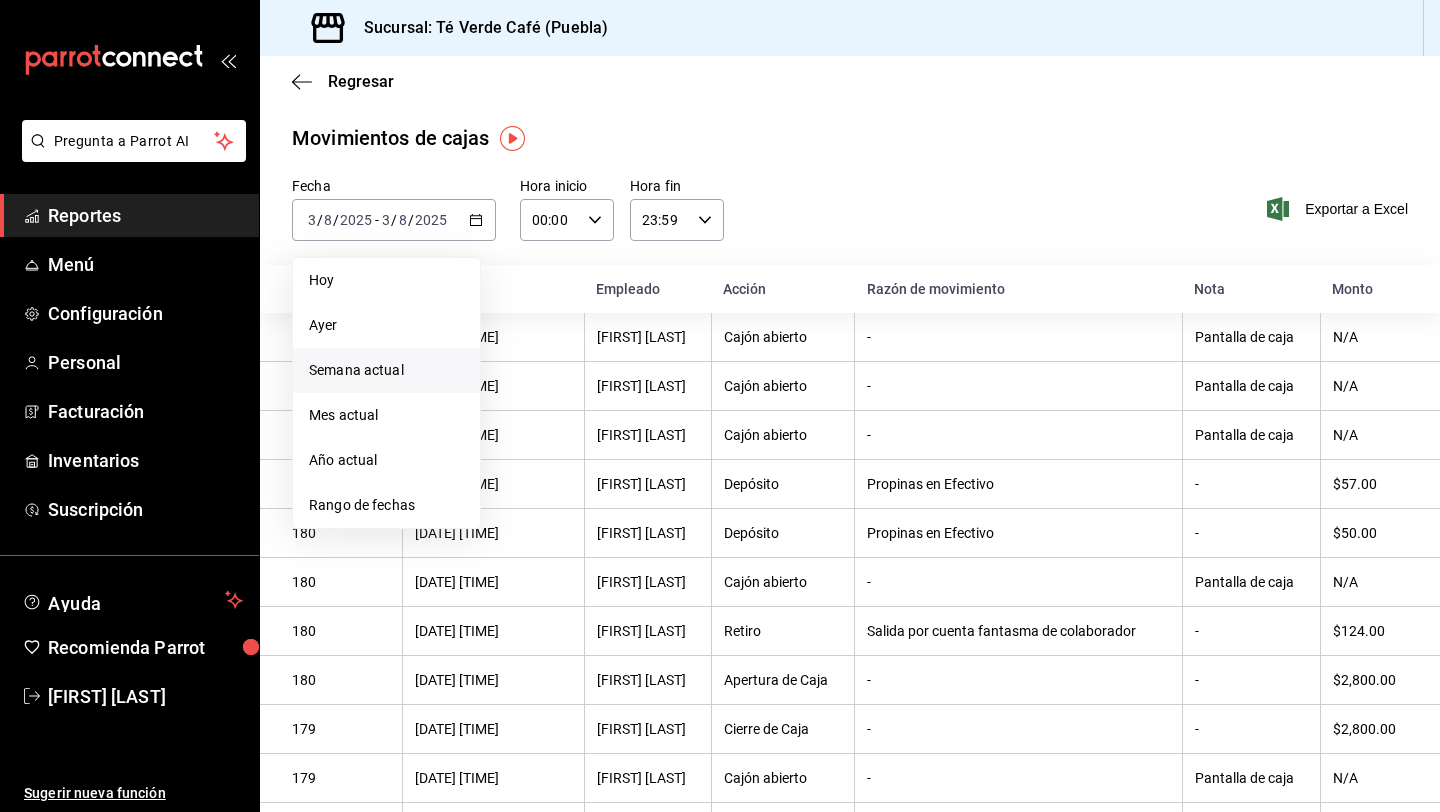 click on "Semana actual" at bounding box center [386, 370] 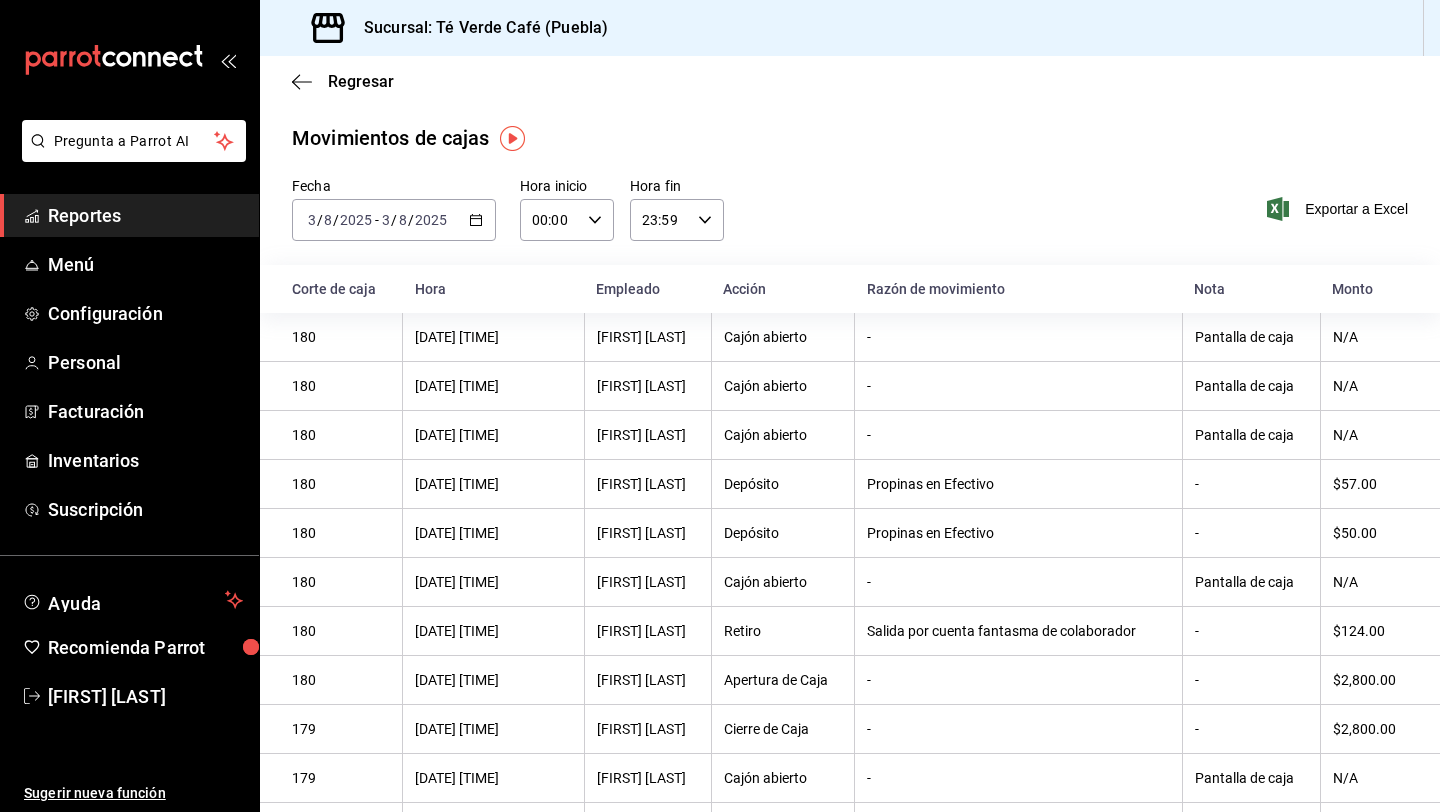 click 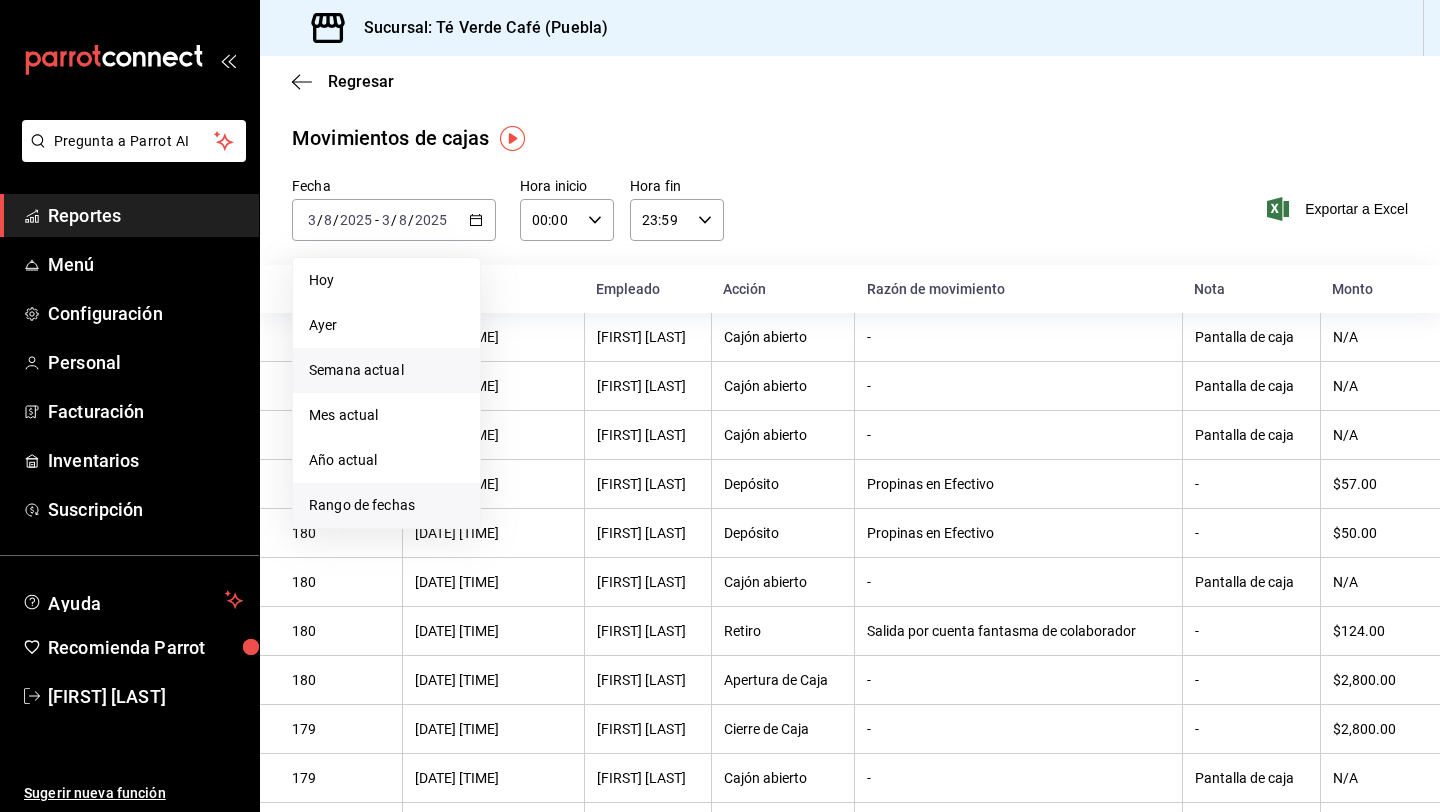 click on "Rango de fechas" at bounding box center (386, 505) 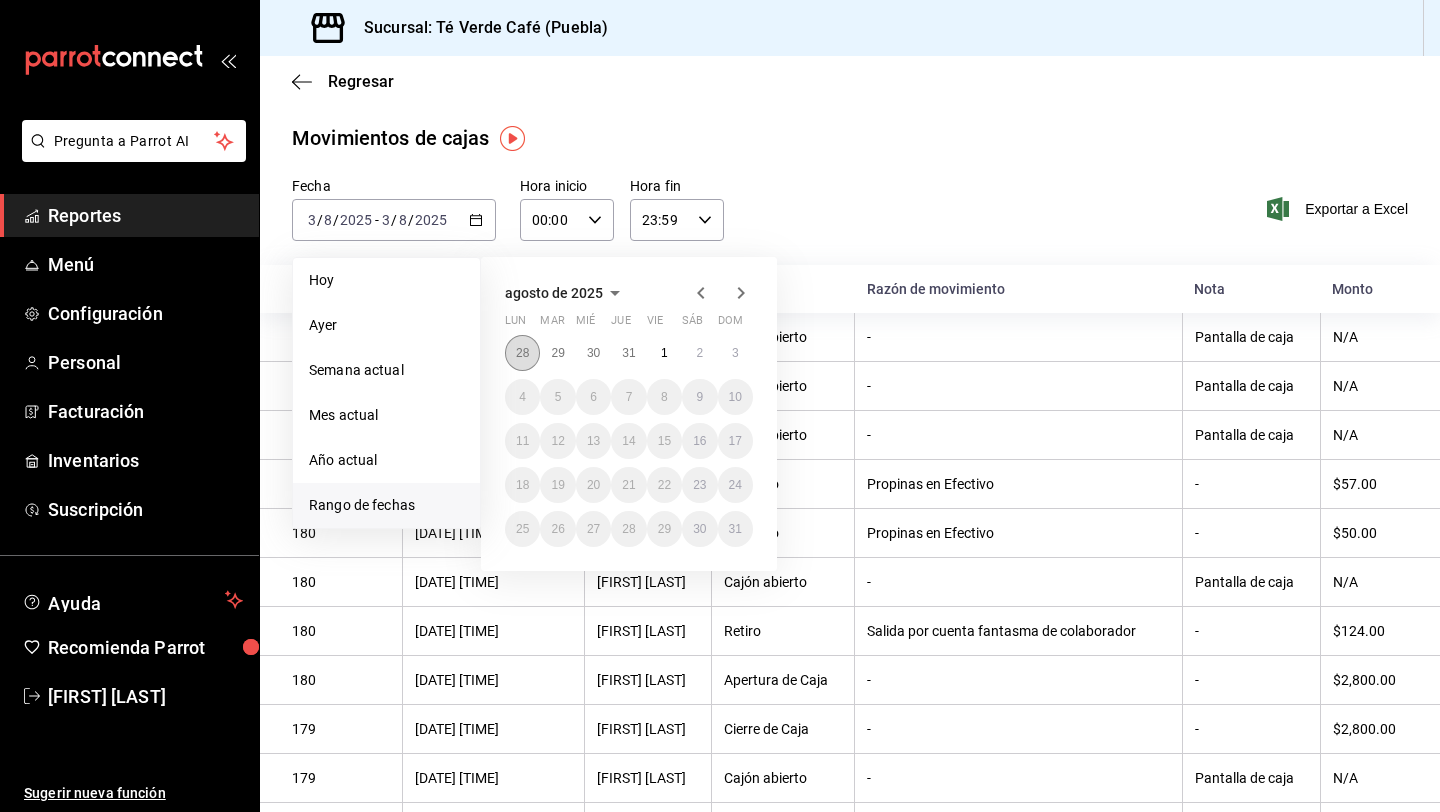 click on "28" at bounding box center (522, 353) 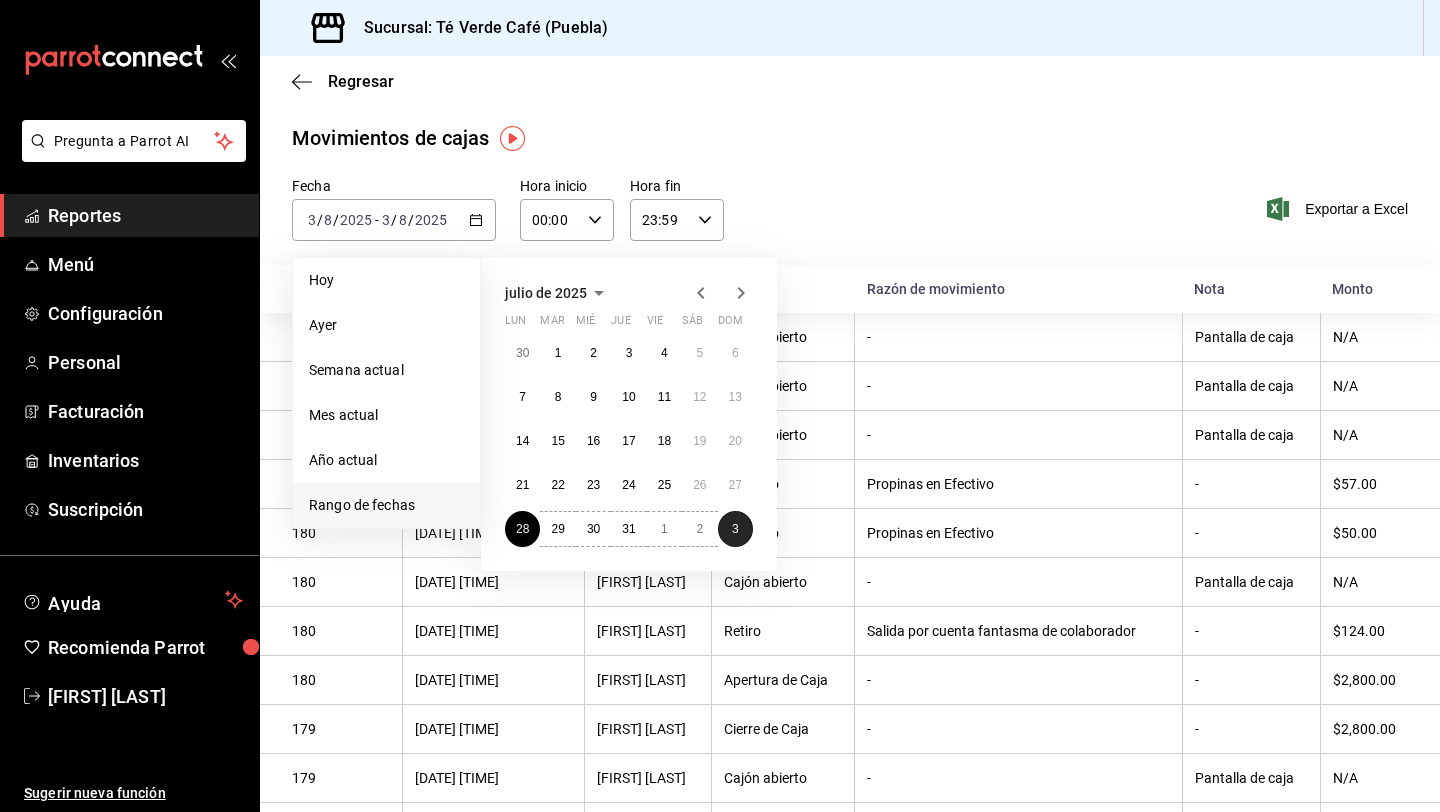 drag, startPoint x: 728, startPoint y: 525, endPoint x: 1219, endPoint y: 380, distance: 511.9629 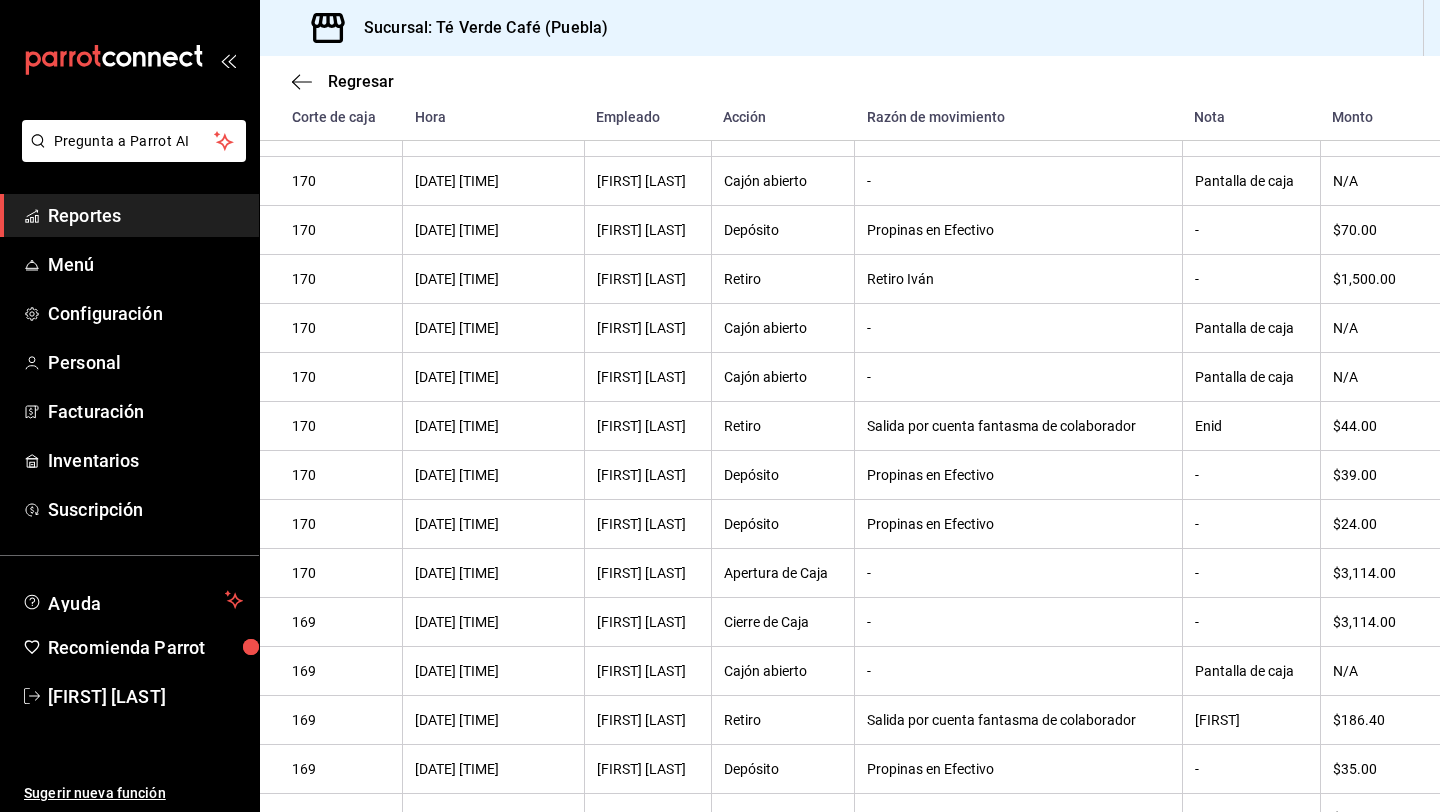 scroll, scrollTop: 3952, scrollLeft: 0, axis: vertical 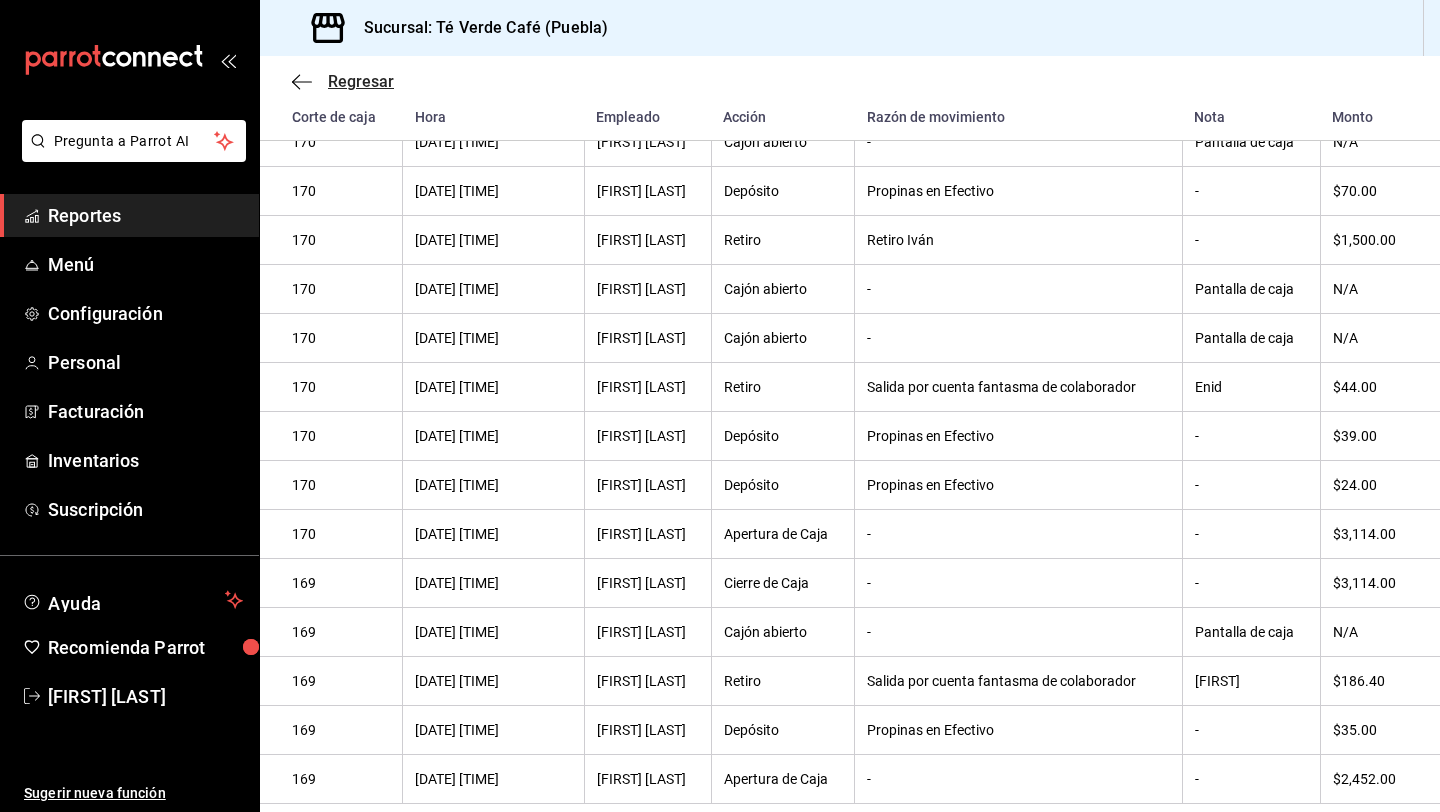 click 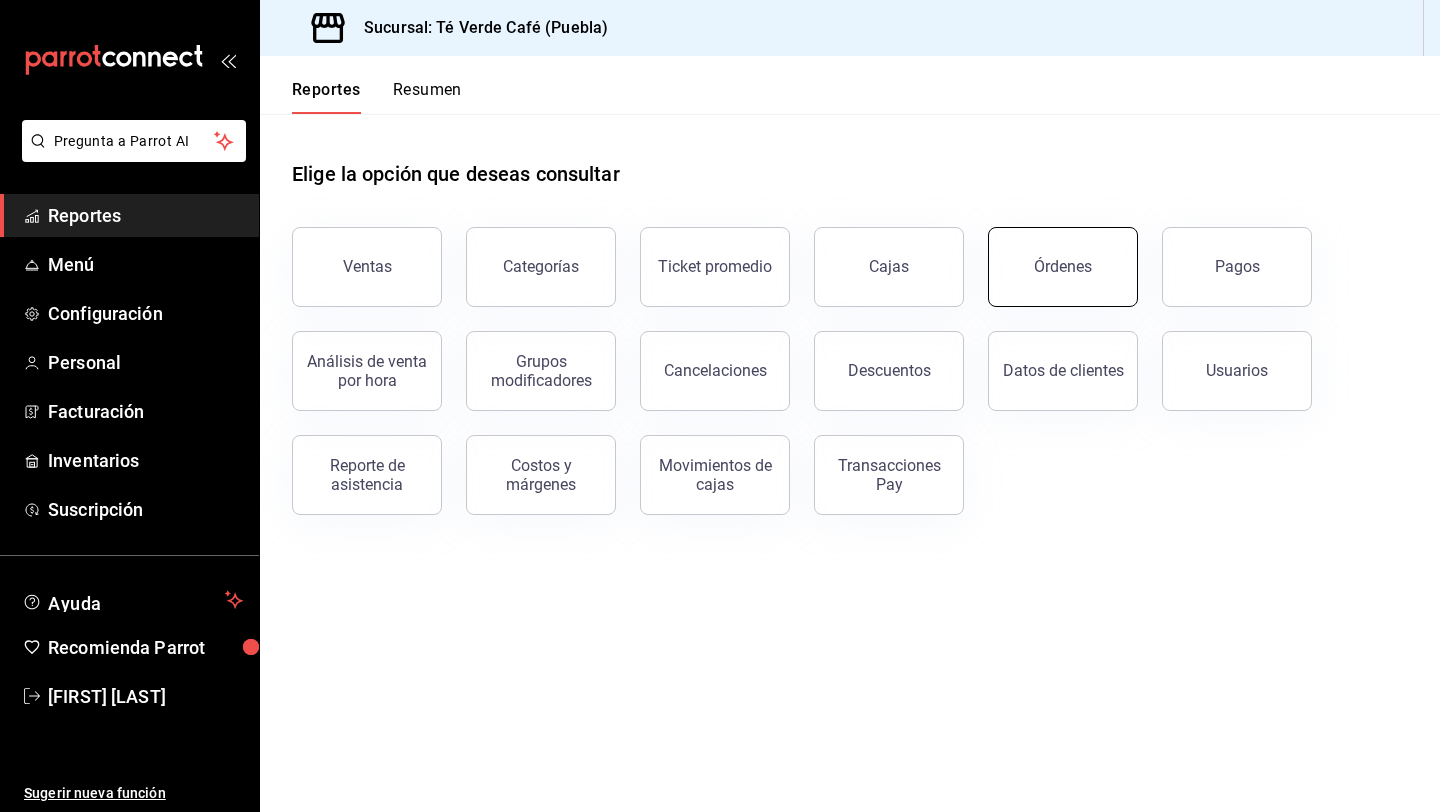 click on "Órdenes" at bounding box center [1063, 267] 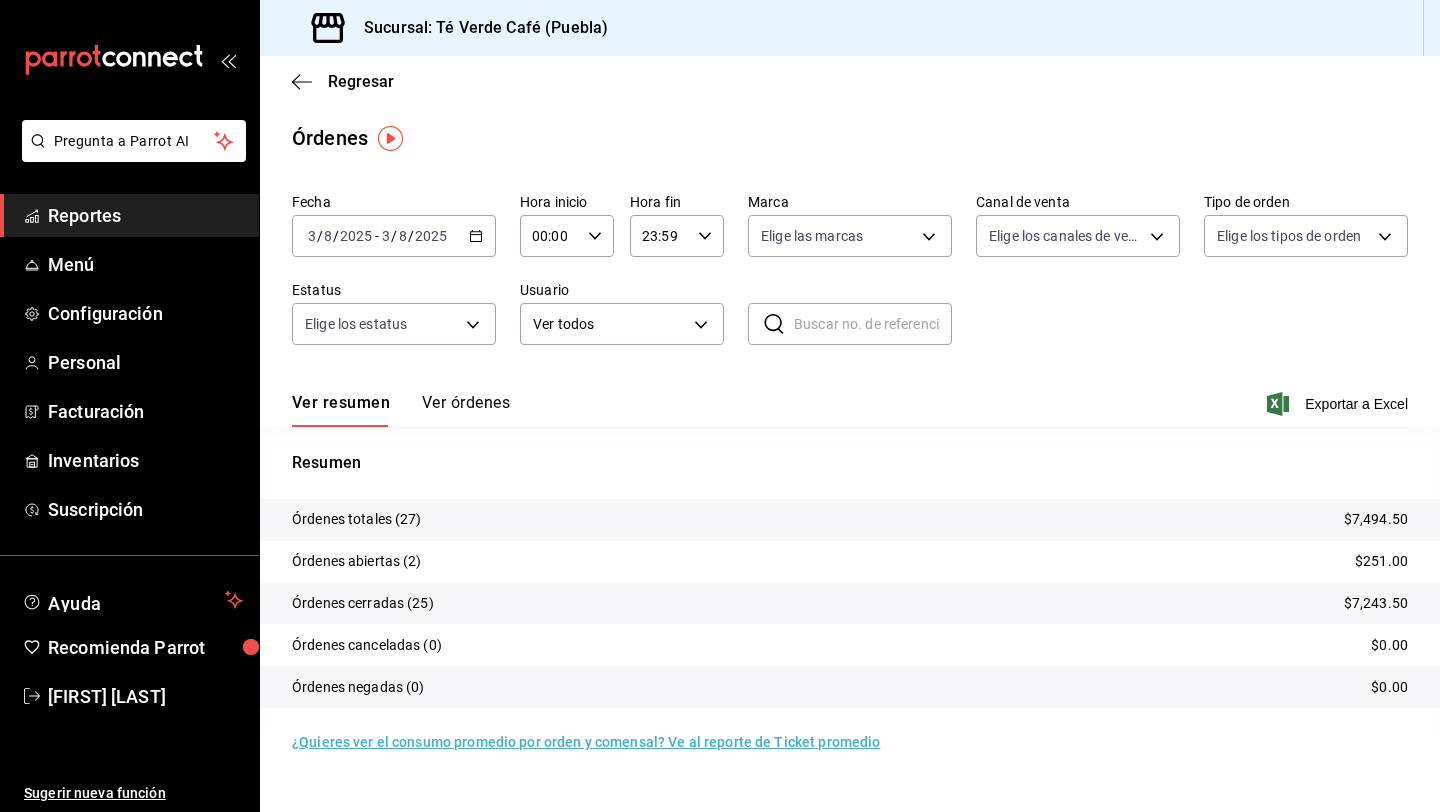 click 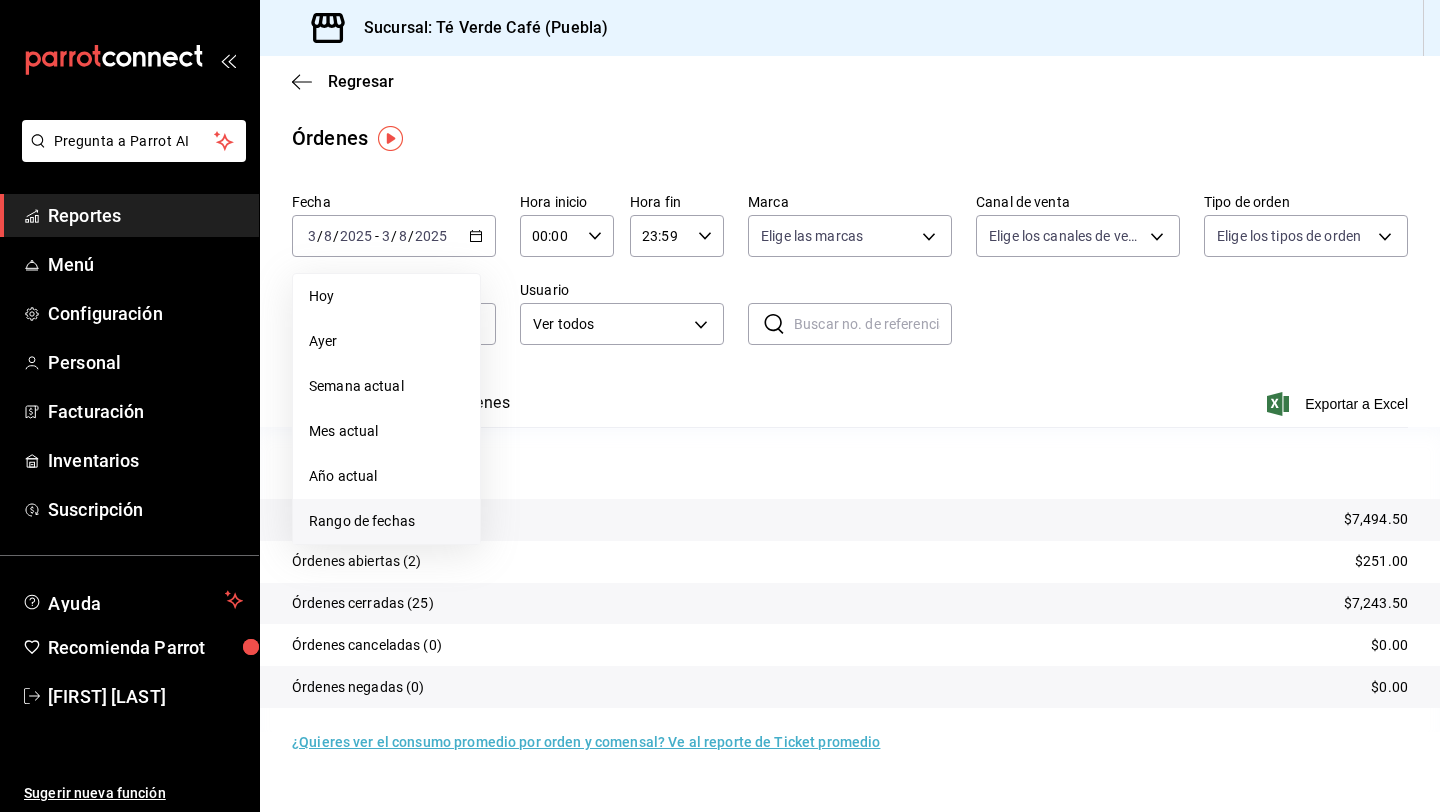click on "Rango de fechas" at bounding box center (386, 521) 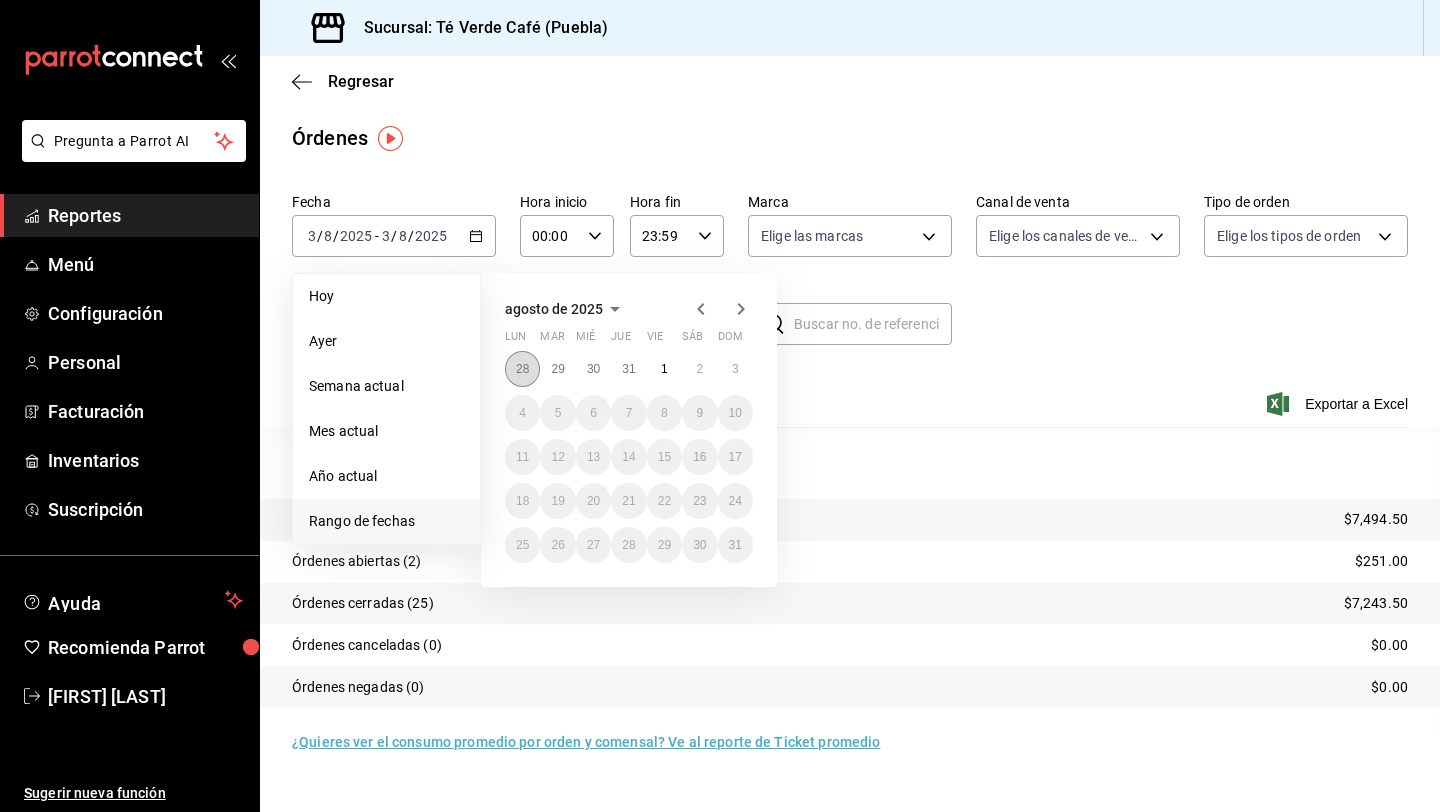 click on "28" at bounding box center (522, 369) 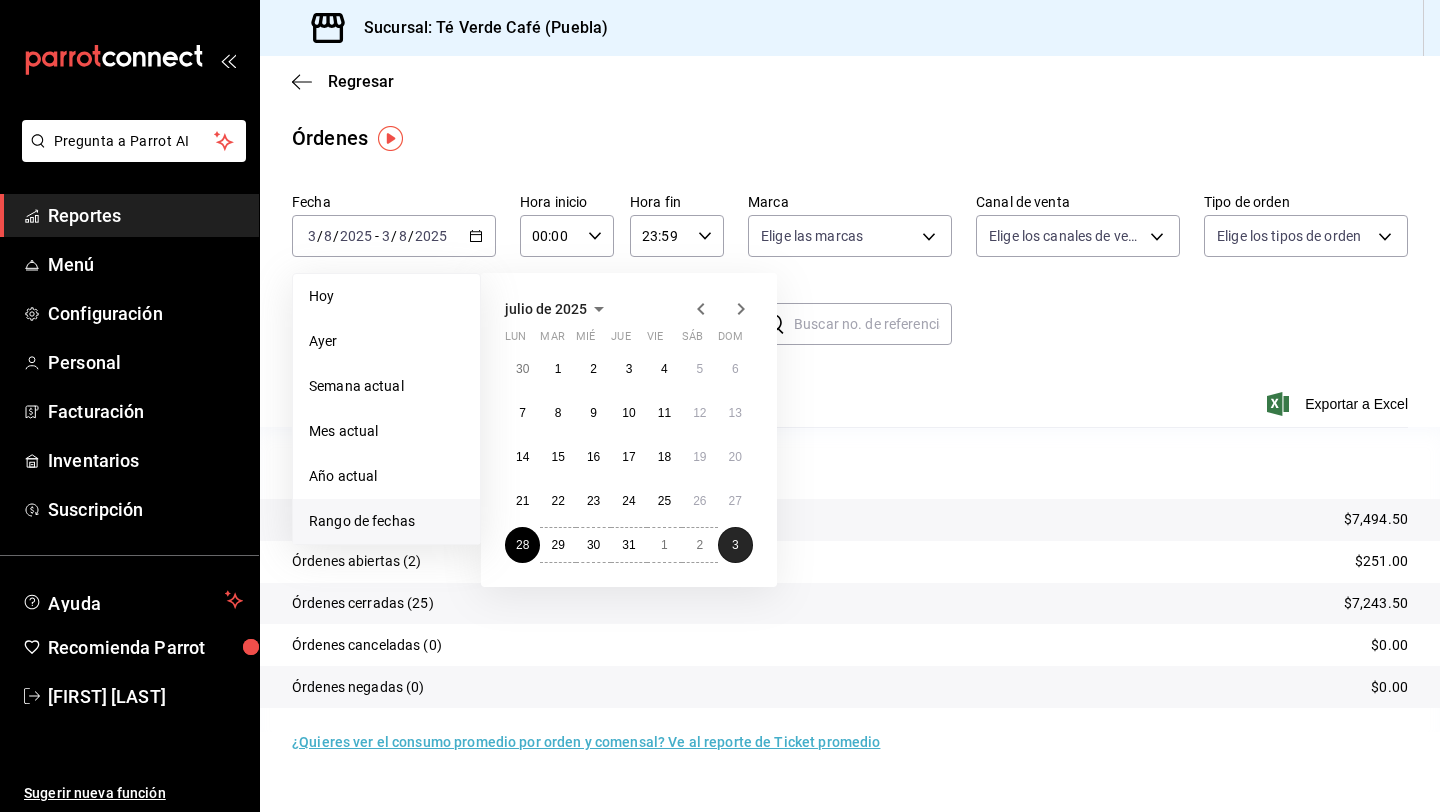 click on "3" at bounding box center (735, 545) 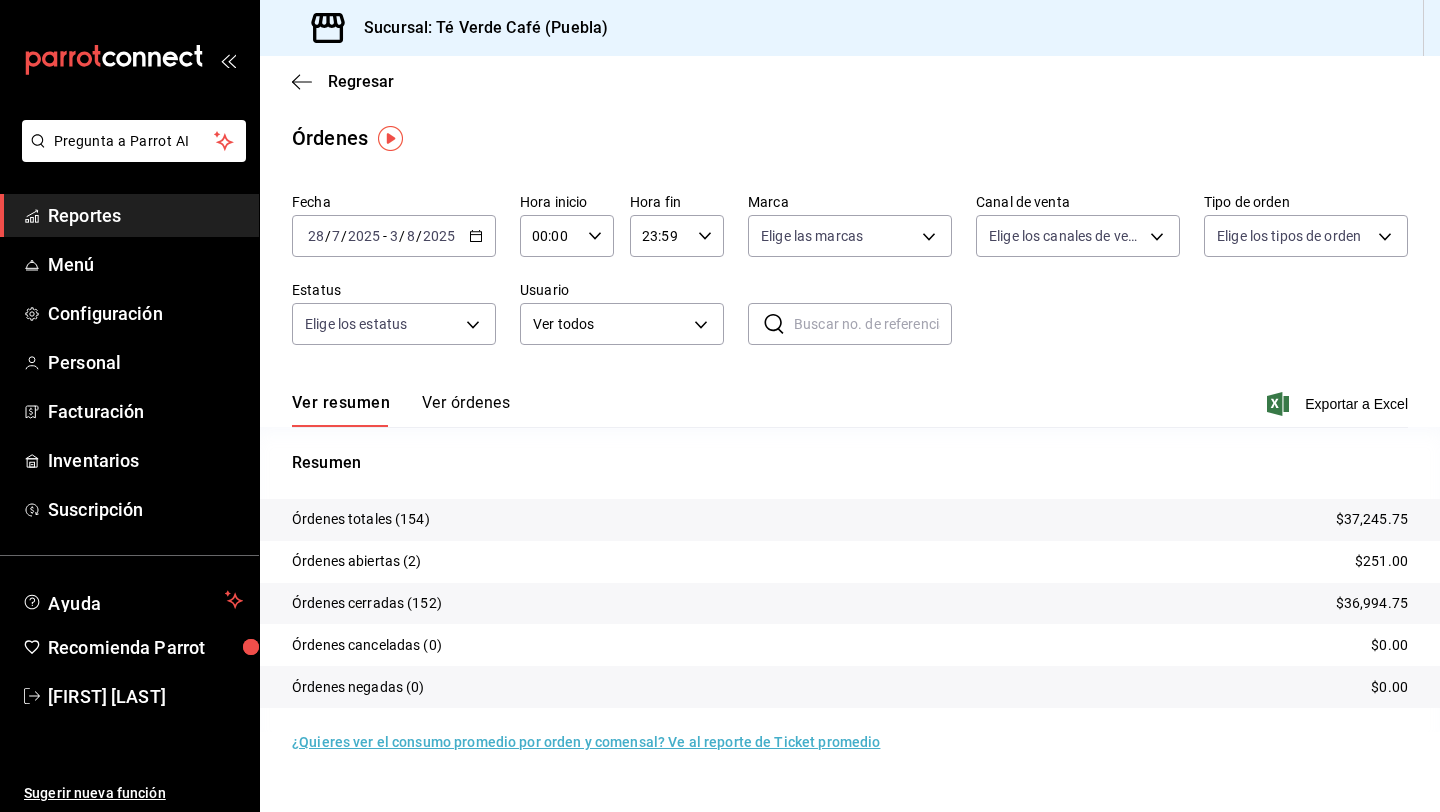 click on "Ver órdenes" at bounding box center [466, 410] 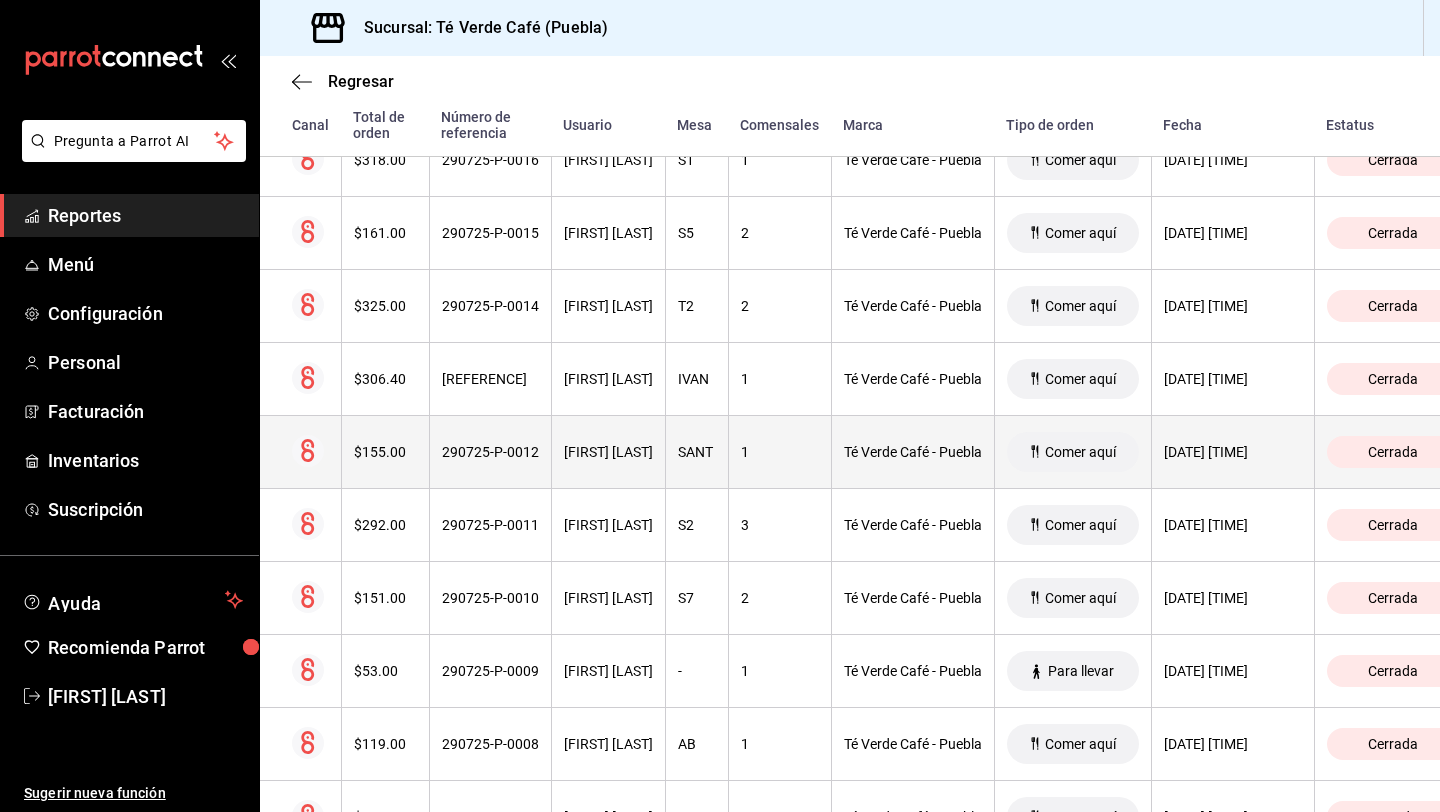scroll, scrollTop: 8872, scrollLeft: 1, axis: both 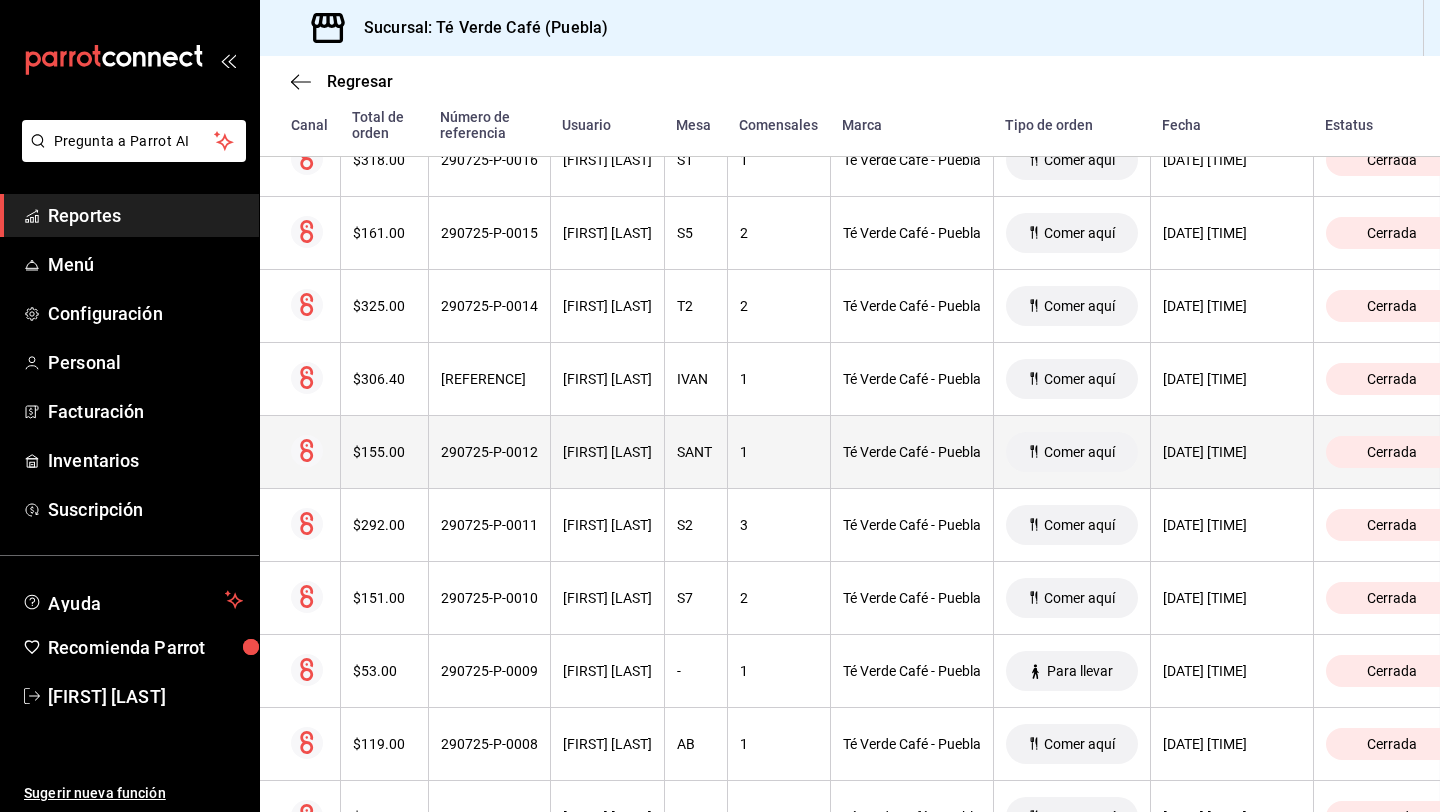 click on "$155.00" at bounding box center [384, 452] 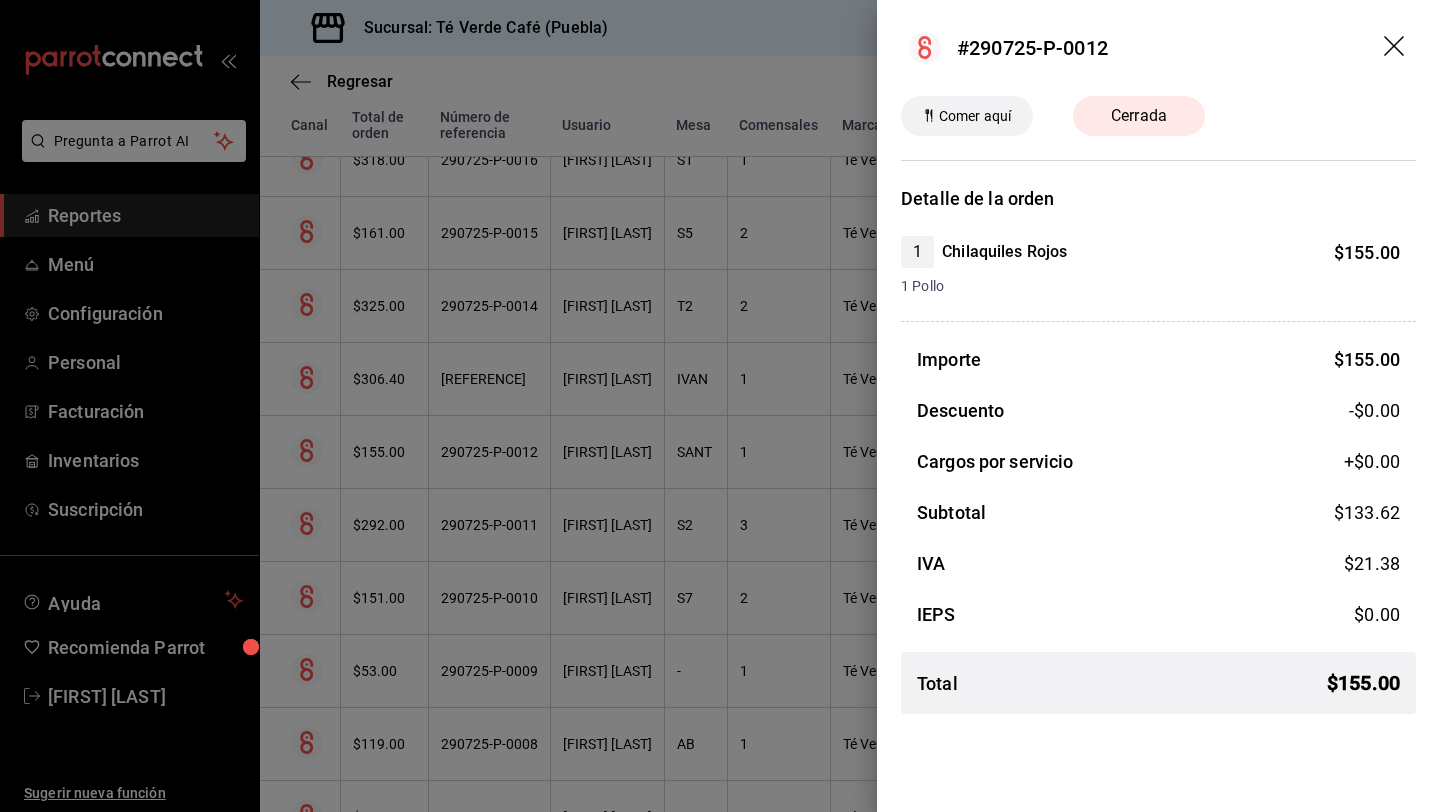 click 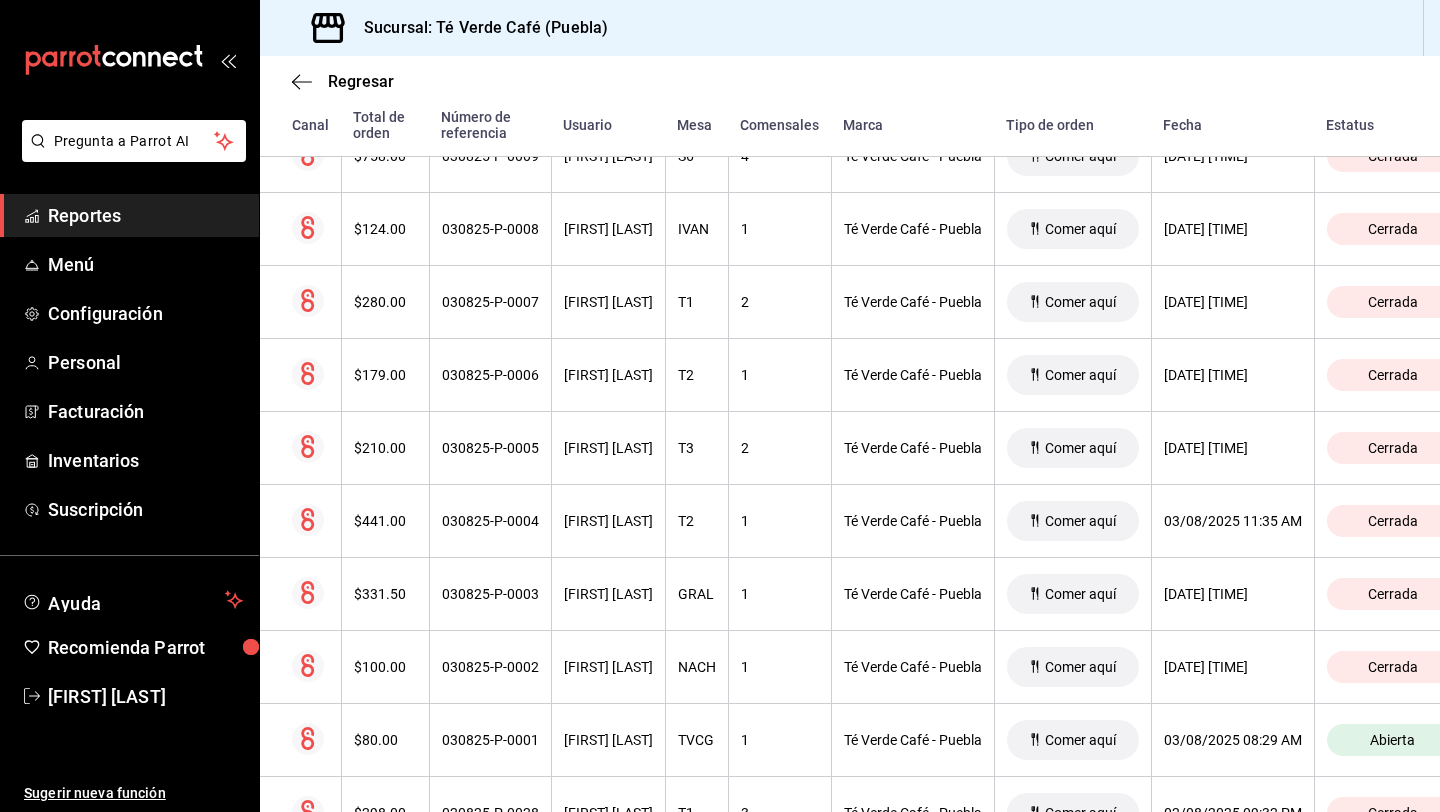 scroll, scrollTop: 1729, scrollLeft: 0, axis: vertical 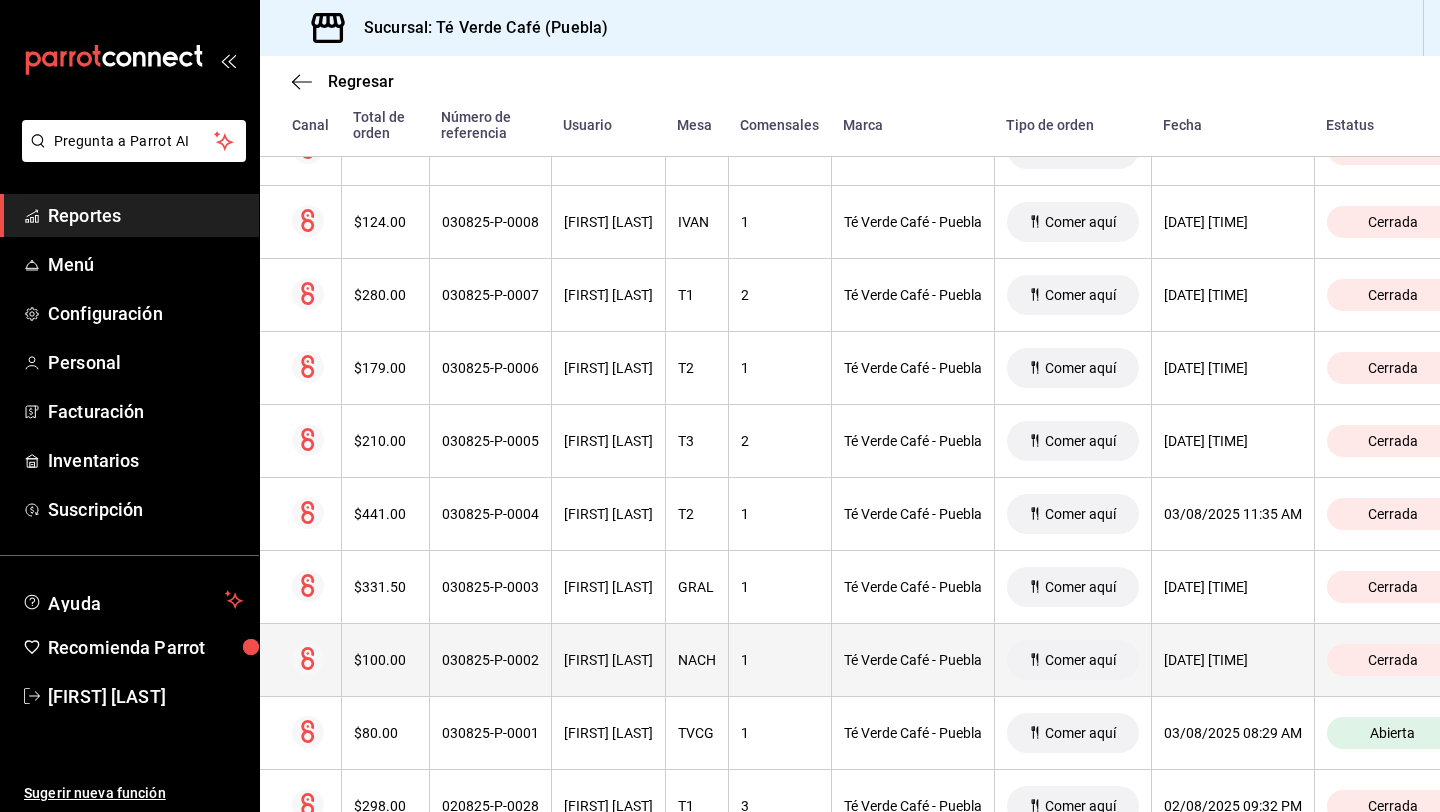 click on "030825-P-0002" at bounding box center [490, 660] 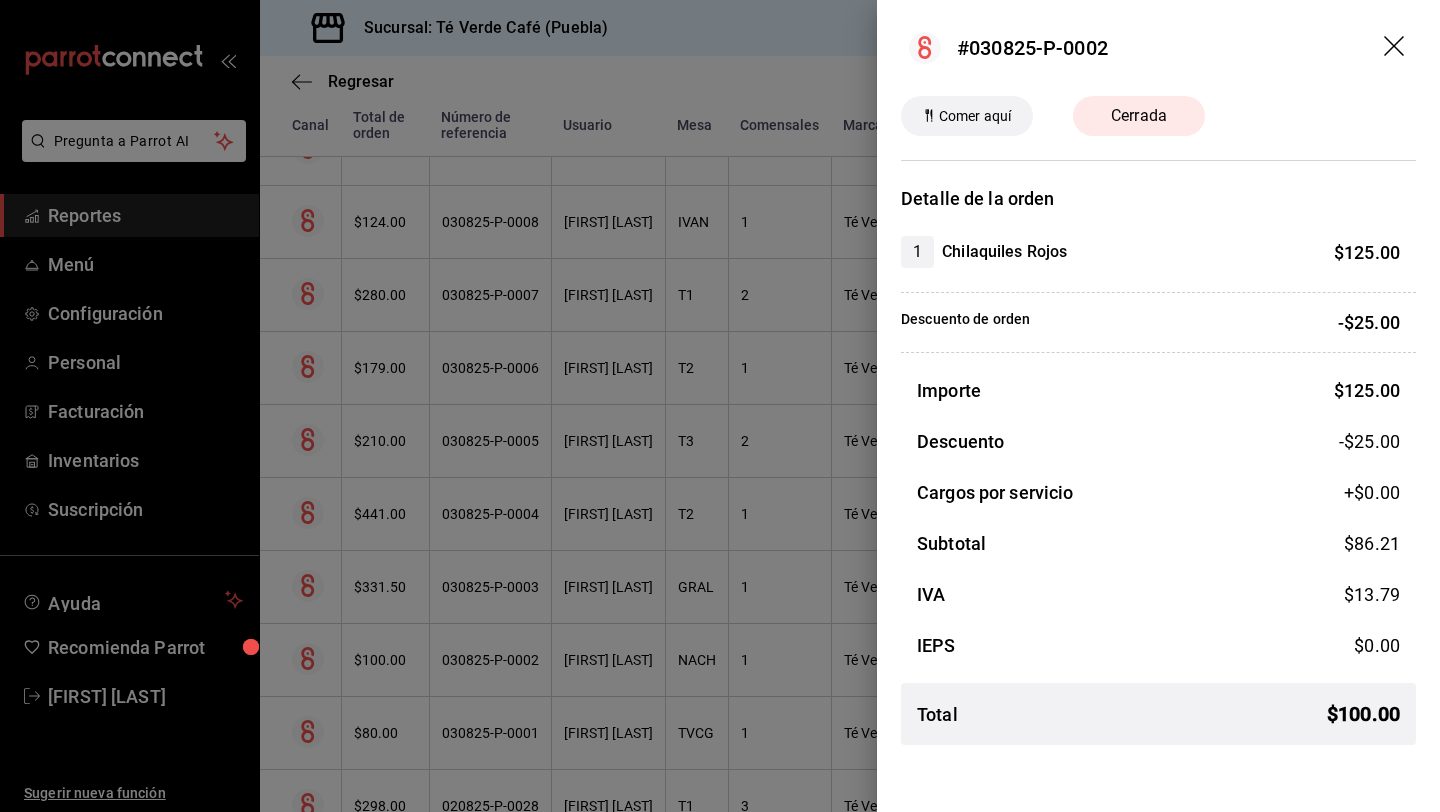 click 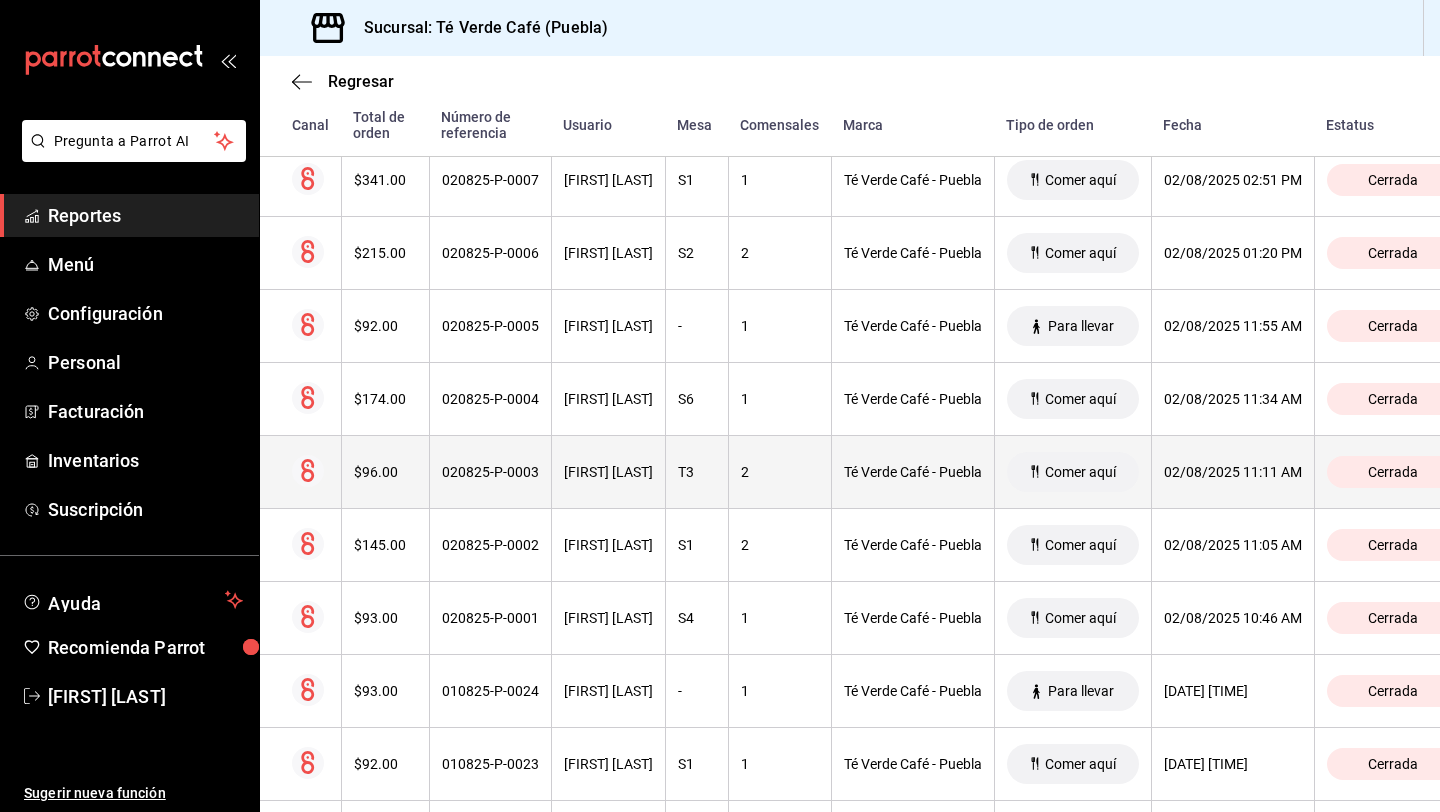 scroll, scrollTop: 3892, scrollLeft: 0, axis: vertical 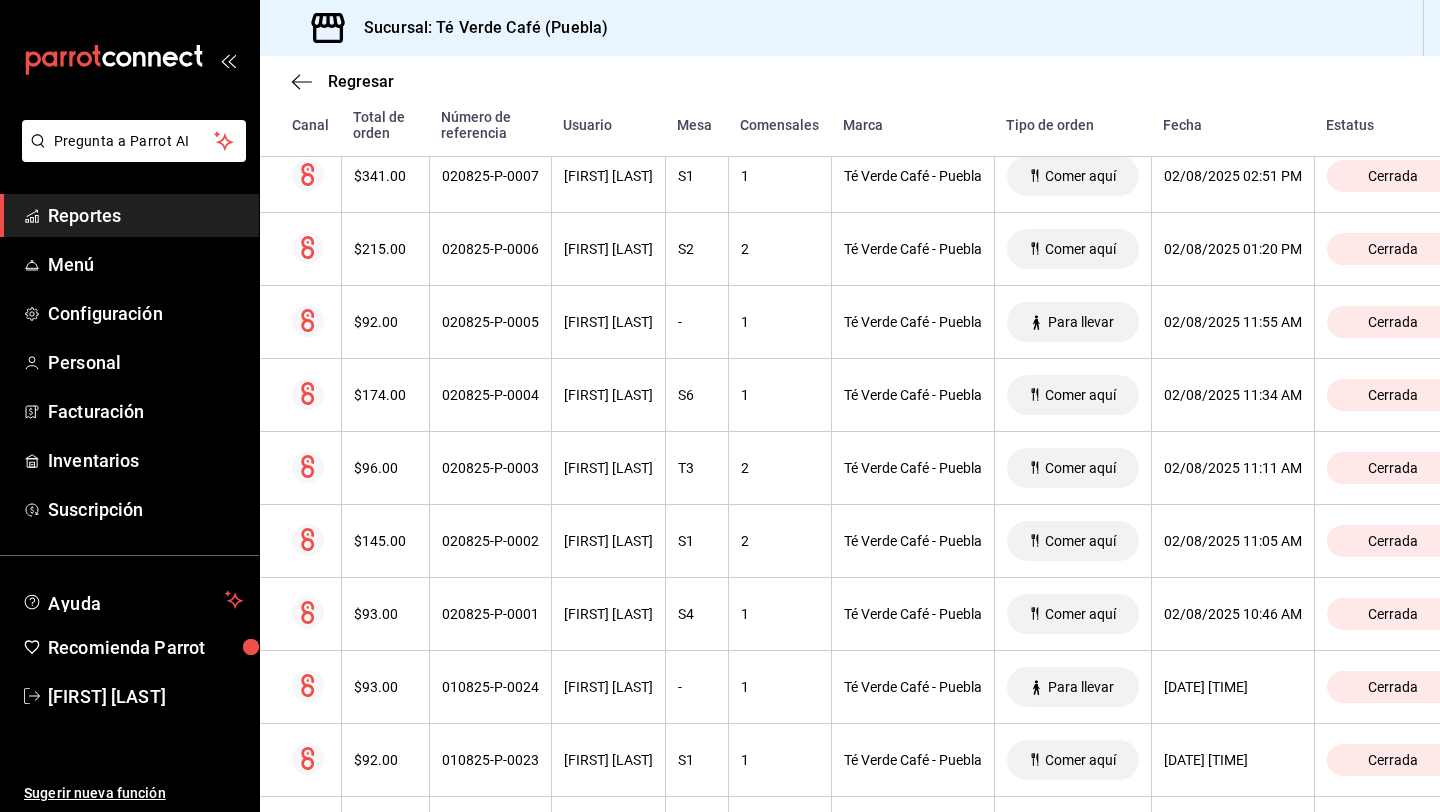 click on "Reportes" at bounding box center [145, 215] 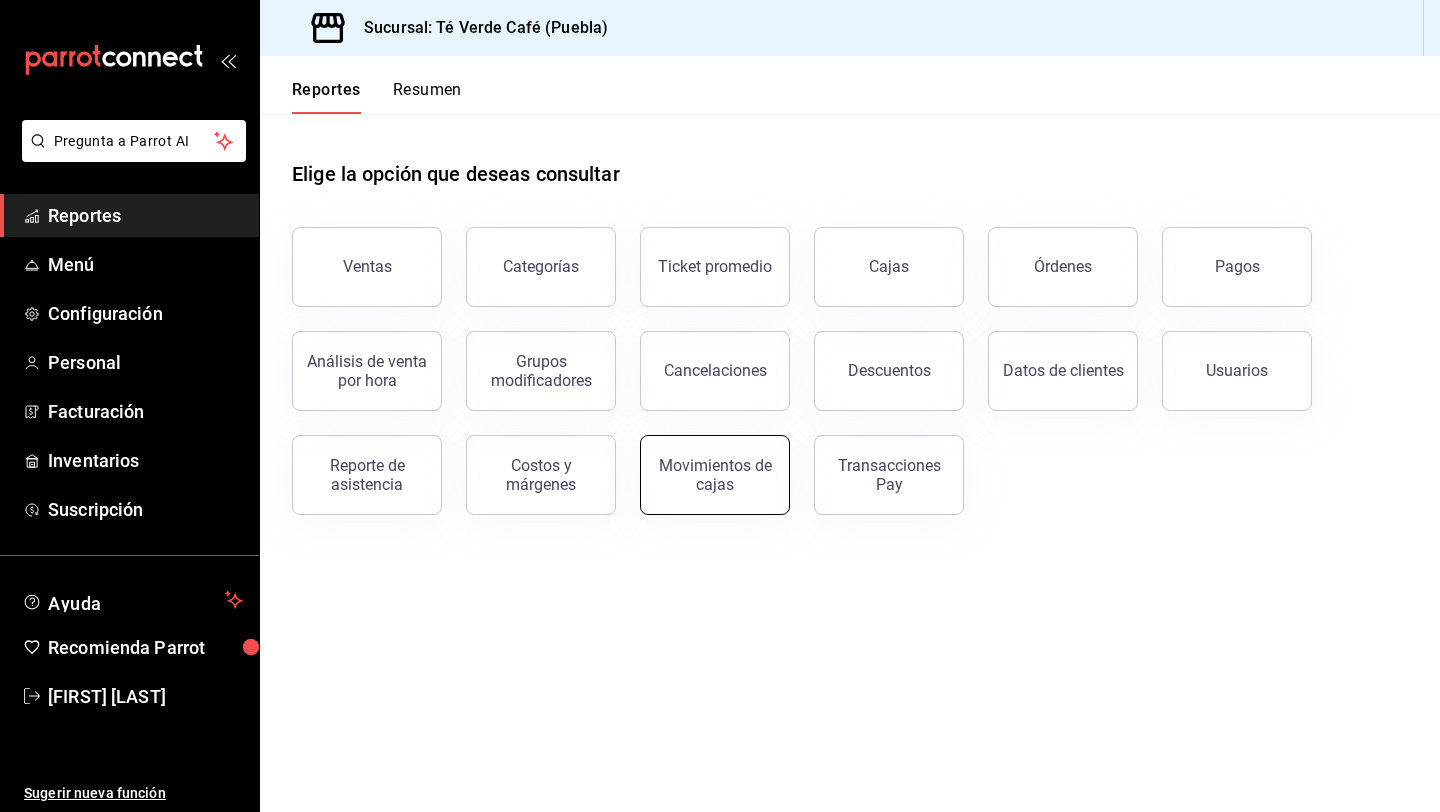 click on "Movimientos de cajas" at bounding box center [715, 475] 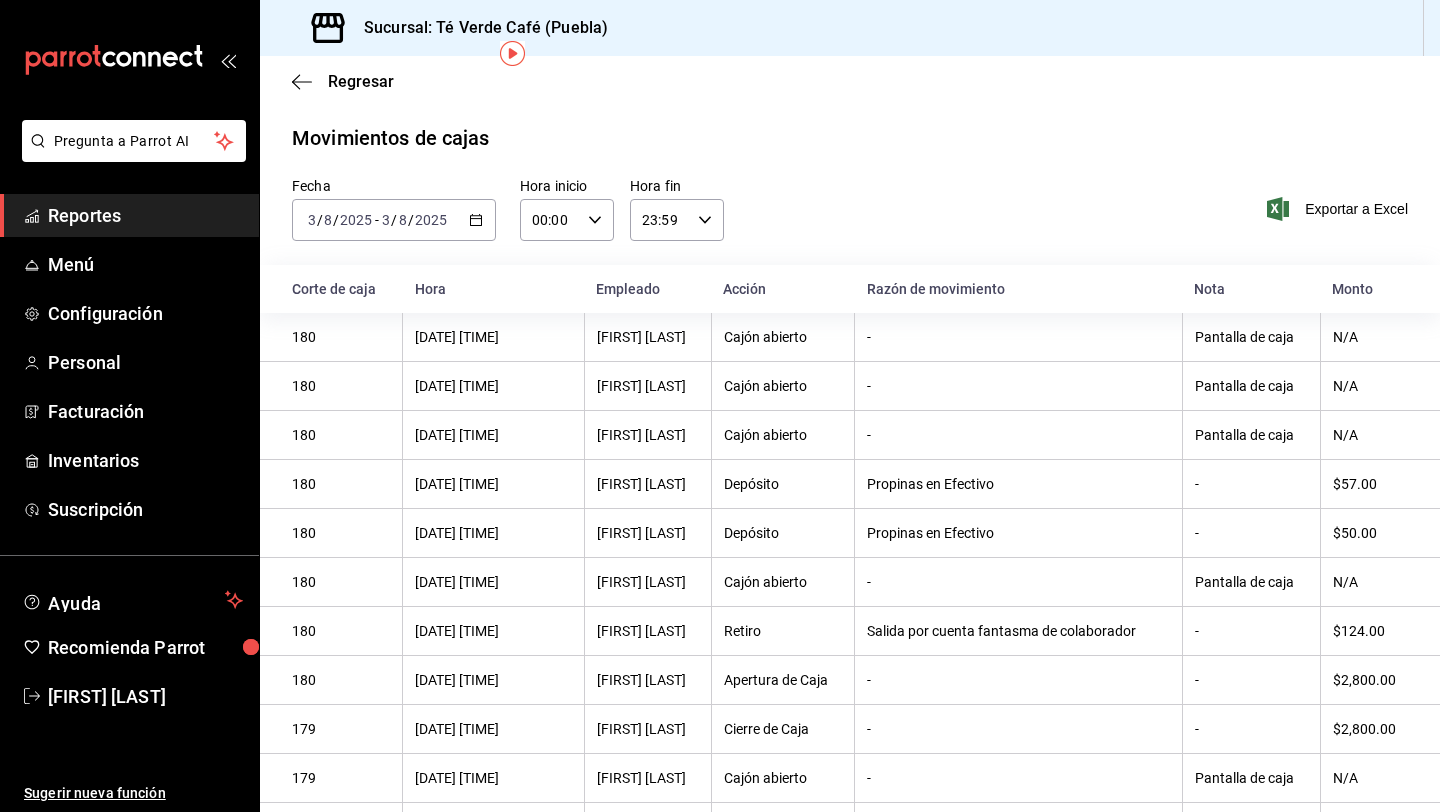 scroll, scrollTop: 99, scrollLeft: 0, axis: vertical 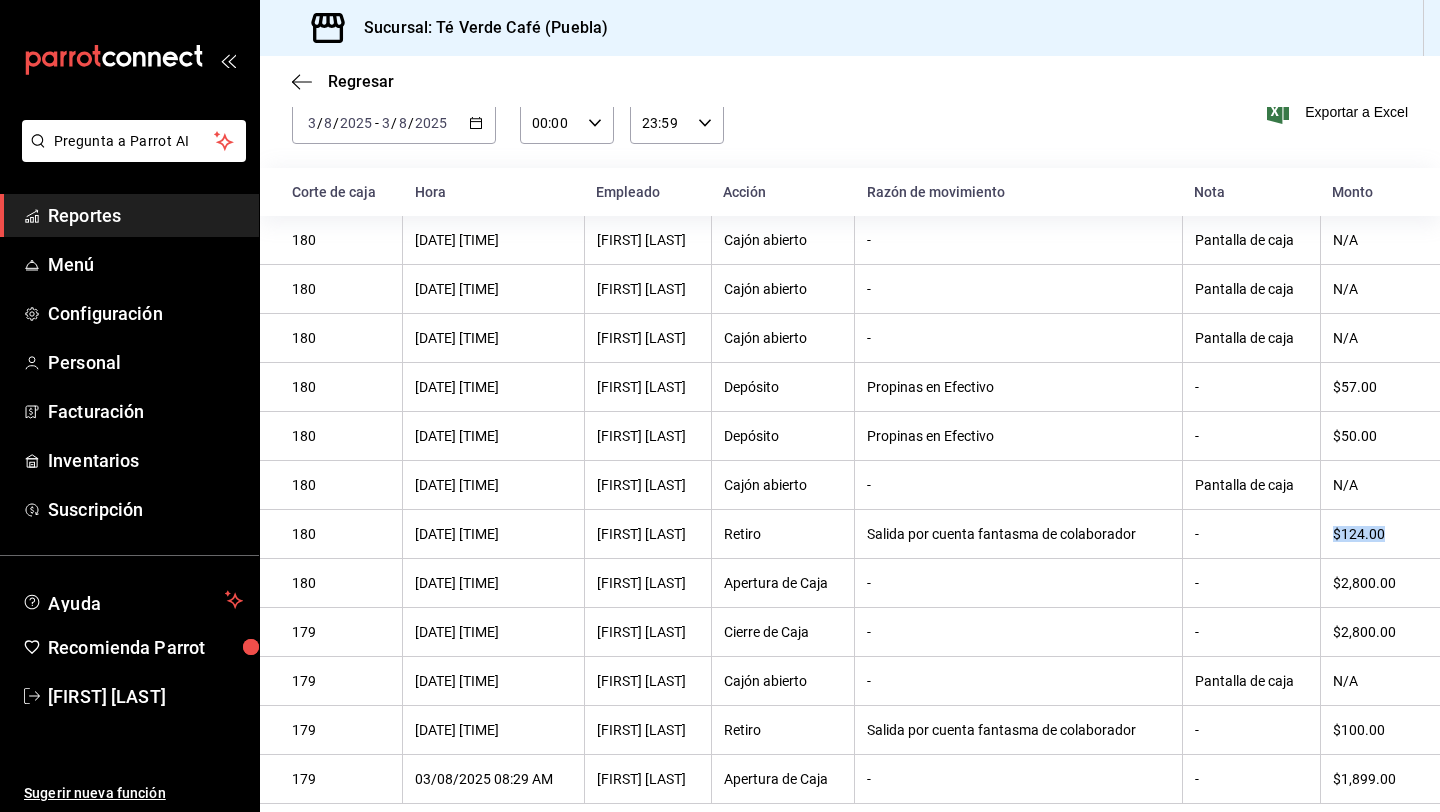 drag, startPoint x: 1395, startPoint y: 539, endPoint x: 1341, endPoint y: 541, distance: 54.037025 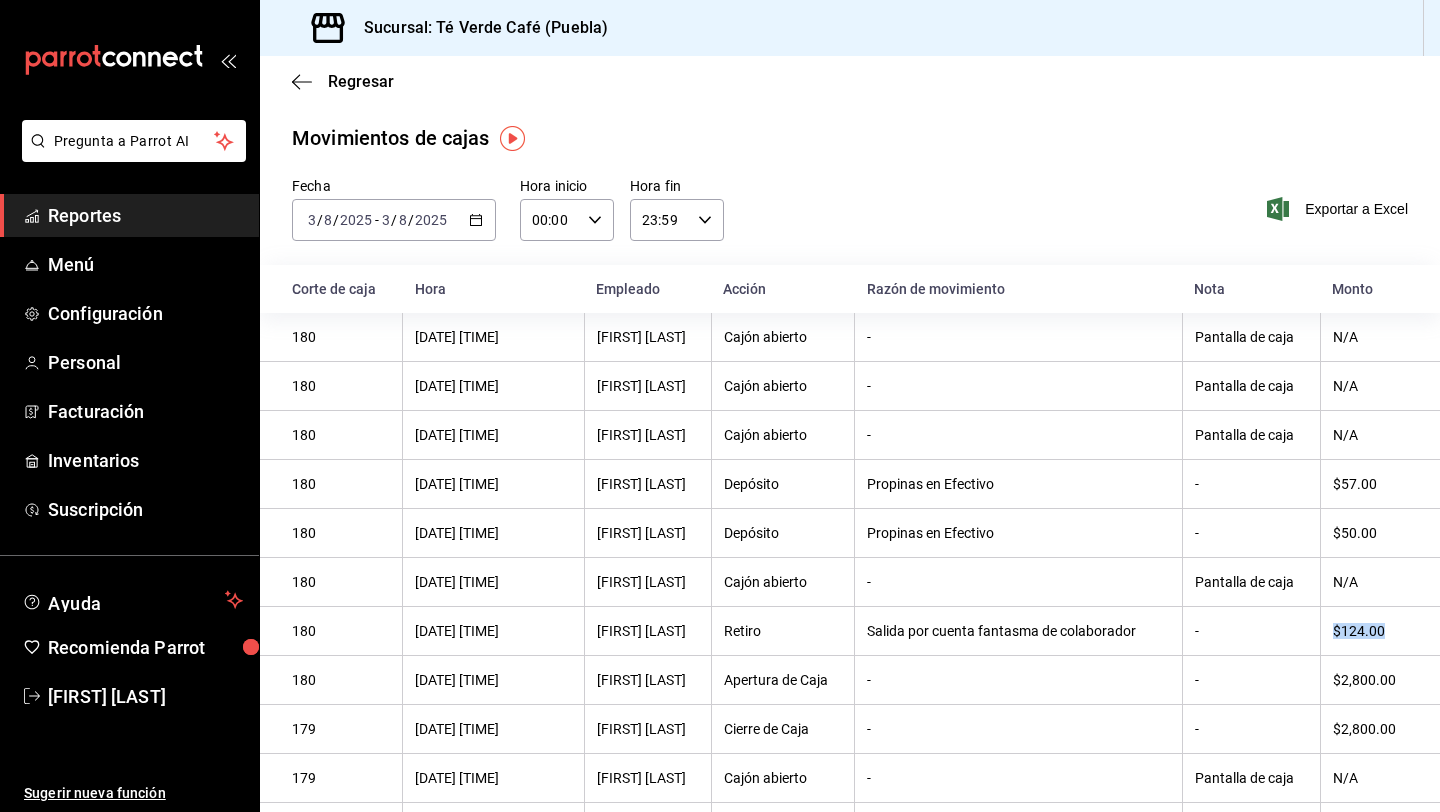 scroll, scrollTop: 103, scrollLeft: 0, axis: vertical 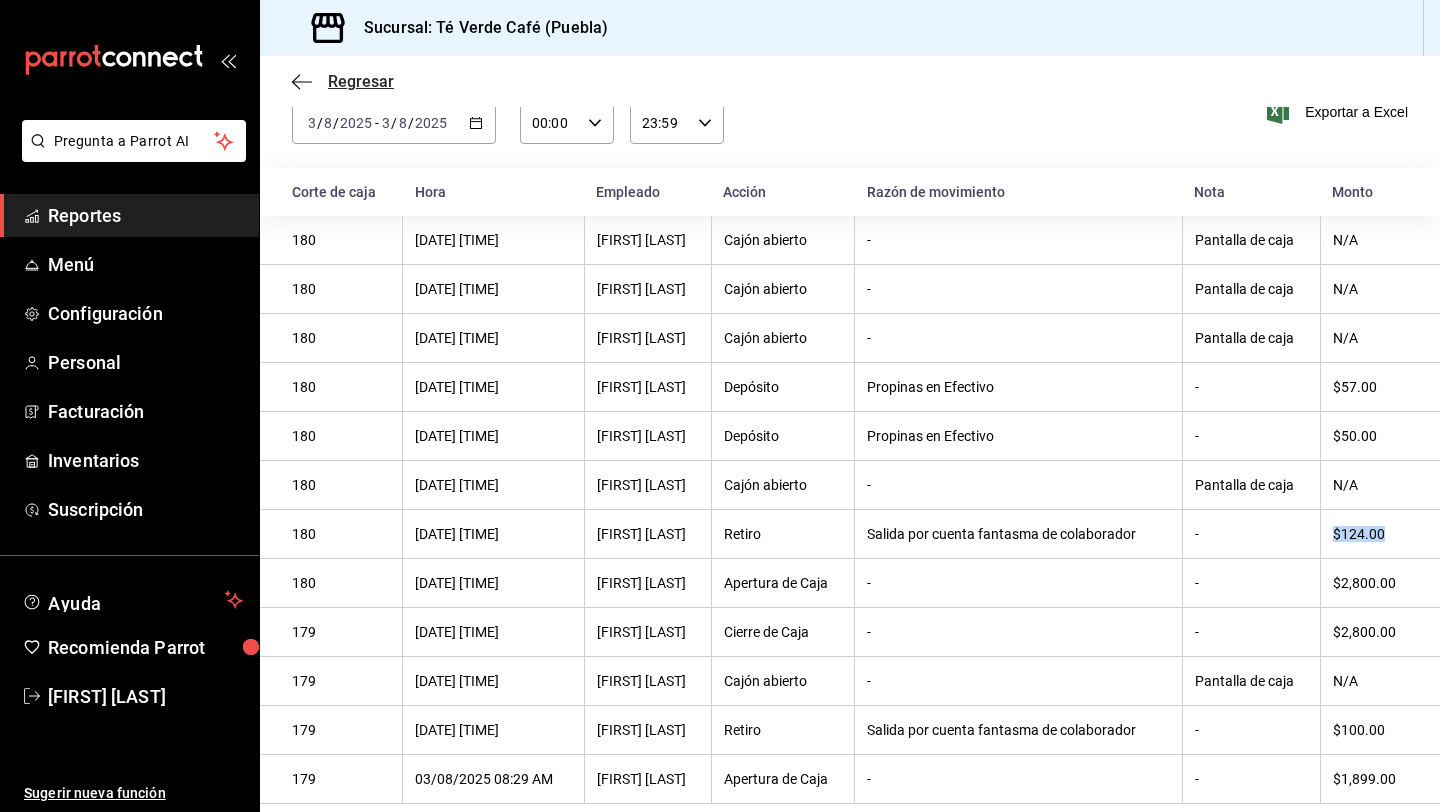 click 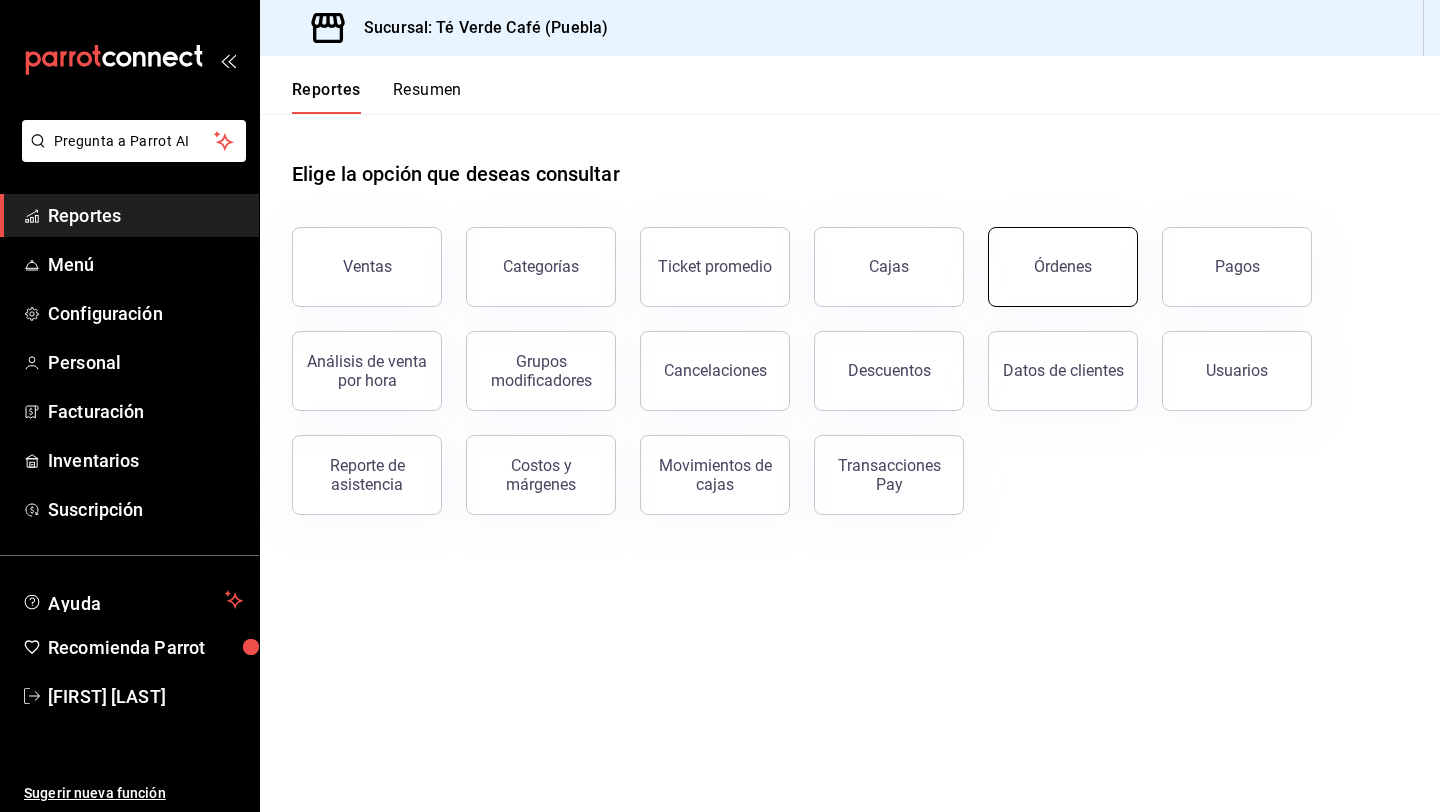 click on "Órdenes" at bounding box center (1063, 266) 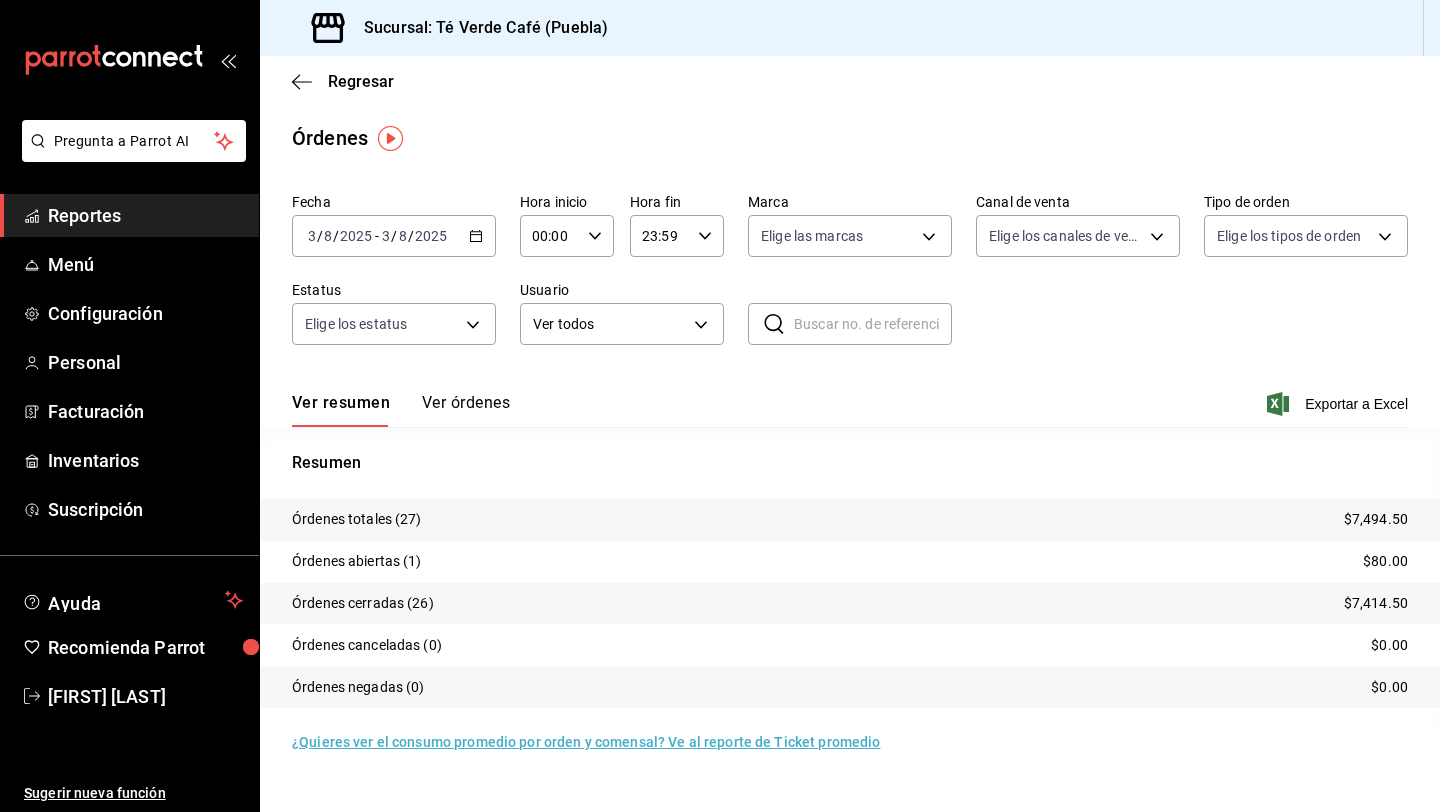 click on "Ver órdenes" at bounding box center (466, 410) 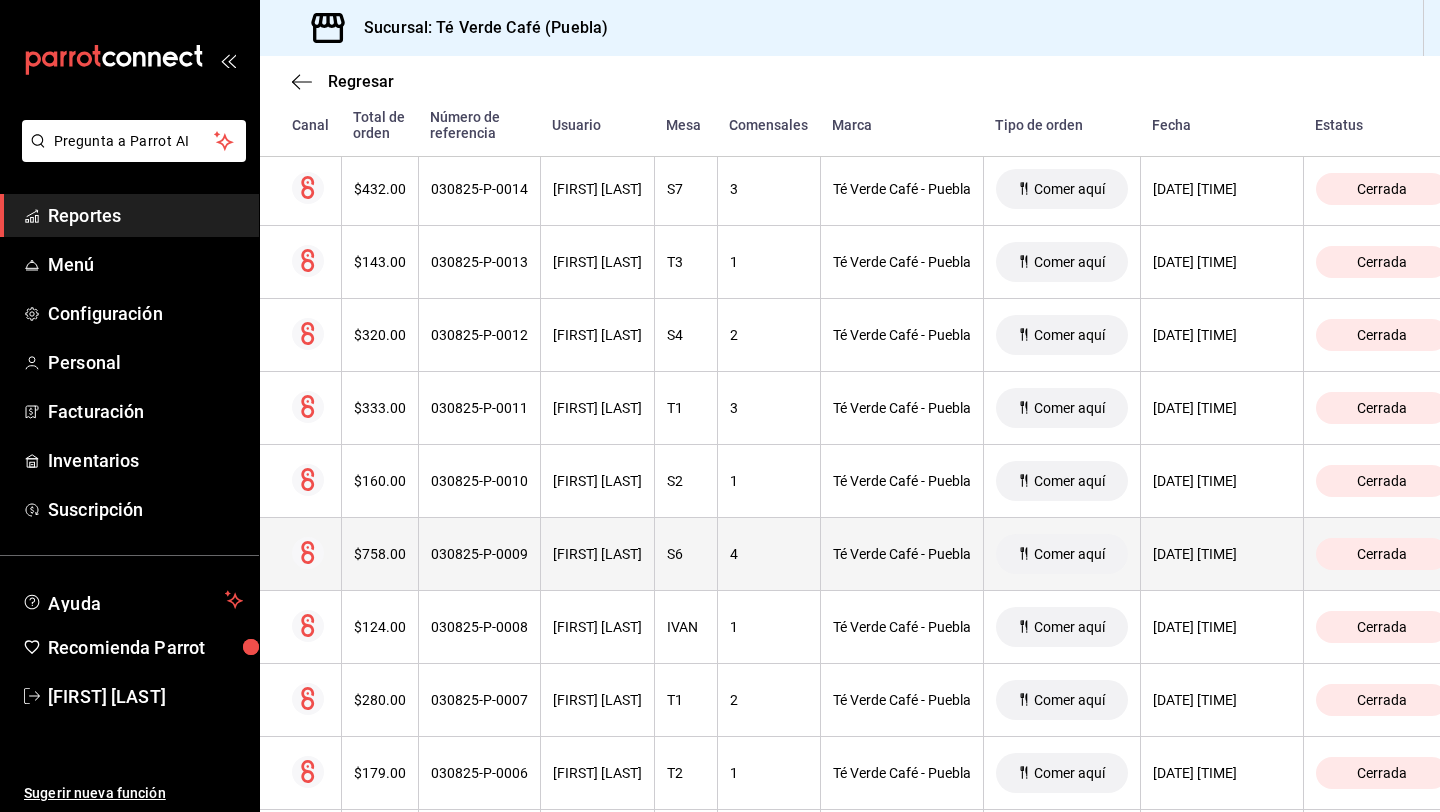 scroll, scrollTop: 1394, scrollLeft: 0, axis: vertical 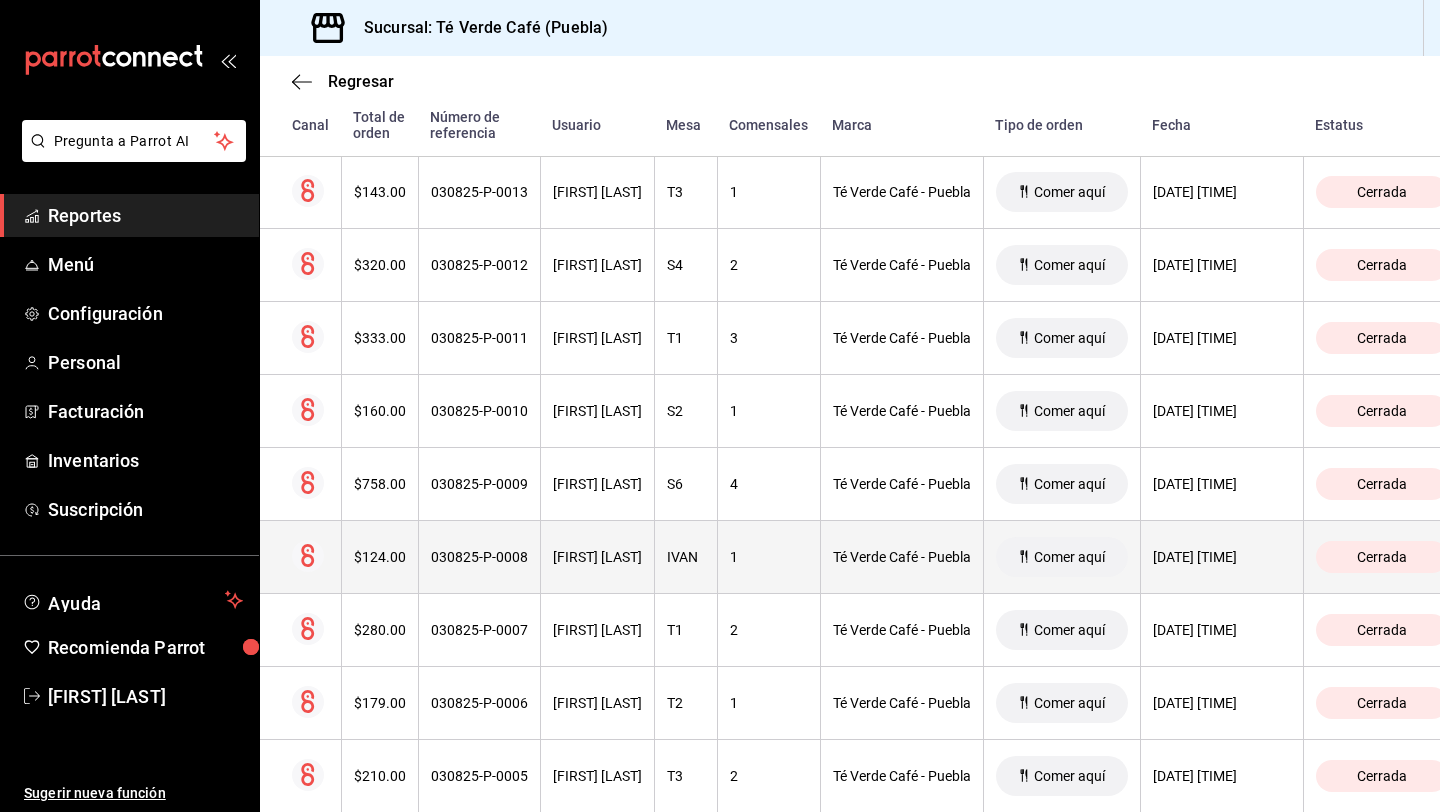 click on "$124.00" at bounding box center [379, 557] 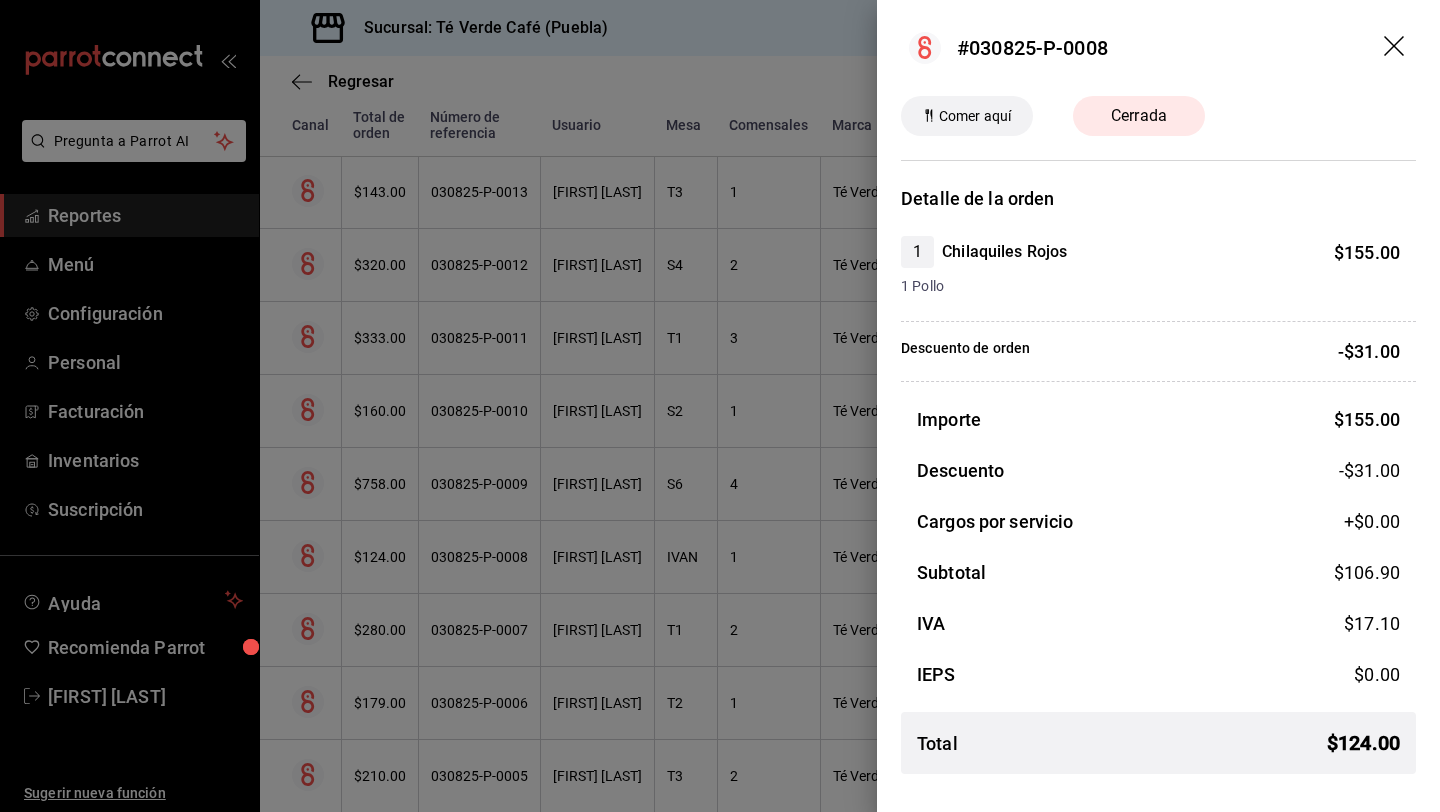 drag, startPoint x: 1395, startPoint y: 36, endPoint x: 1420, endPoint y: 91, distance: 60.41523 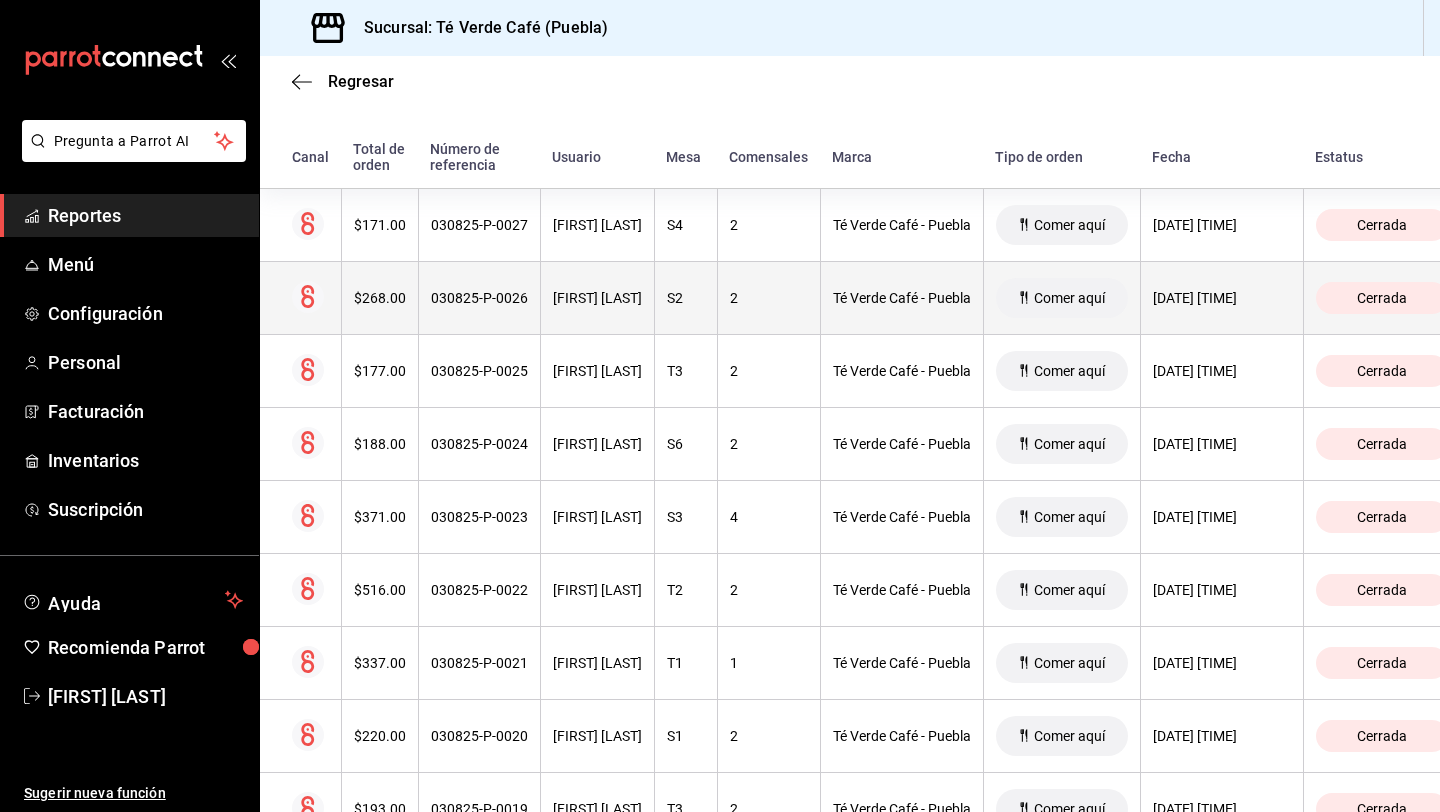 scroll, scrollTop: 0, scrollLeft: 0, axis: both 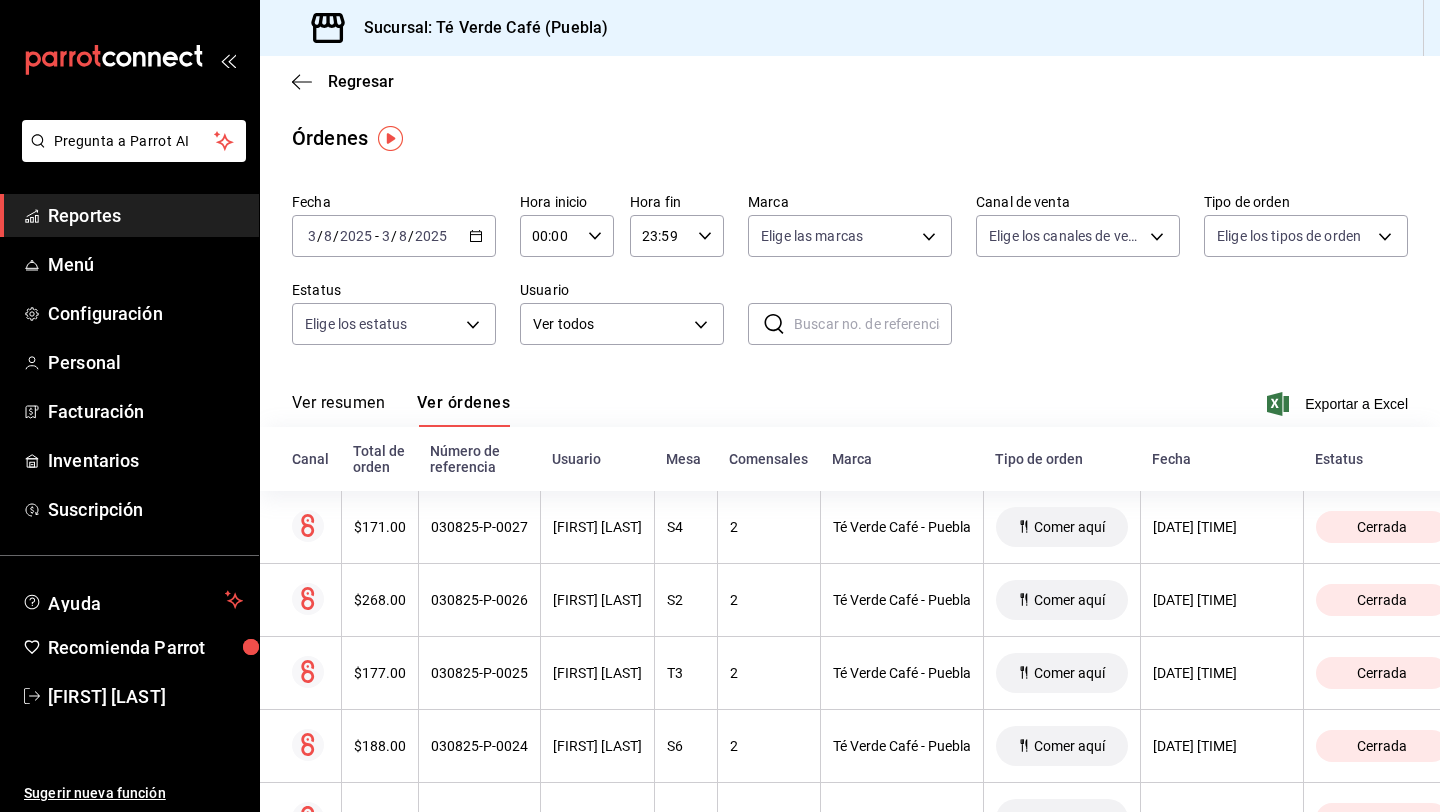 click on "Reportes" at bounding box center [145, 215] 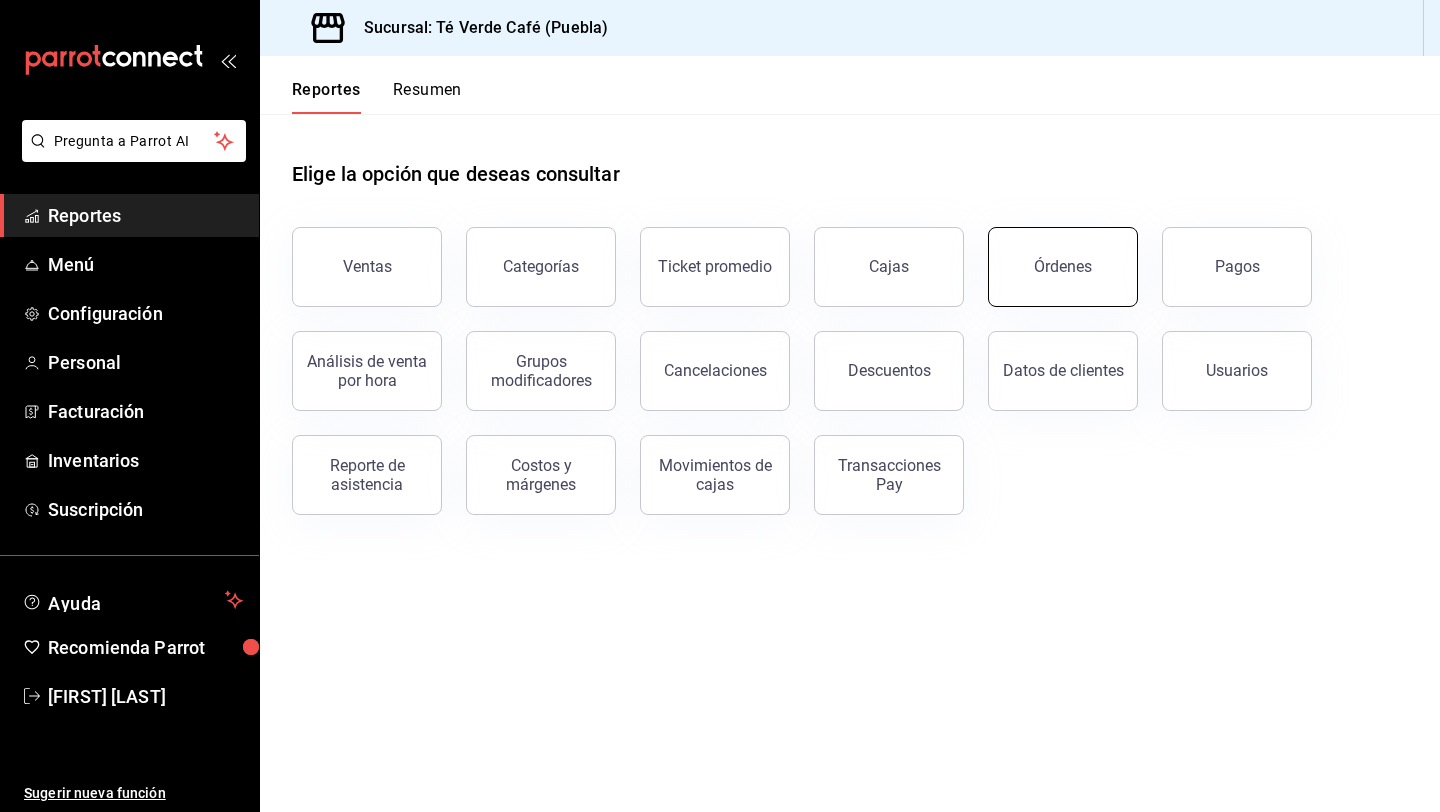 click on "Órdenes" at bounding box center [1063, 267] 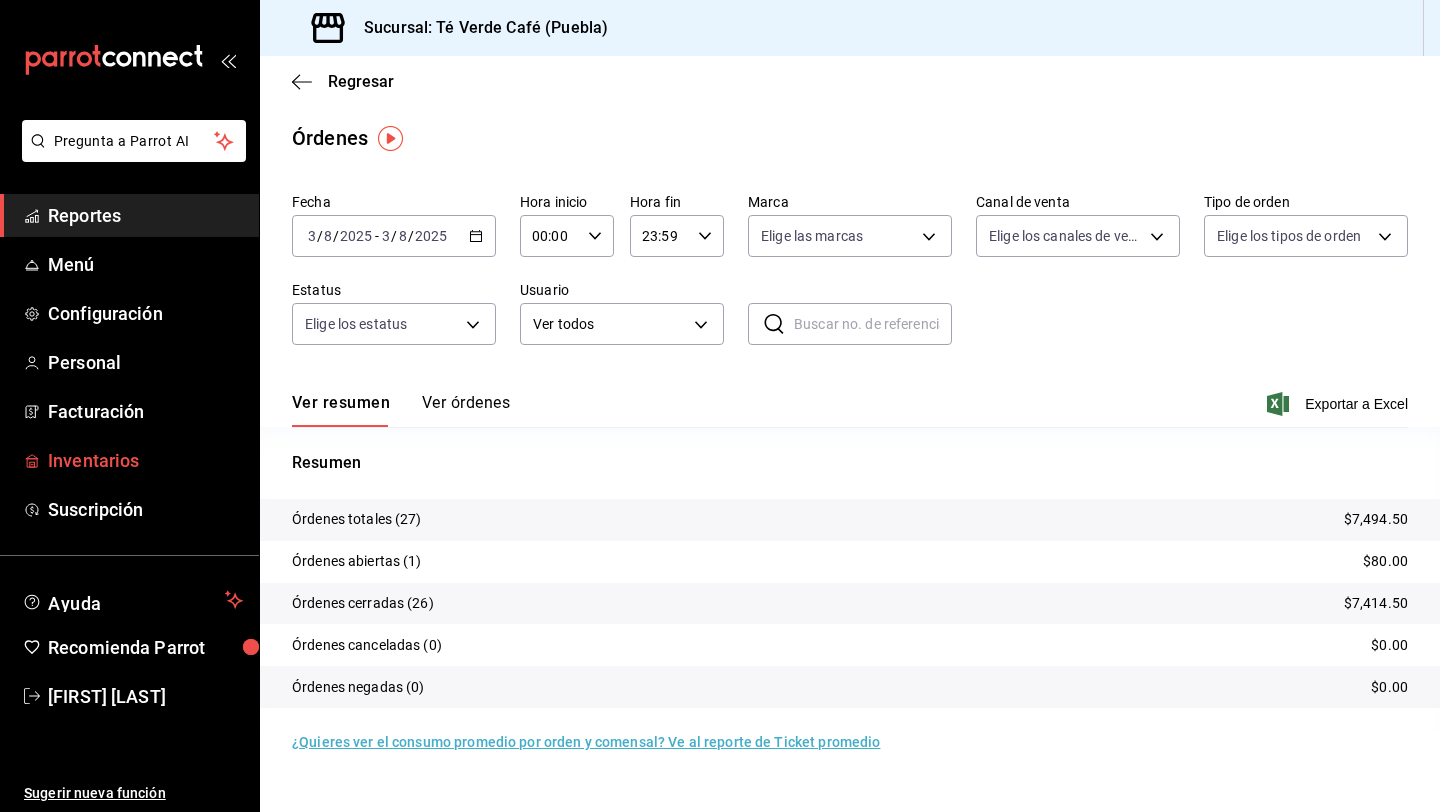 click on "Inventarios" at bounding box center [145, 460] 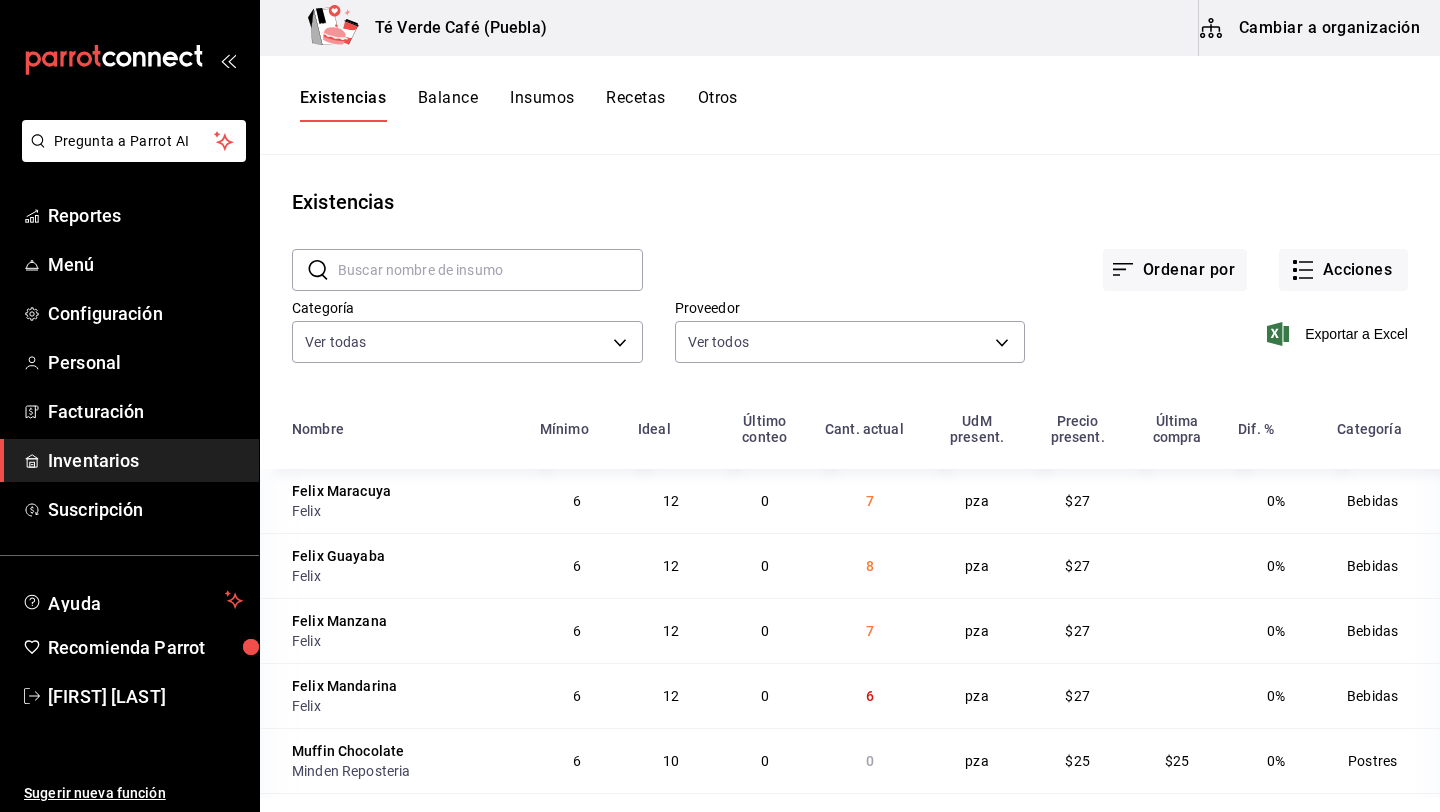 click at bounding box center (490, 270) 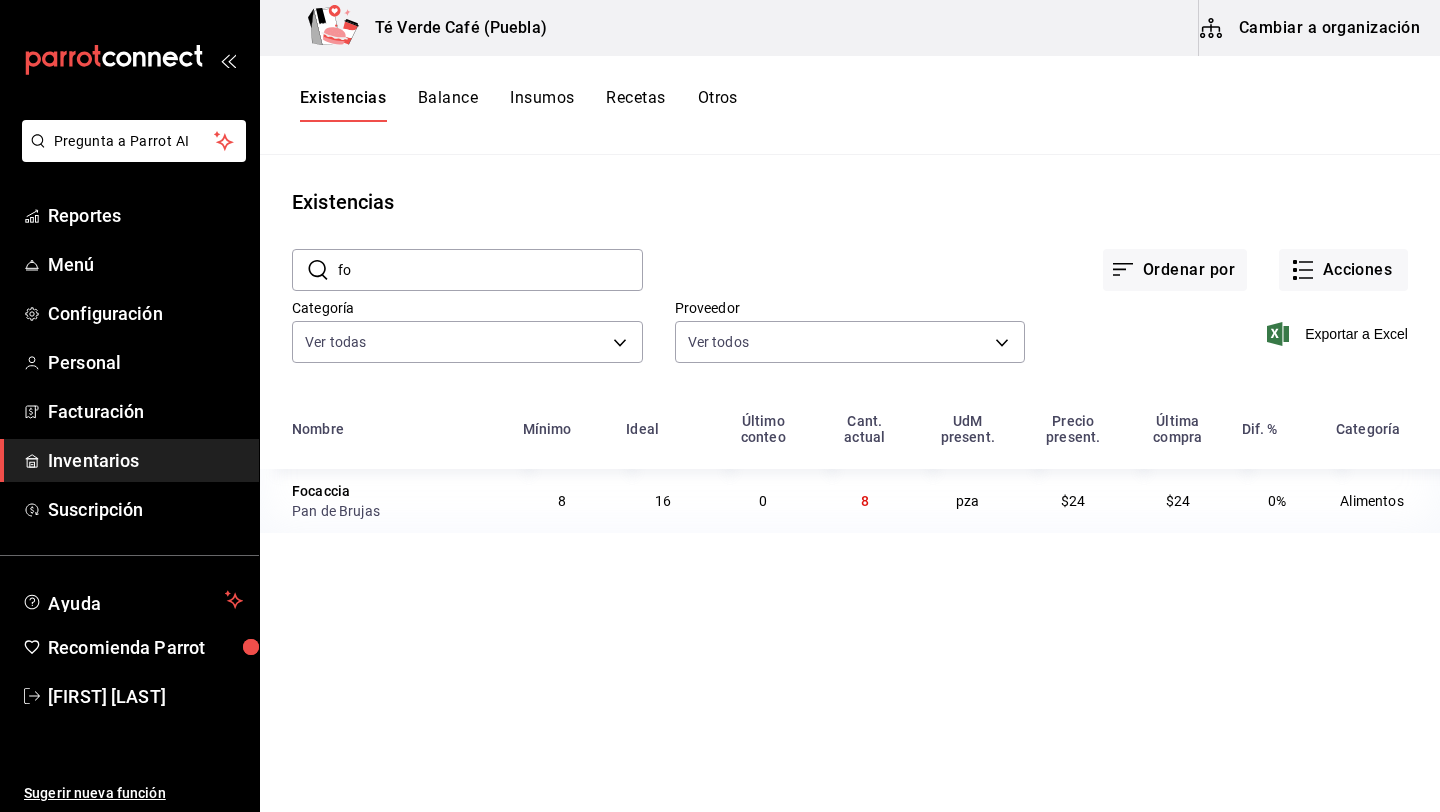 type on "f" 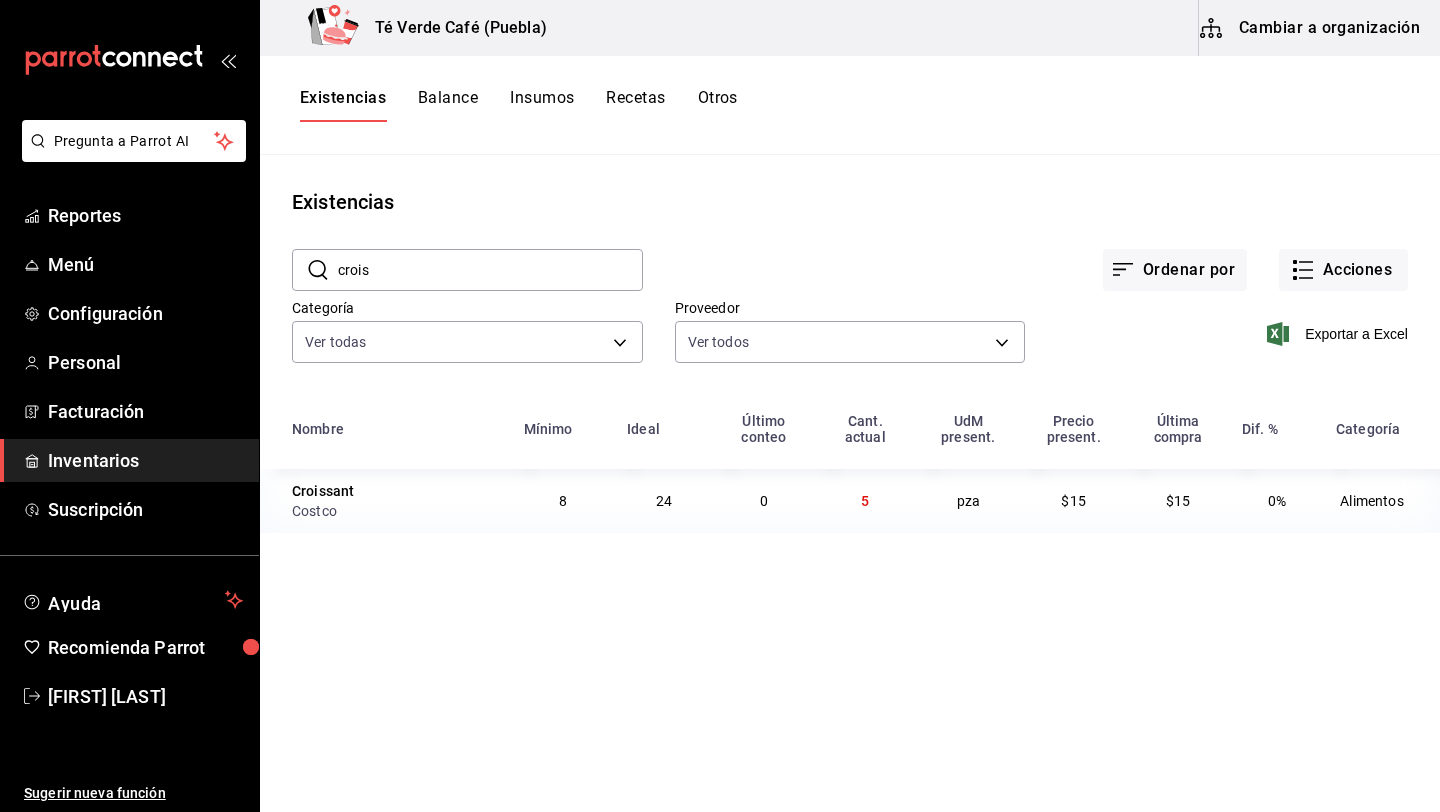 click on "crois" at bounding box center [490, 270] 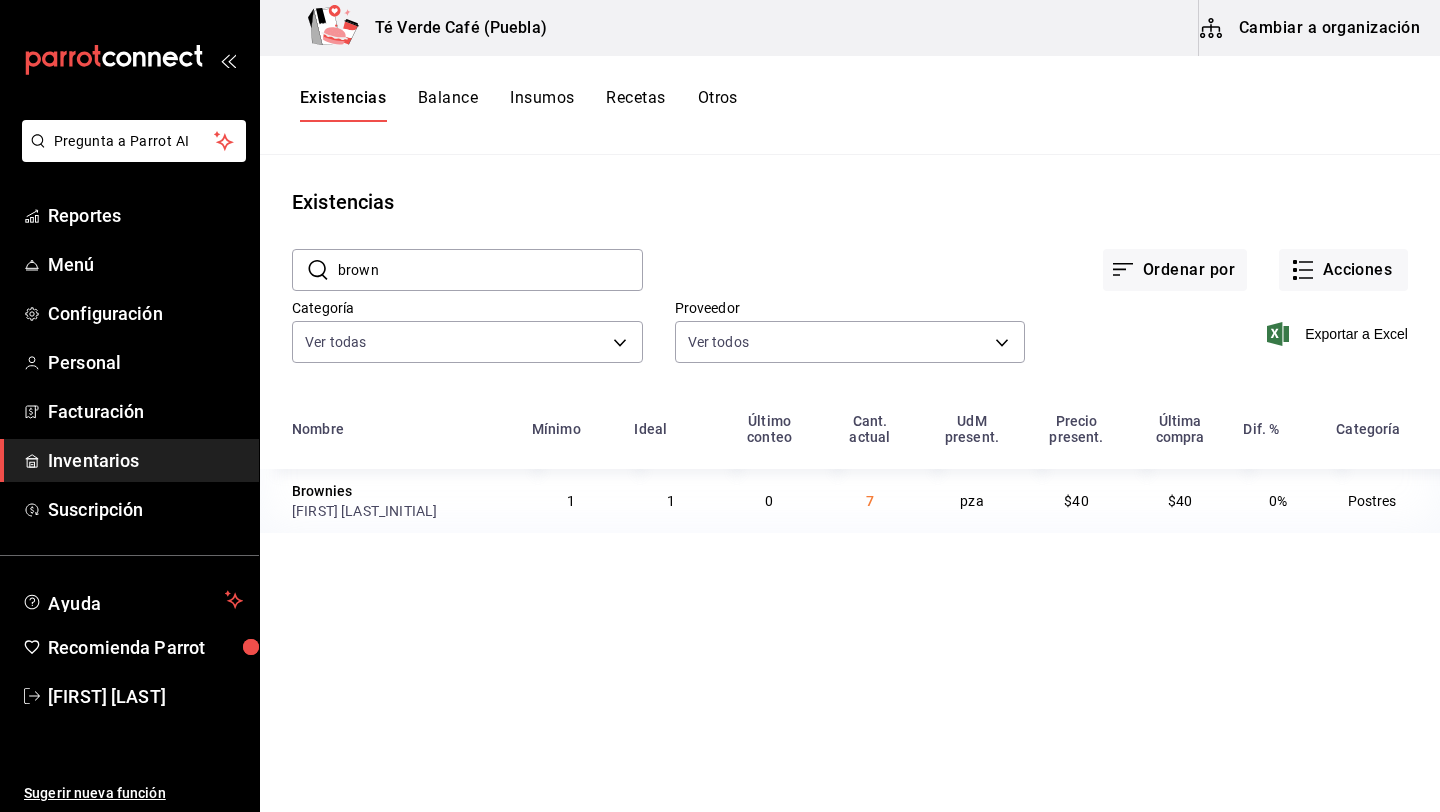 click on "brown" at bounding box center (490, 270) 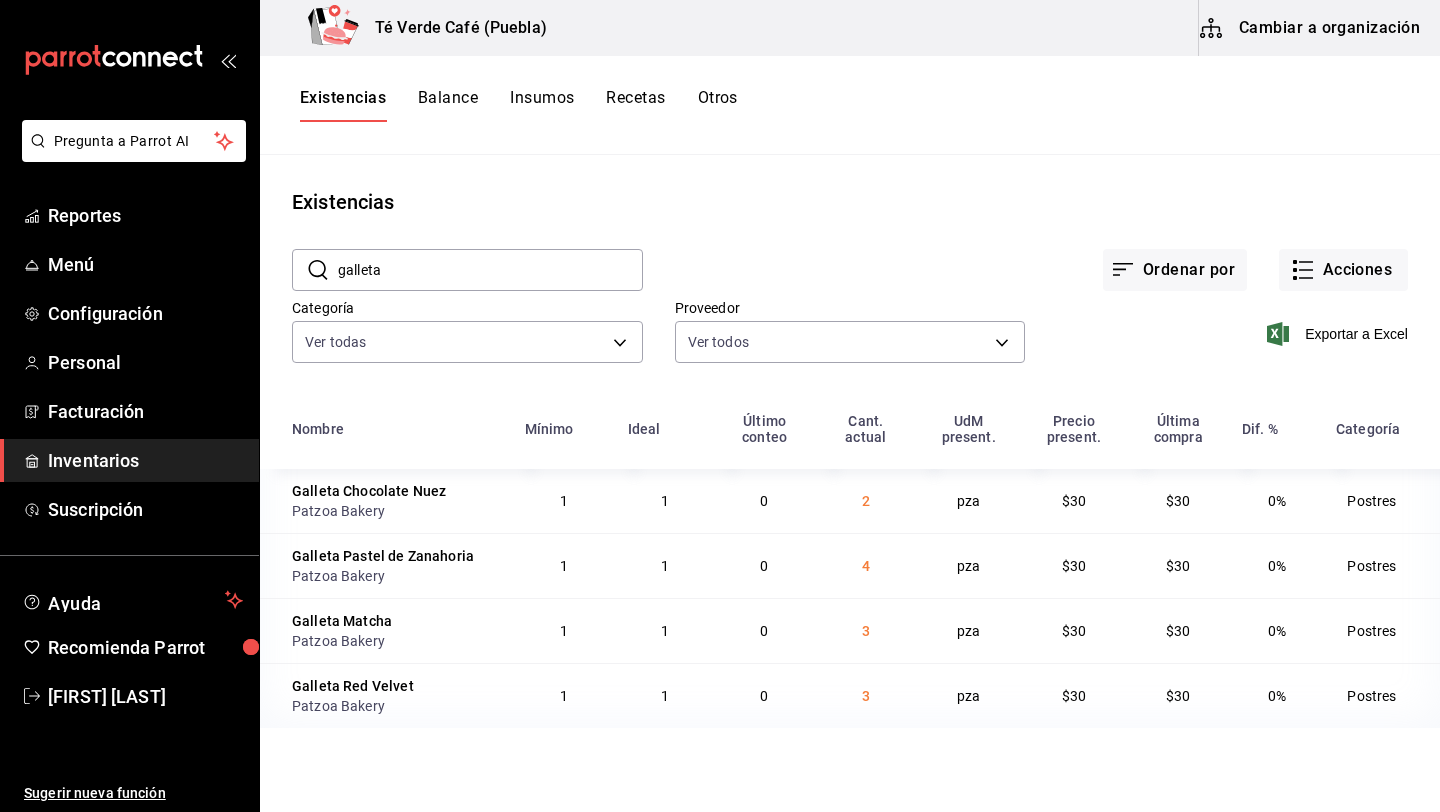 click on "galleta" at bounding box center [490, 270] 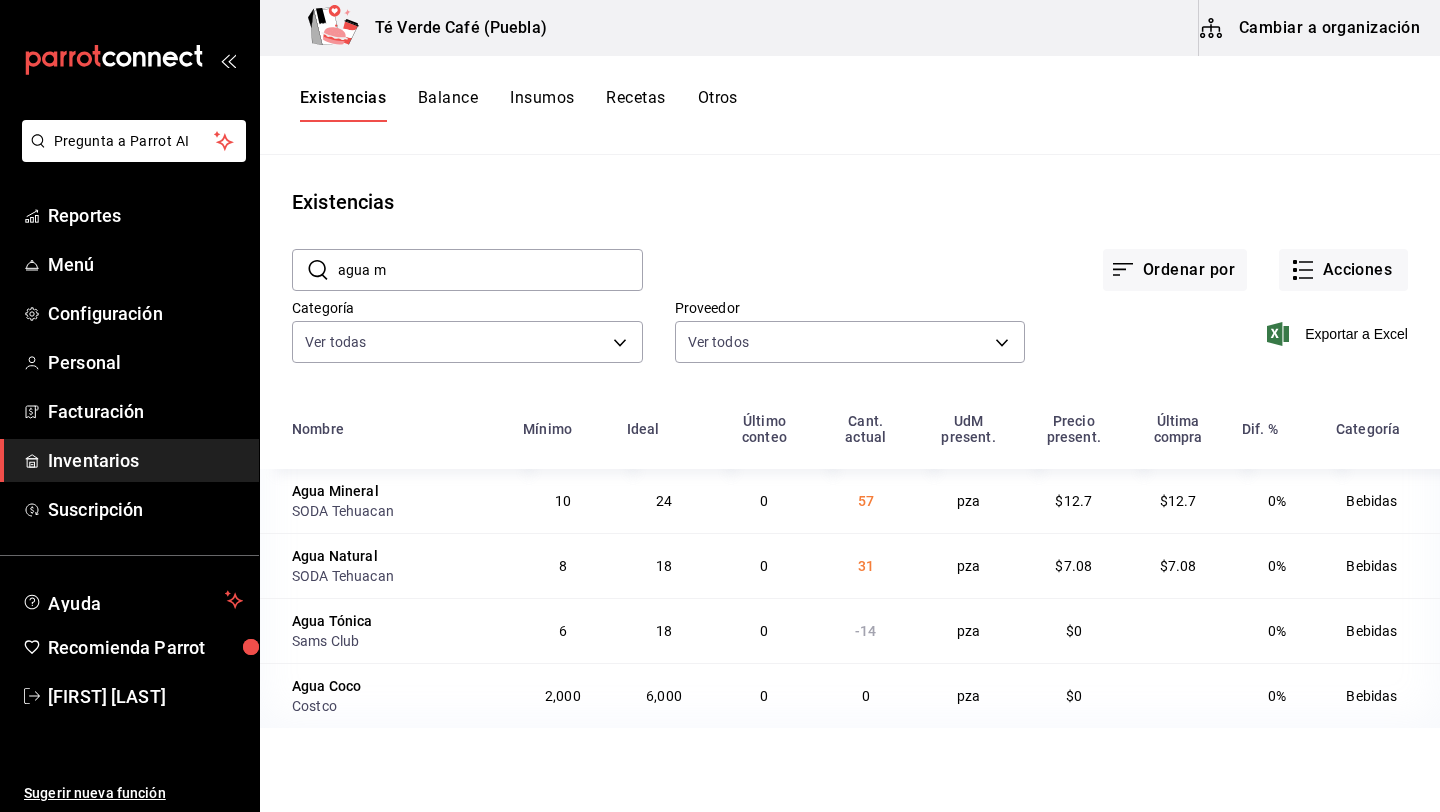 click on "agua m" at bounding box center [490, 270] 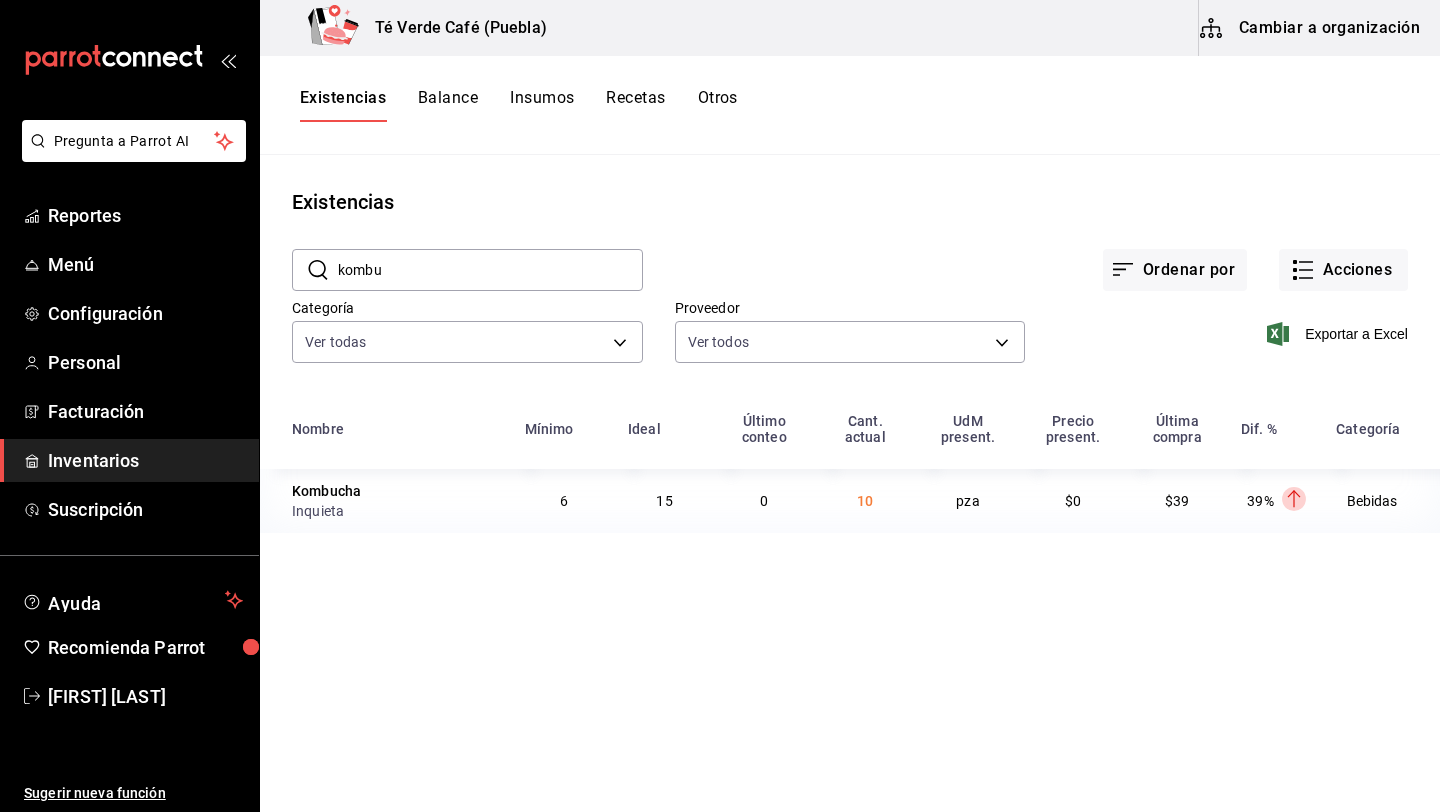 click on "kombu" at bounding box center [490, 270] 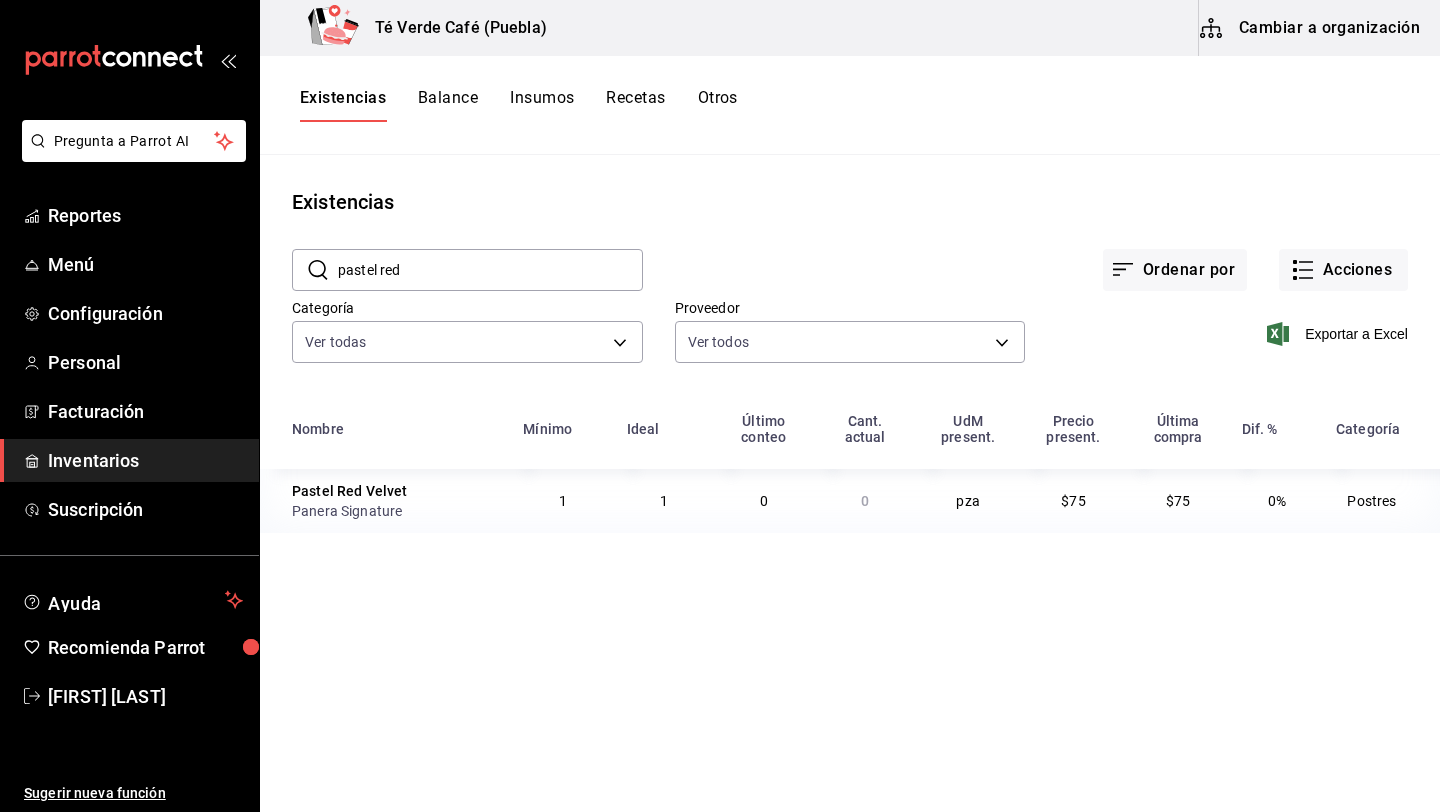 click on "pastel red" at bounding box center (490, 270) 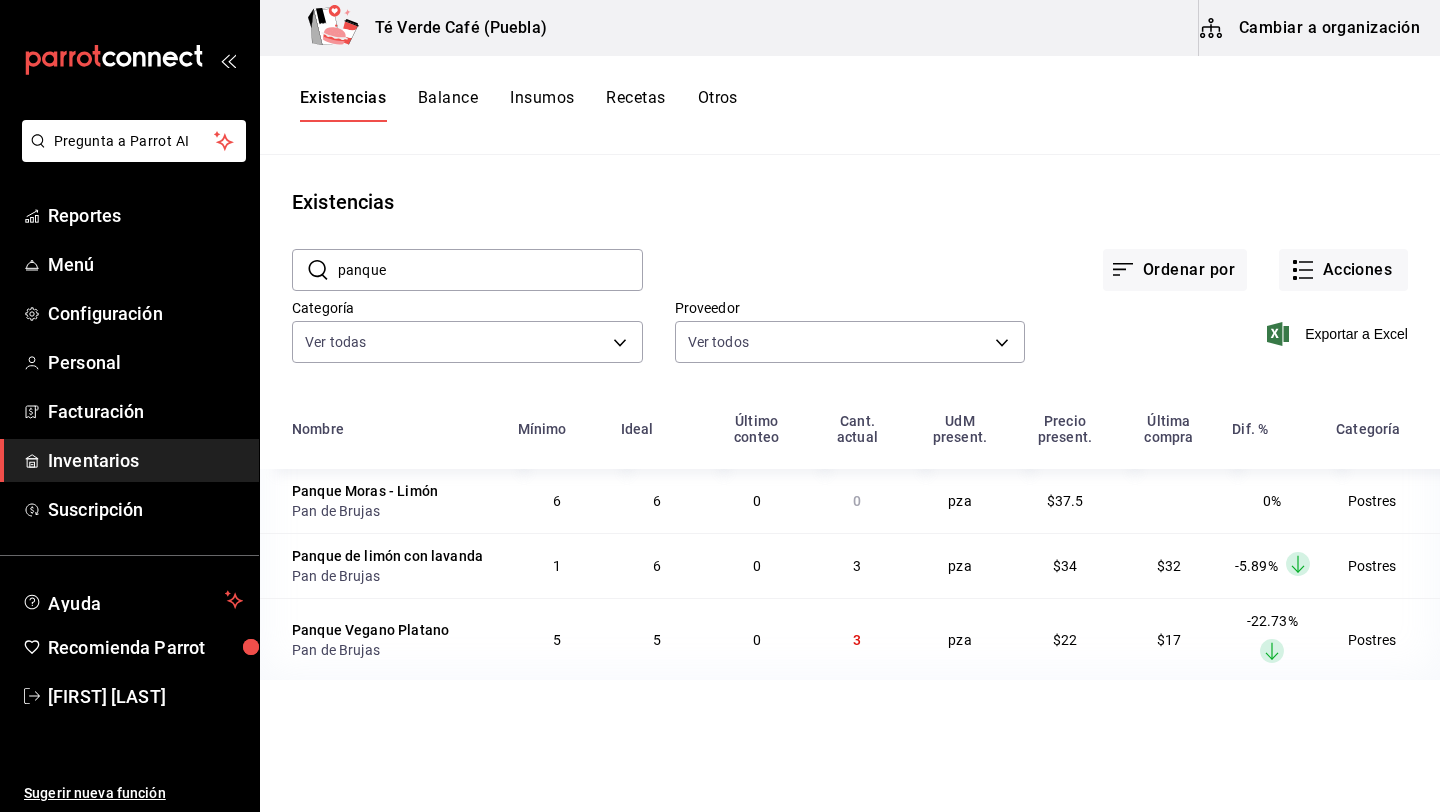 click on "panque" at bounding box center [490, 270] 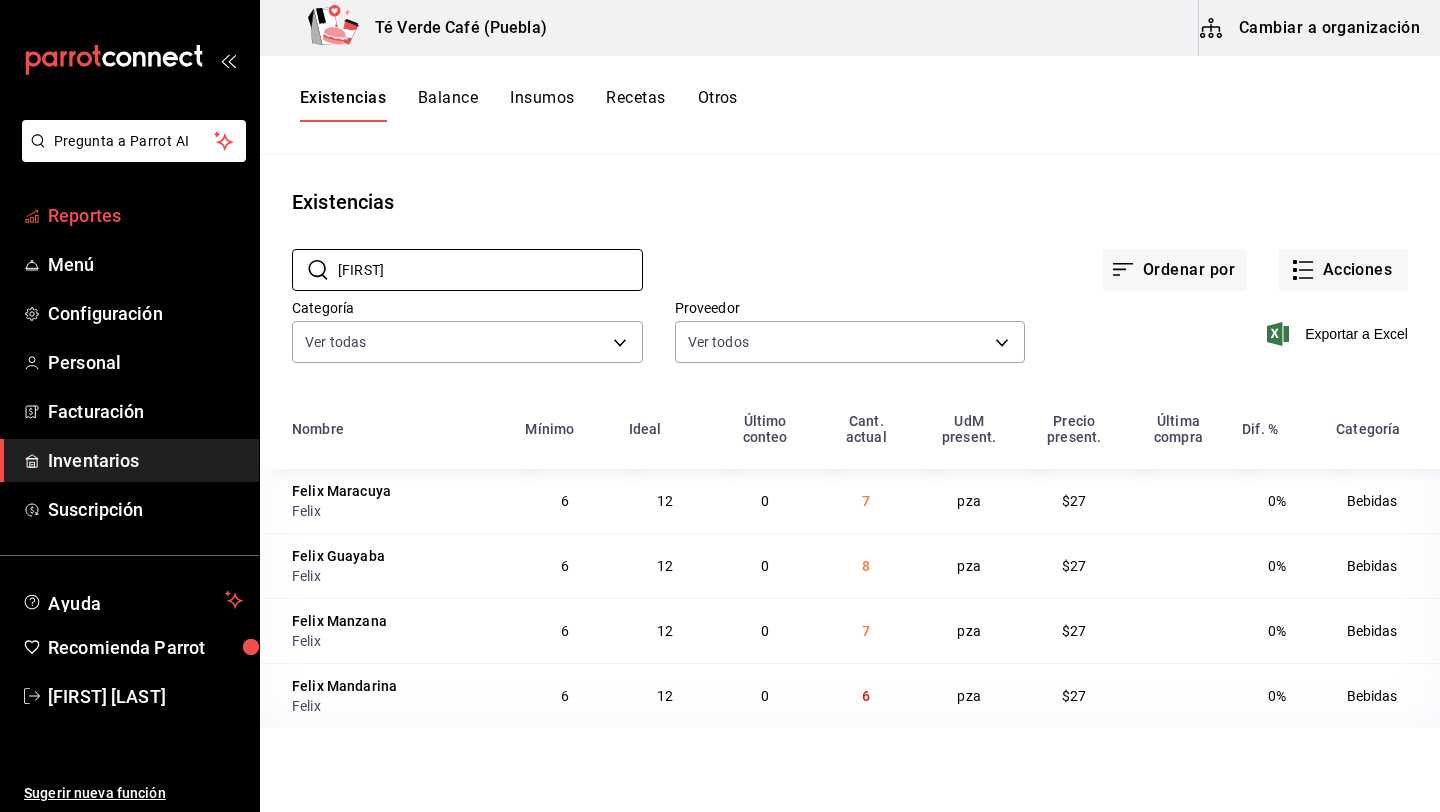 type on "[FIRST]" 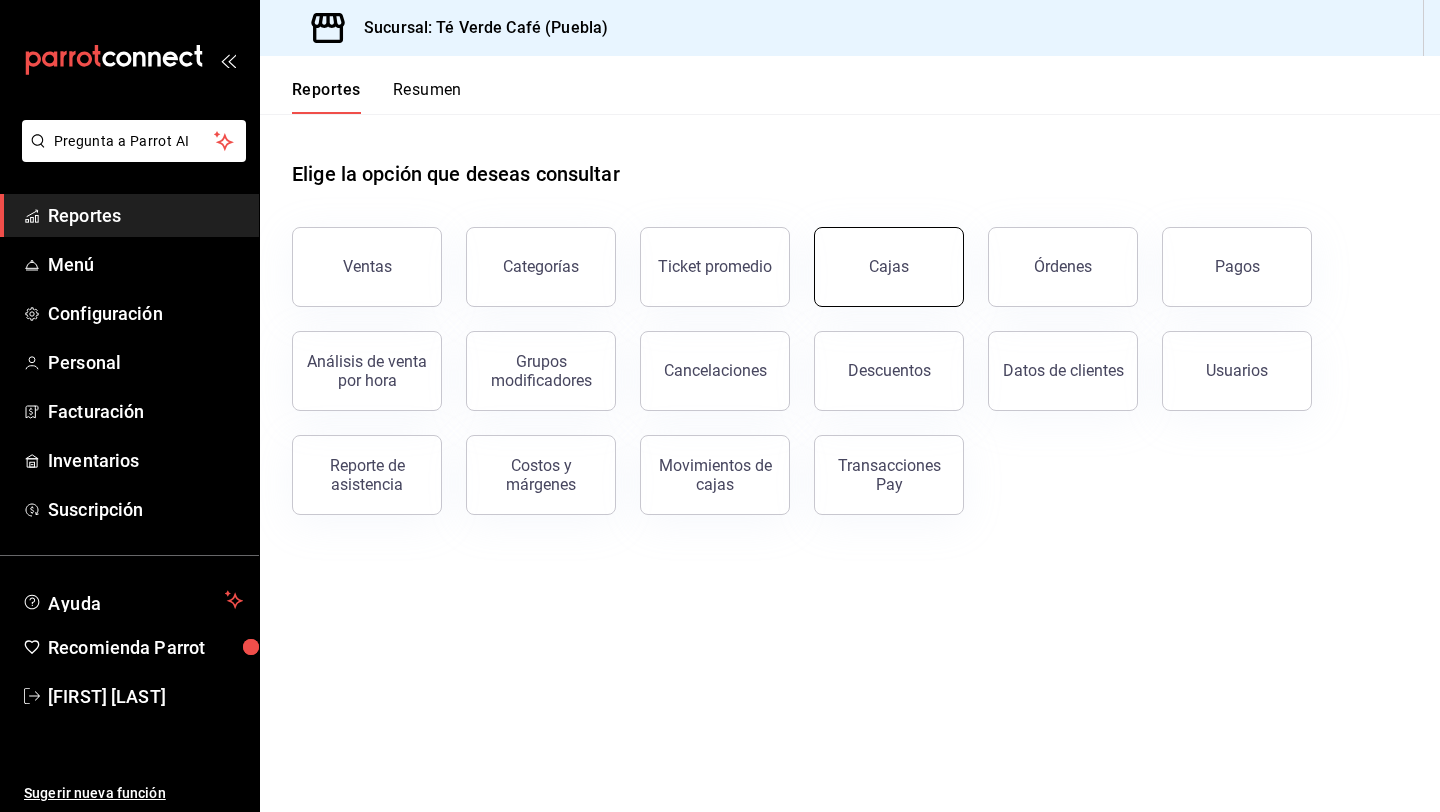 click on "Cajas" at bounding box center [889, 267] 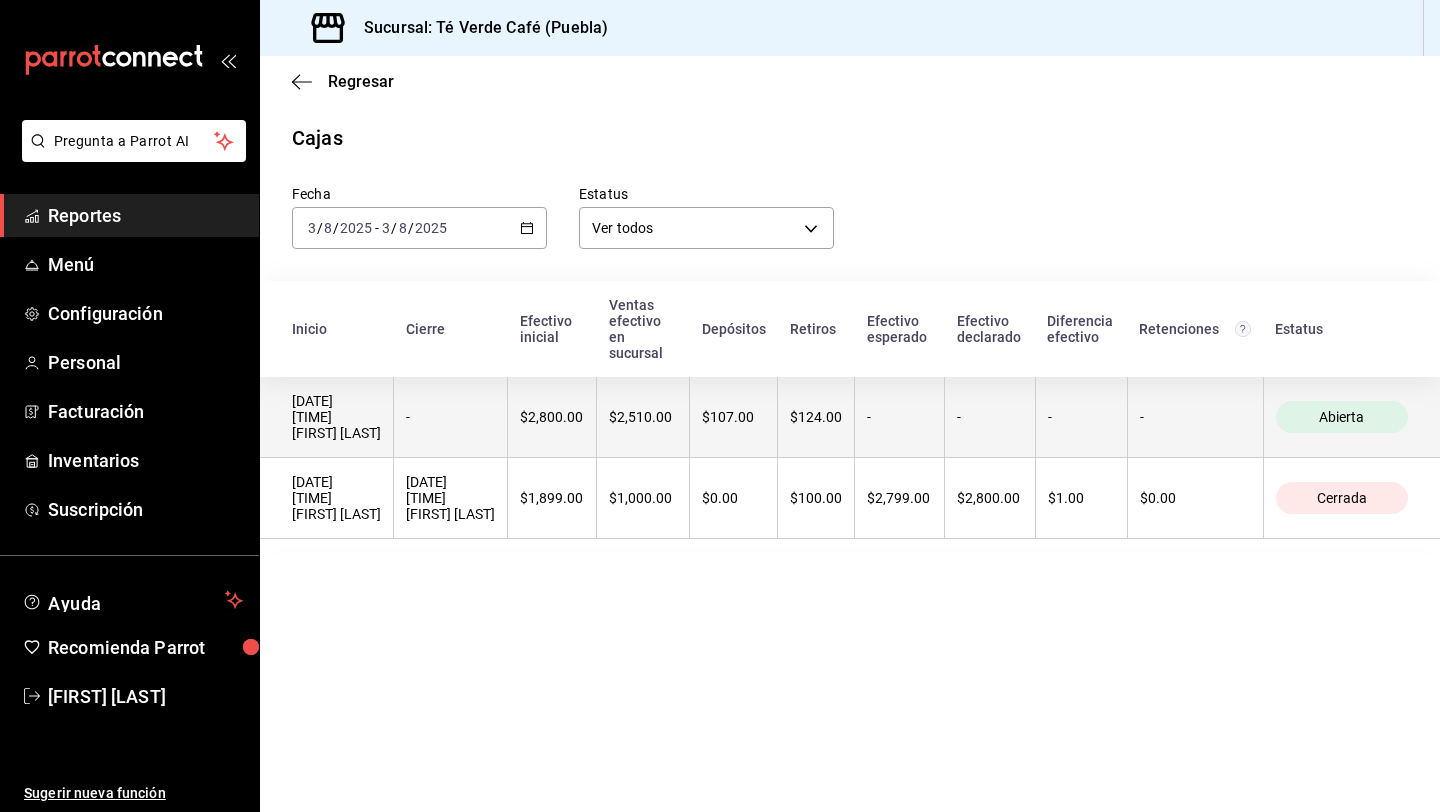 scroll, scrollTop: 0, scrollLeft: 0, axis: both 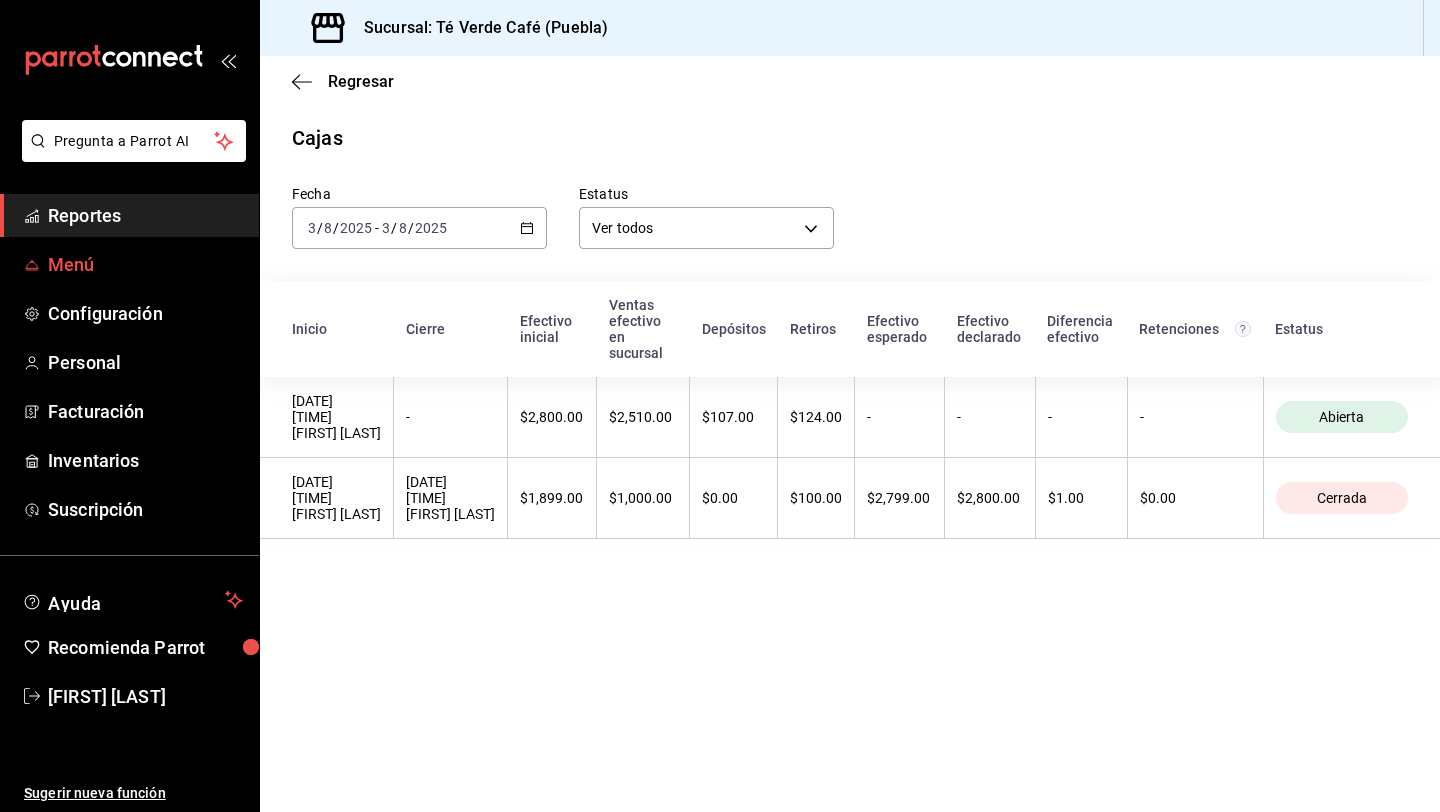 click on "Menú" at bounding box center [145, 264] 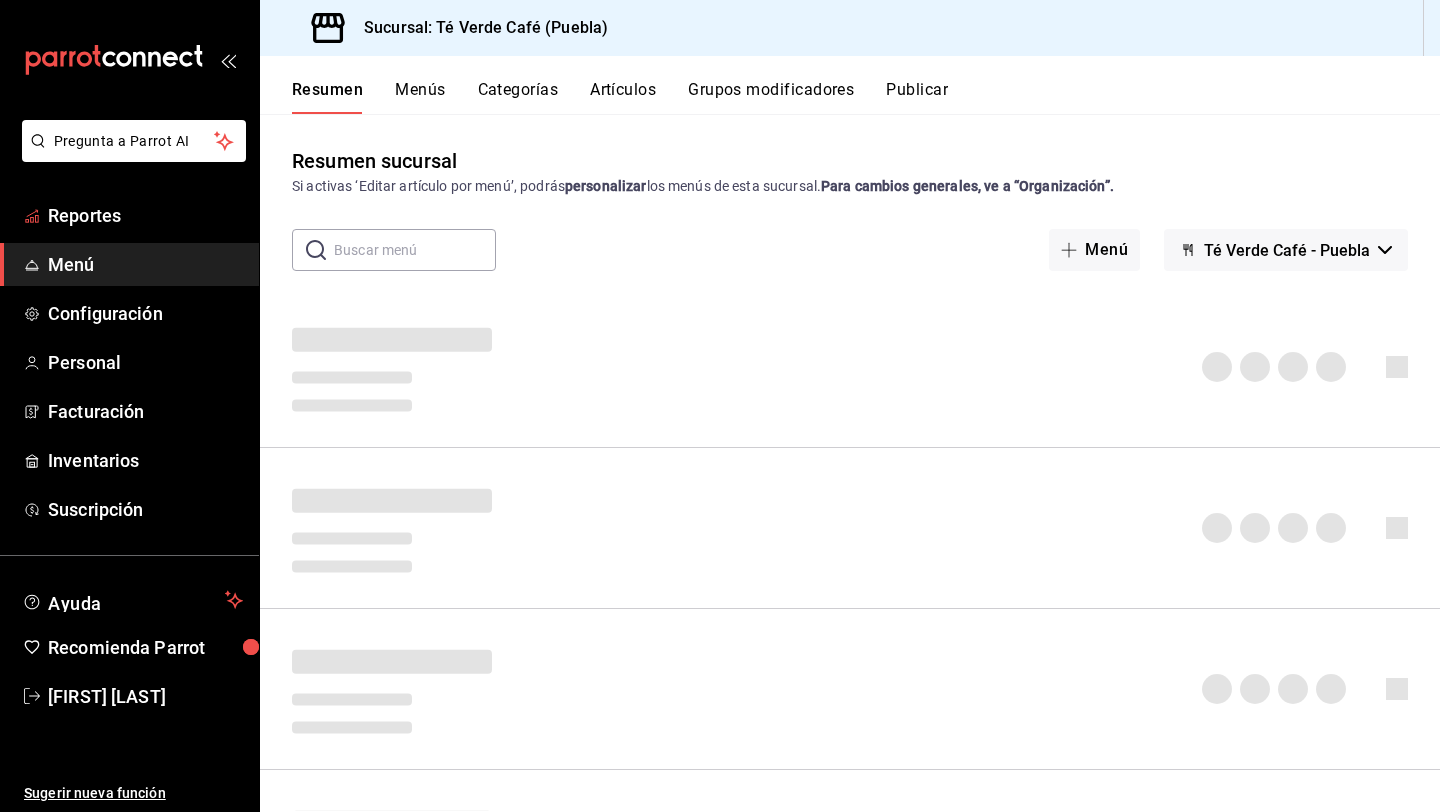 click on "Reportes" at bounding box center (145, 215) 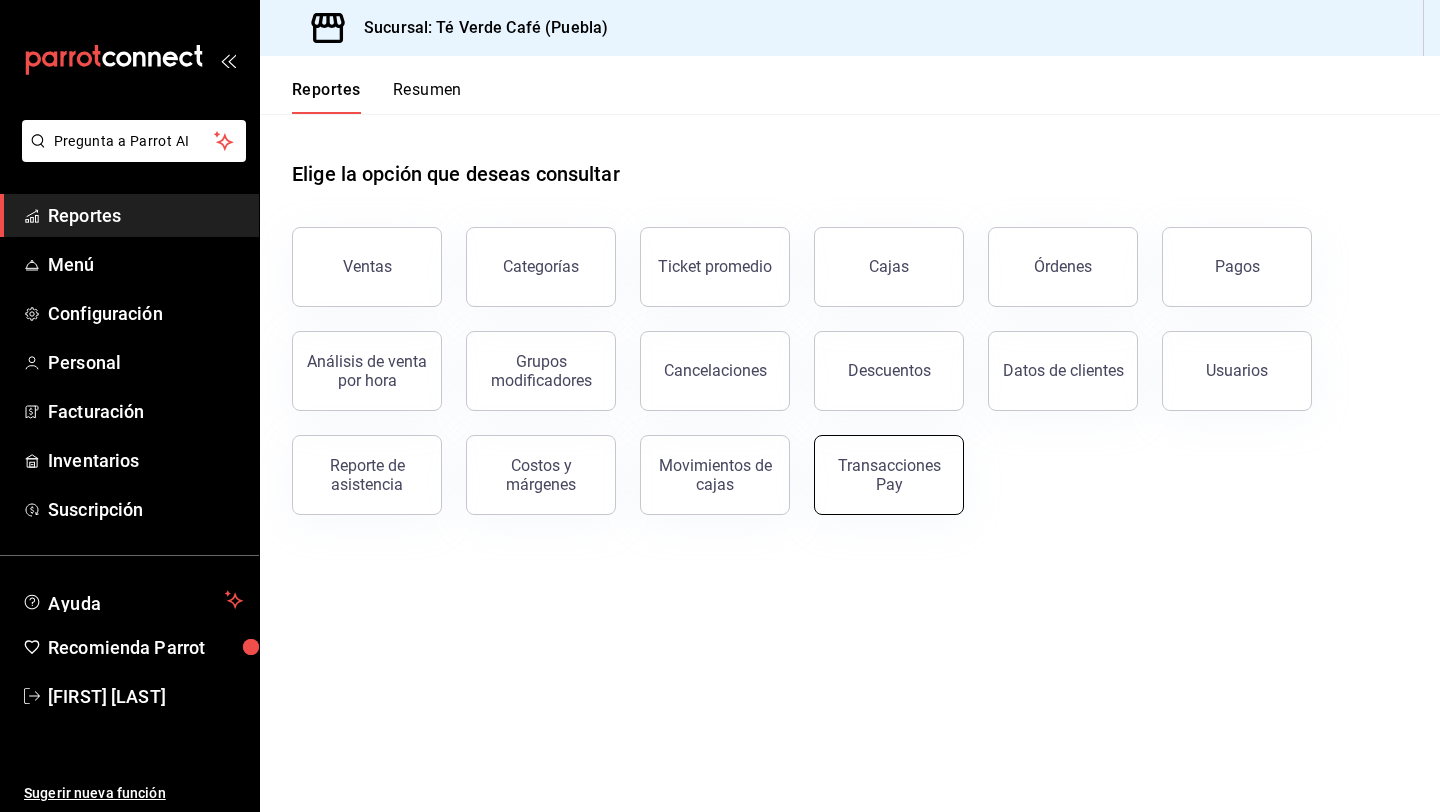 click on "Transacciones Pay" at bounding box center [889, 475] 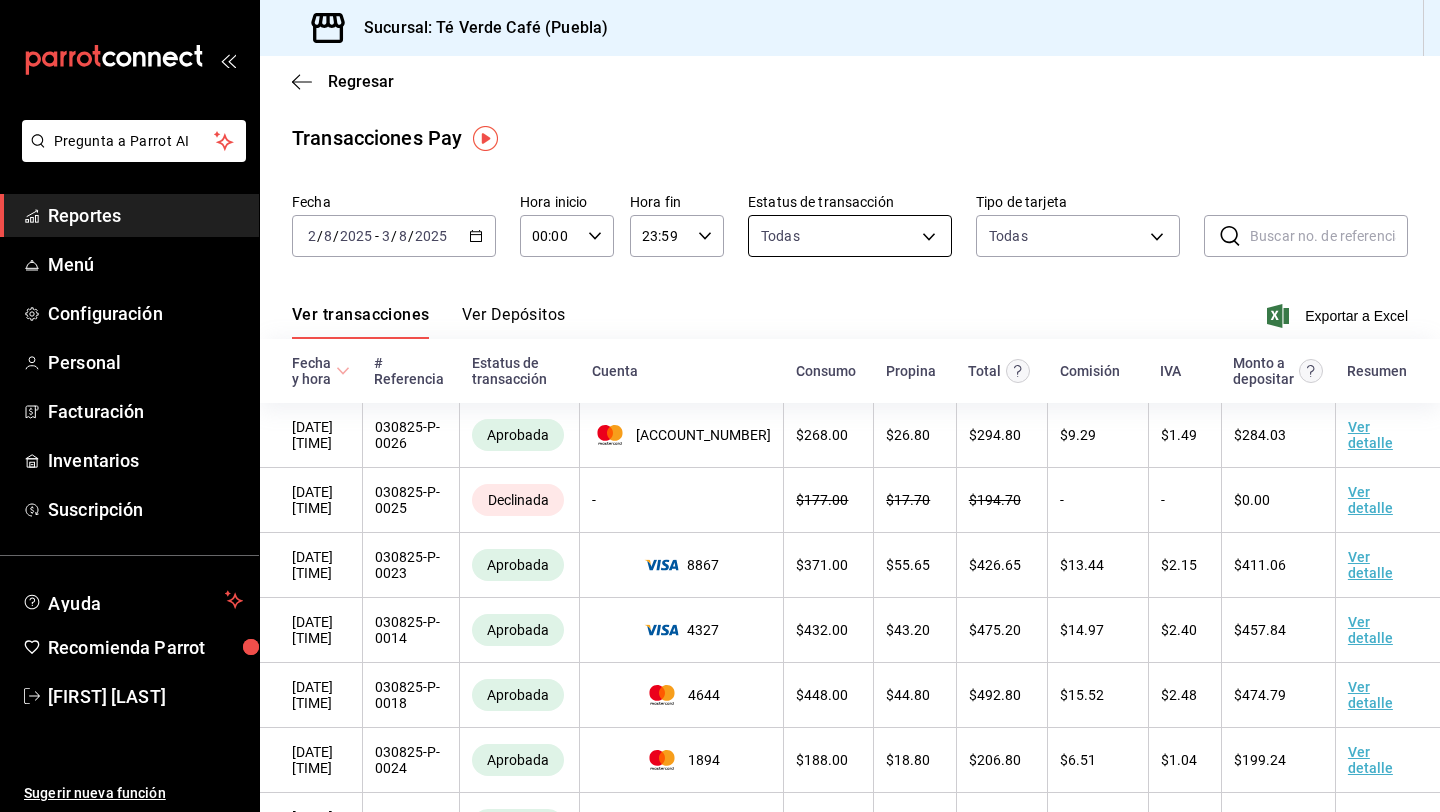click on "Pregunta a Parrot AI Reportes   Menú   Configuración   Personal   Facturación   Inventarios   Suscripción   Ayuda Recomienda Parrot   [FIRST] [LAST]   Sugerir nueva función   Sucursal: Té Verde Café (Puebla) Regresar Transacciones Pay Fecha 2025-08-02 2 / 8 / 2025 - 2025-08-03 3 / 8 / 2025 Hora inicio 00:00 Hora inicio Hora fin 23:59 Hora fin Estatus de transacción Todas AMERICAN_EXPRESS,MASTERCARD,VISA,DISCOVER,UNDEFINED ​ ​ Ver transacciones Ver Depósitos Exportar a Excel Fecha y hora # Referencia Estatus de transacción Cuenta Consumo Propina Total Comisión IVA Monto a depositar Resumen [DATE] [TIME] [ID] Aprobada 2285 $ [PRICE] $ [PRICE] $ [PRICE] $ [PRICE] $ [PRICE] $ [PRICE] Ver detalle [DATE] [TIME] [ID] Declinada - $ [PRICE] $ [PRICE] $ [PRICE] - - $0.00 Ver detalle [DATE] [TIME] [ID] Aprobada 8867 $ [PRICE] $ [PRICE] $ [PRICE] $ [PRICE] $ [PRICE] $ [PRICE] Ver detalle [DATE] [TIME] [ID] 4327" at bounding box center [720, 406] 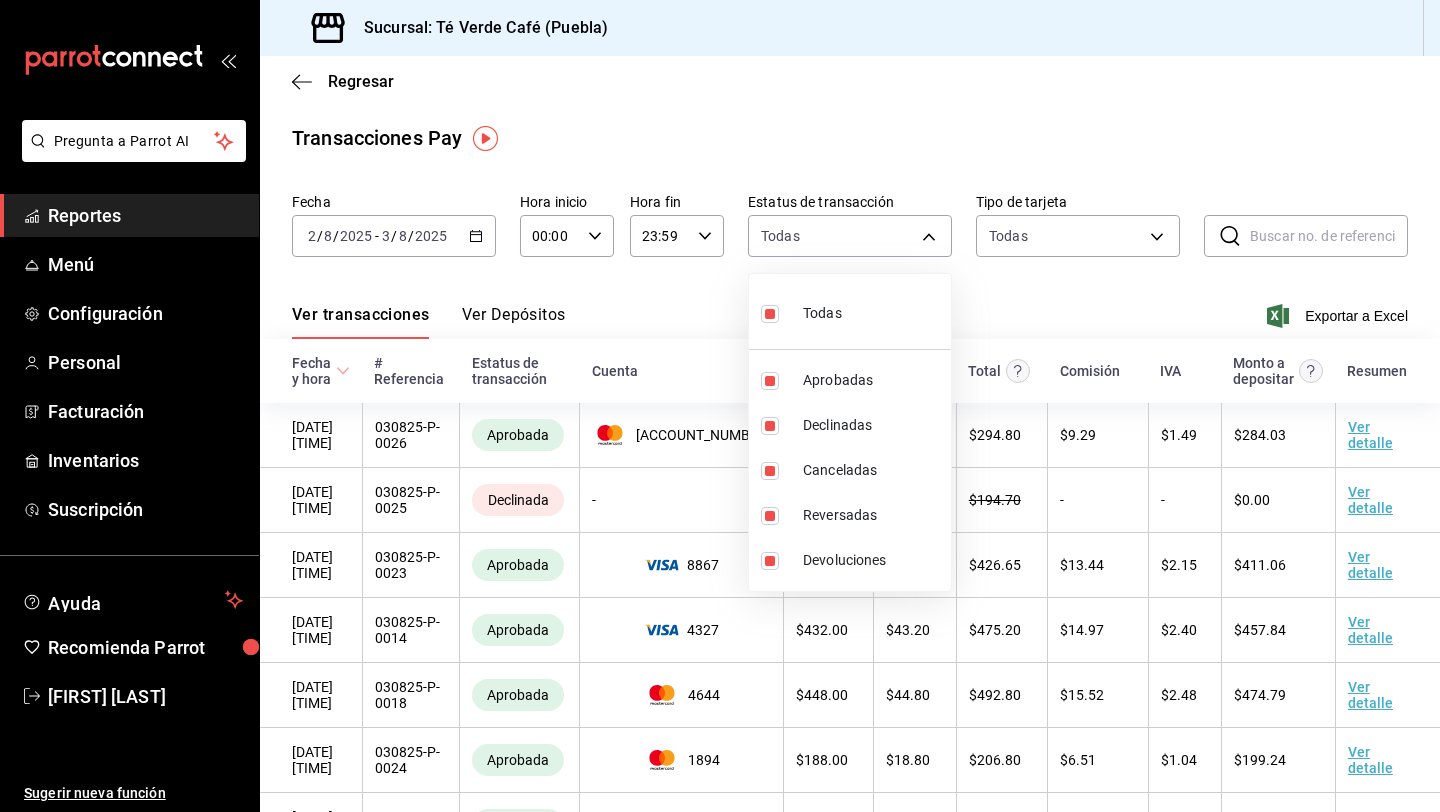 click at bounding box center [720, 406] 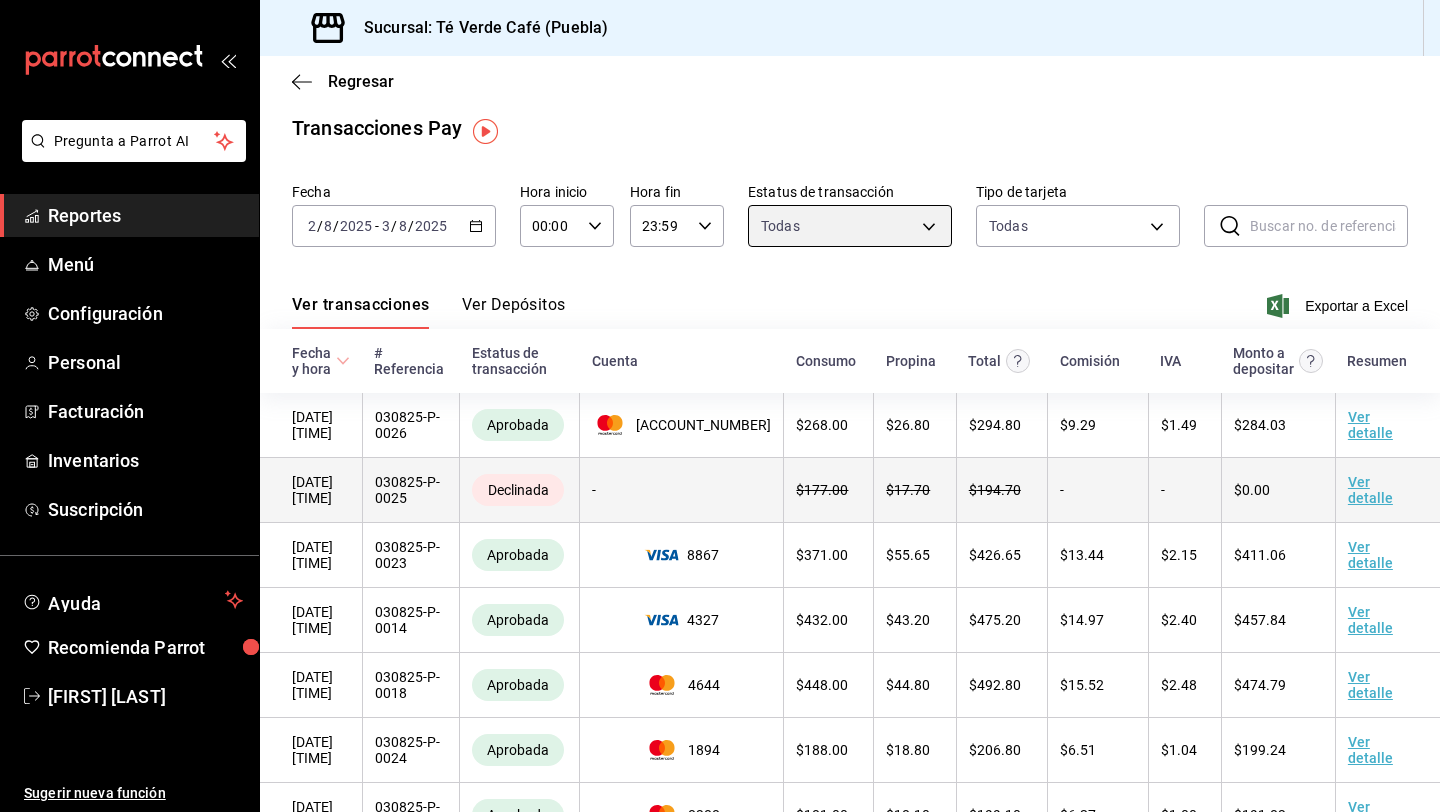 scroll, scrollTop: 0, scrollLeft: 0, axis: both 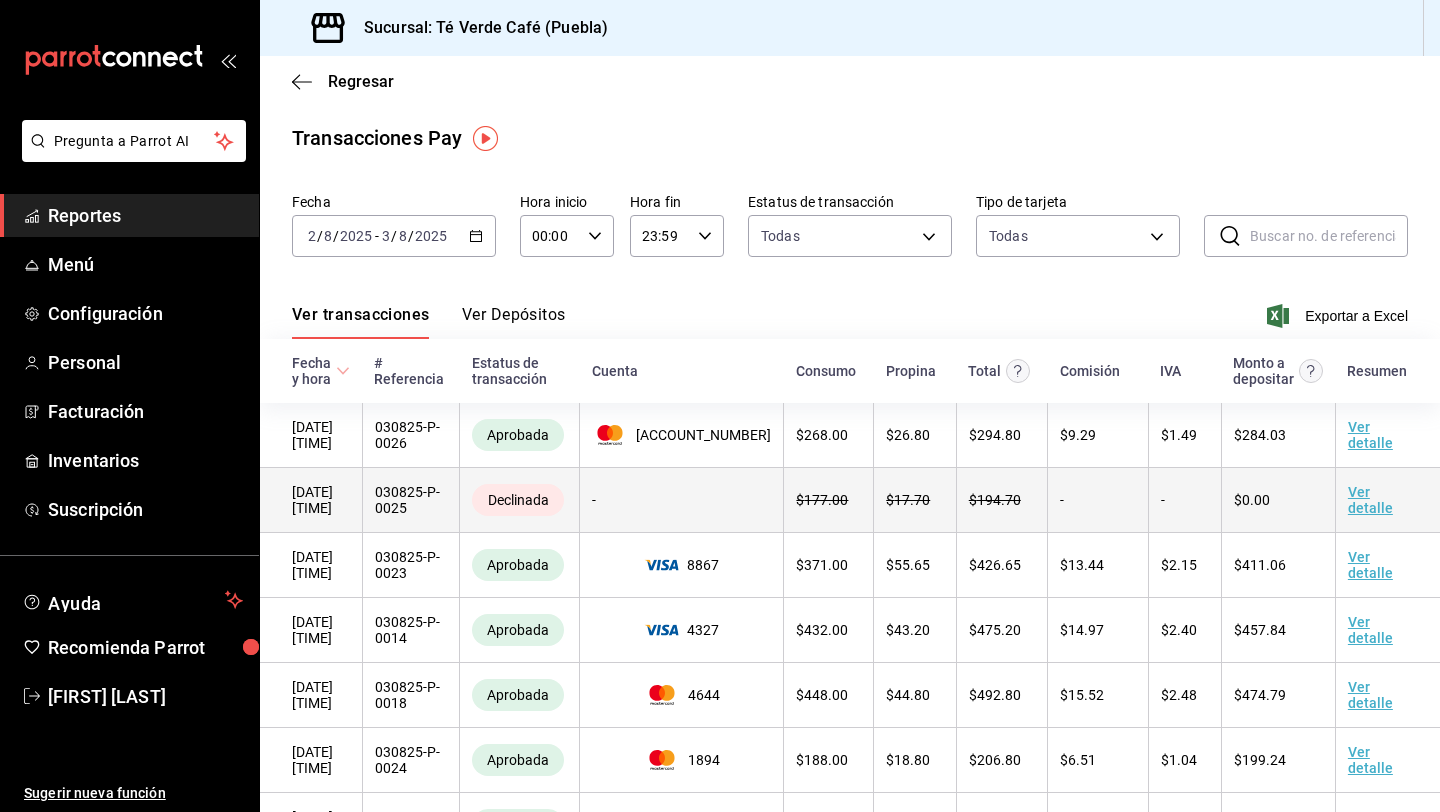 click on "Ver detalle" at bounding box center [1370, 500] 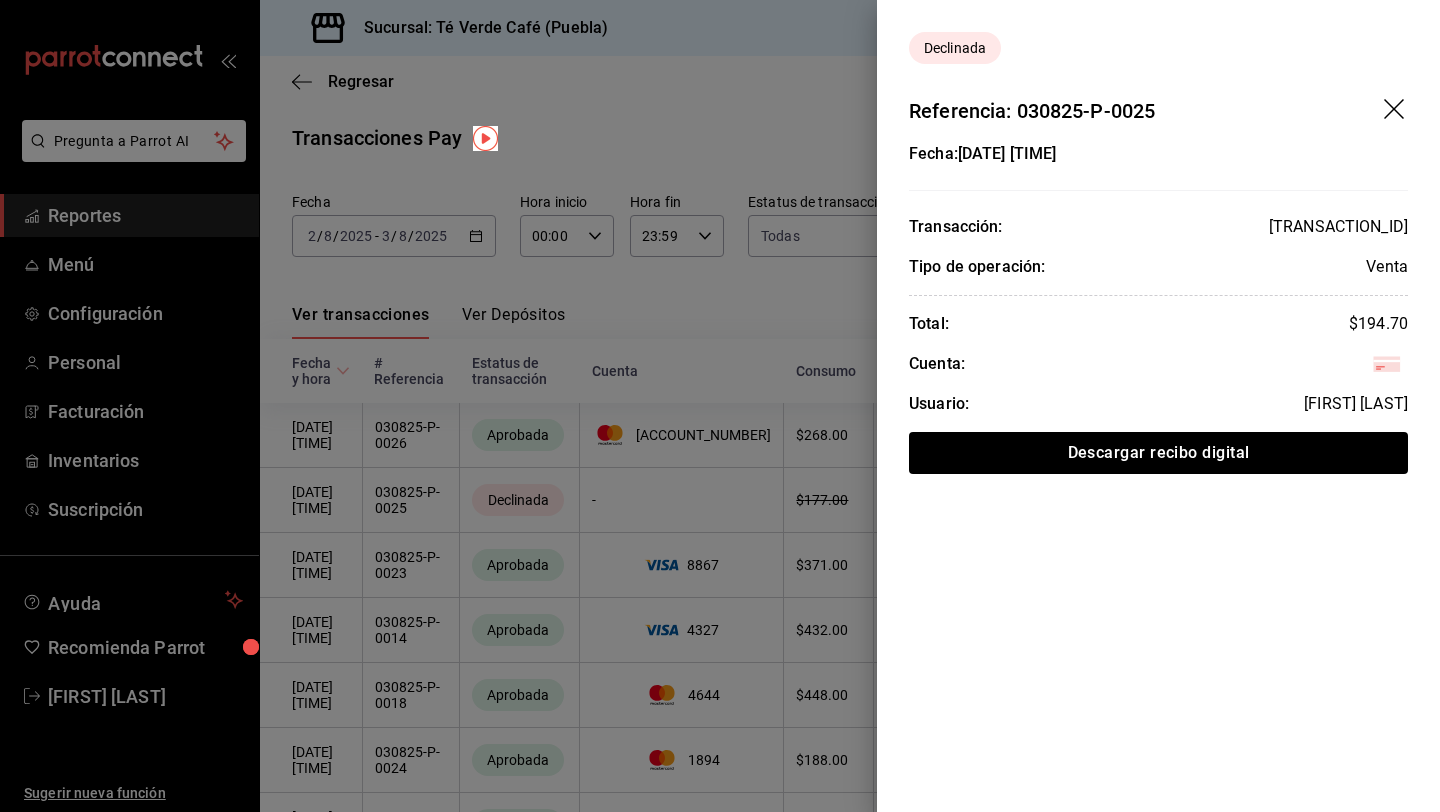 click 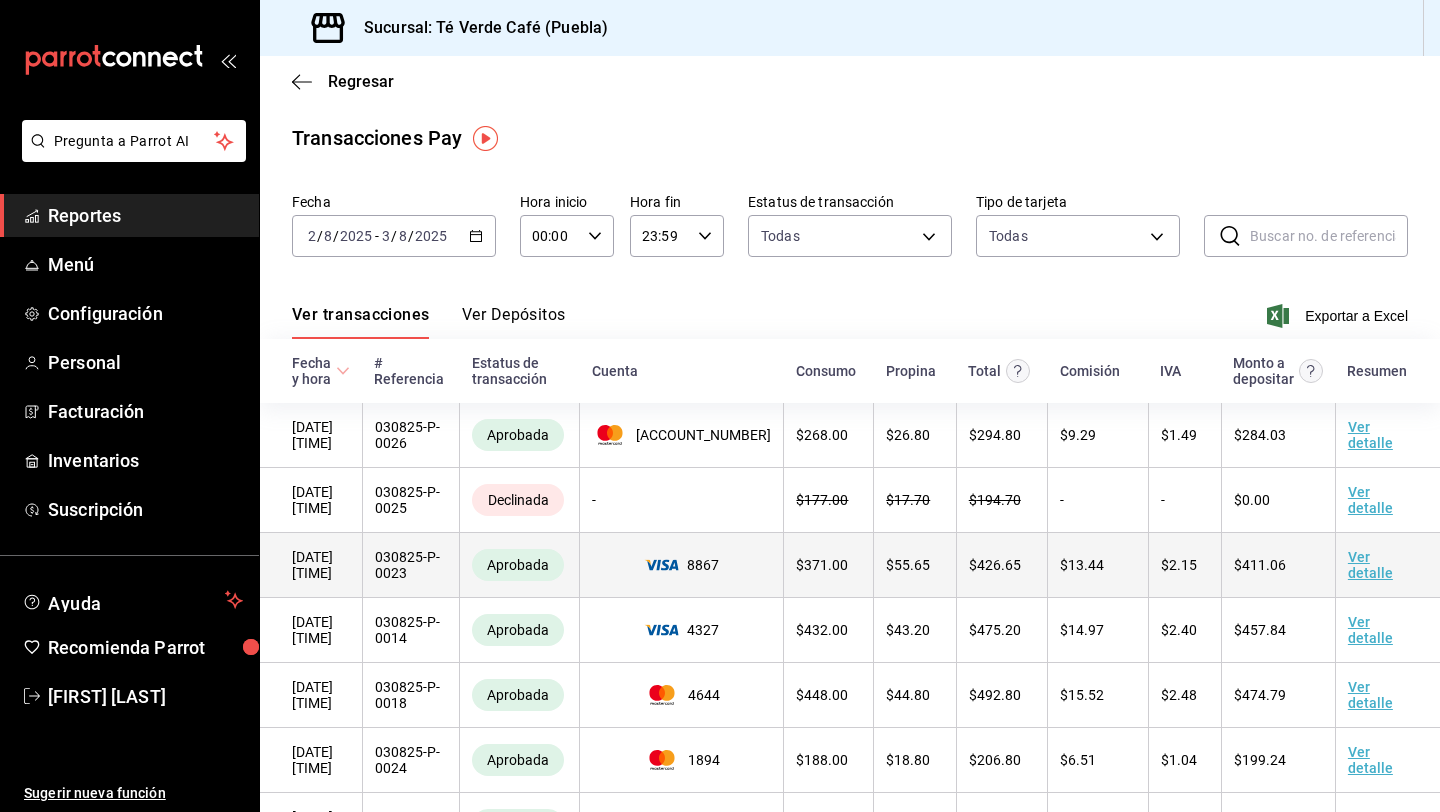 click on "Ver detalle" at bounding box center [1370, 565] 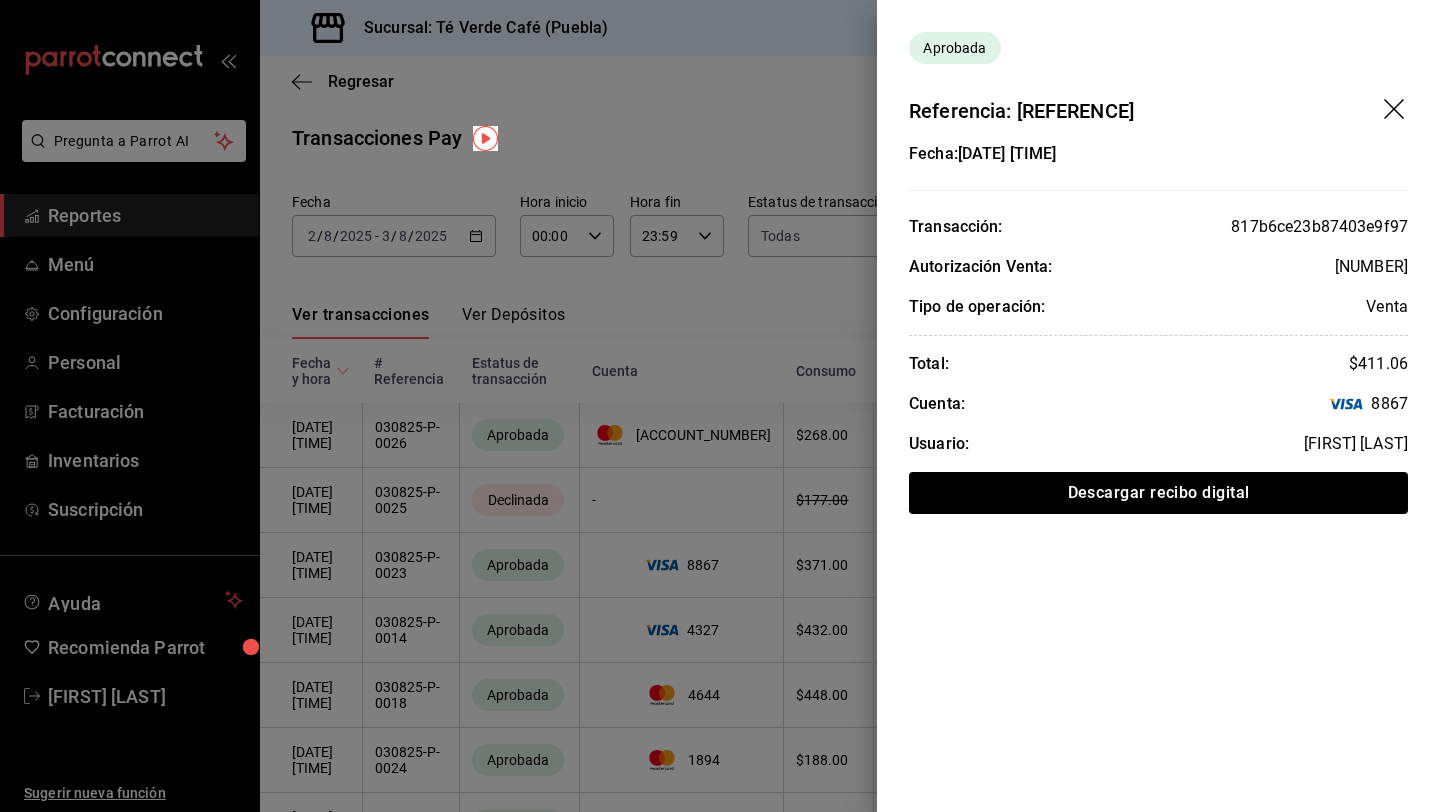 drag, startPoint x: 1401, startPoint y: 107, endPoint x: 1434, endPoint y: 226, distance: 123.49089 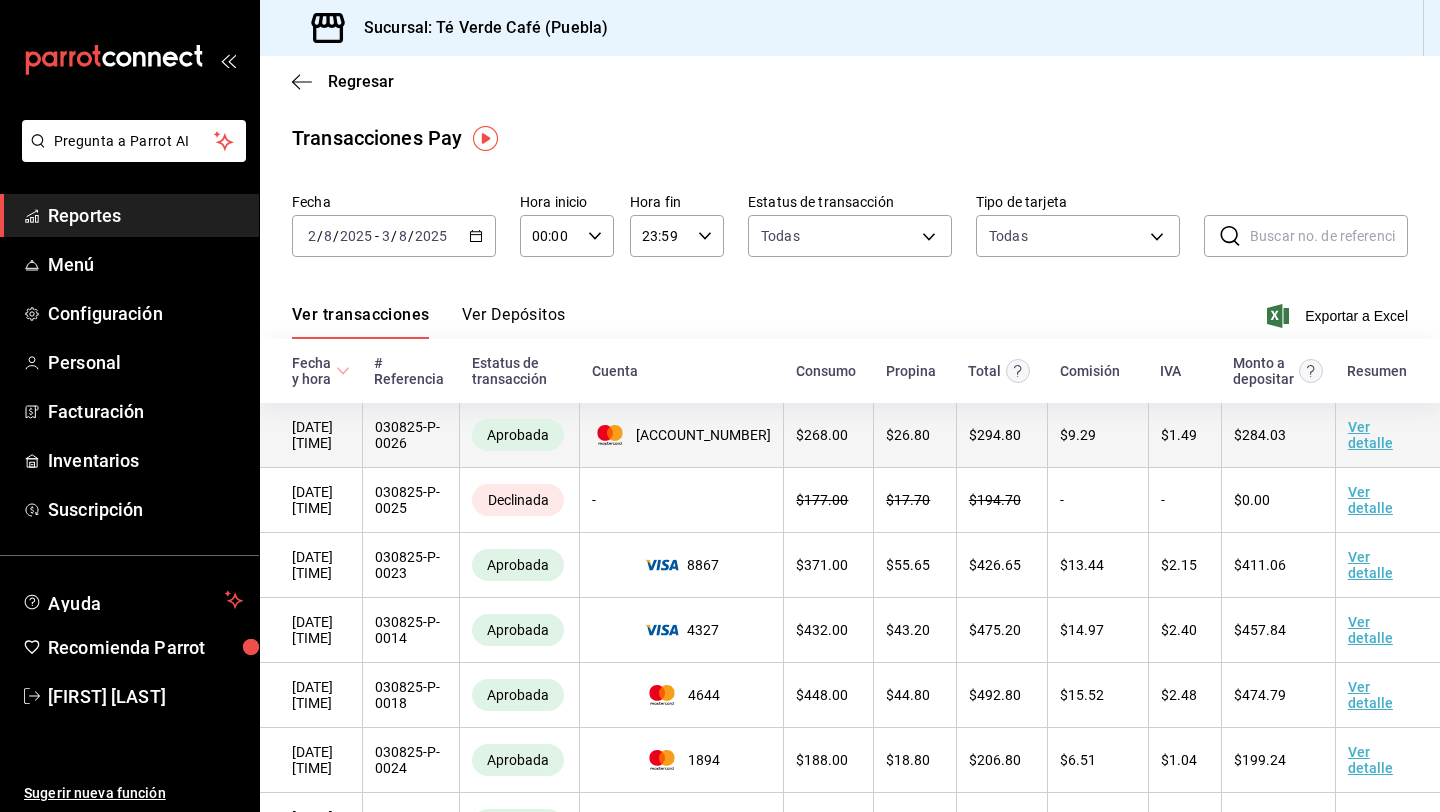 click on "Ver detalle" at bounding box center (1370, 435) 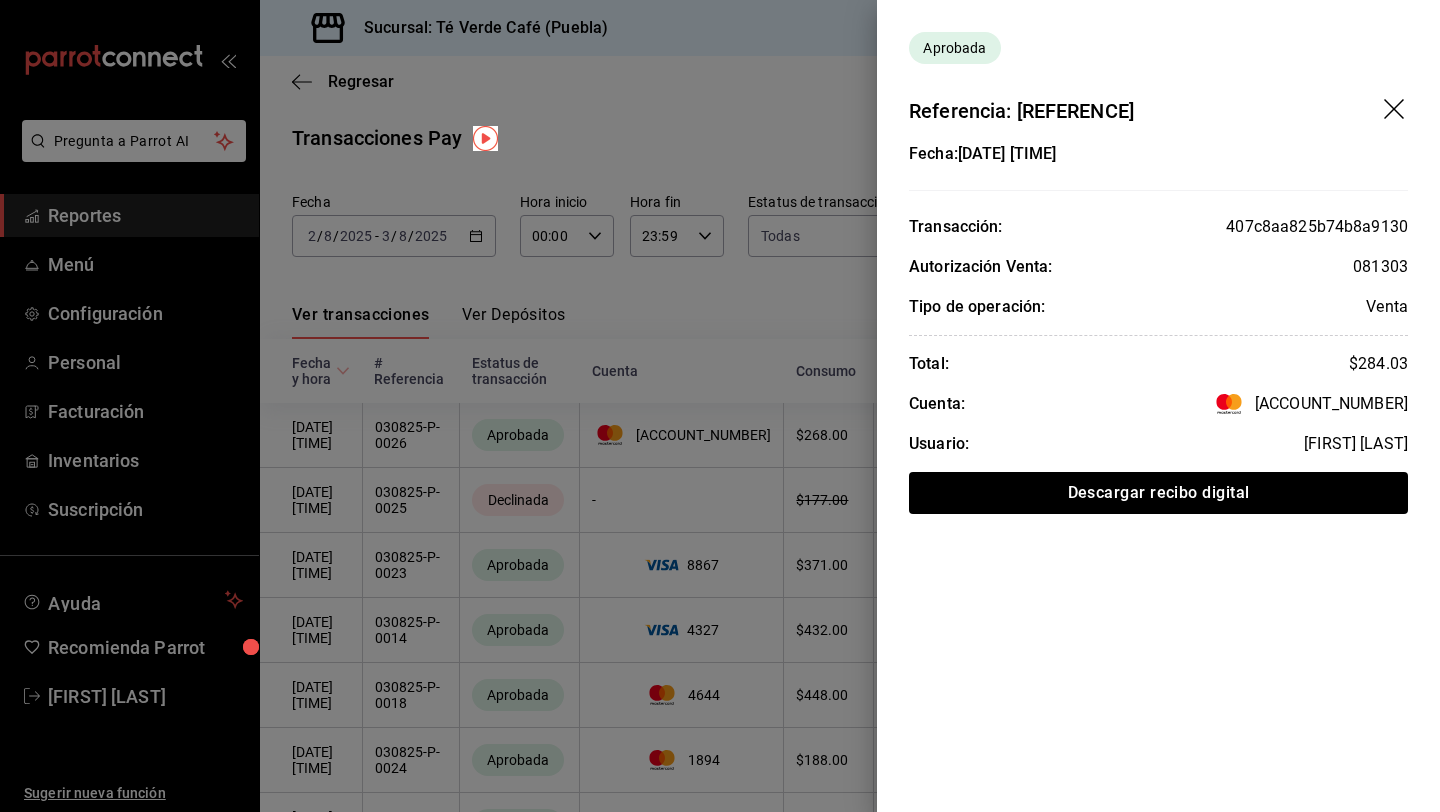 click 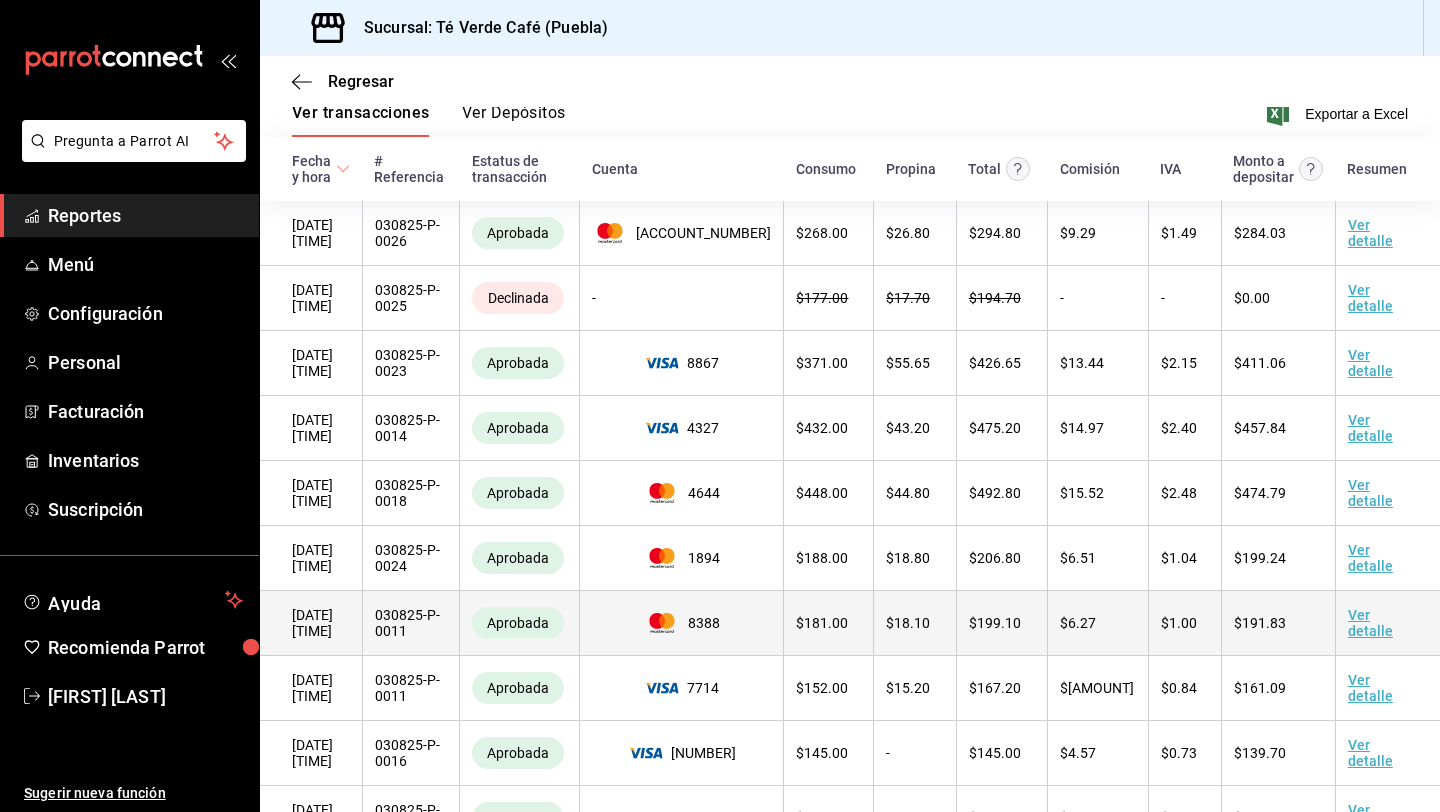 scroll, scrollTop: 203, scrollLeft: 0, axis: vertical 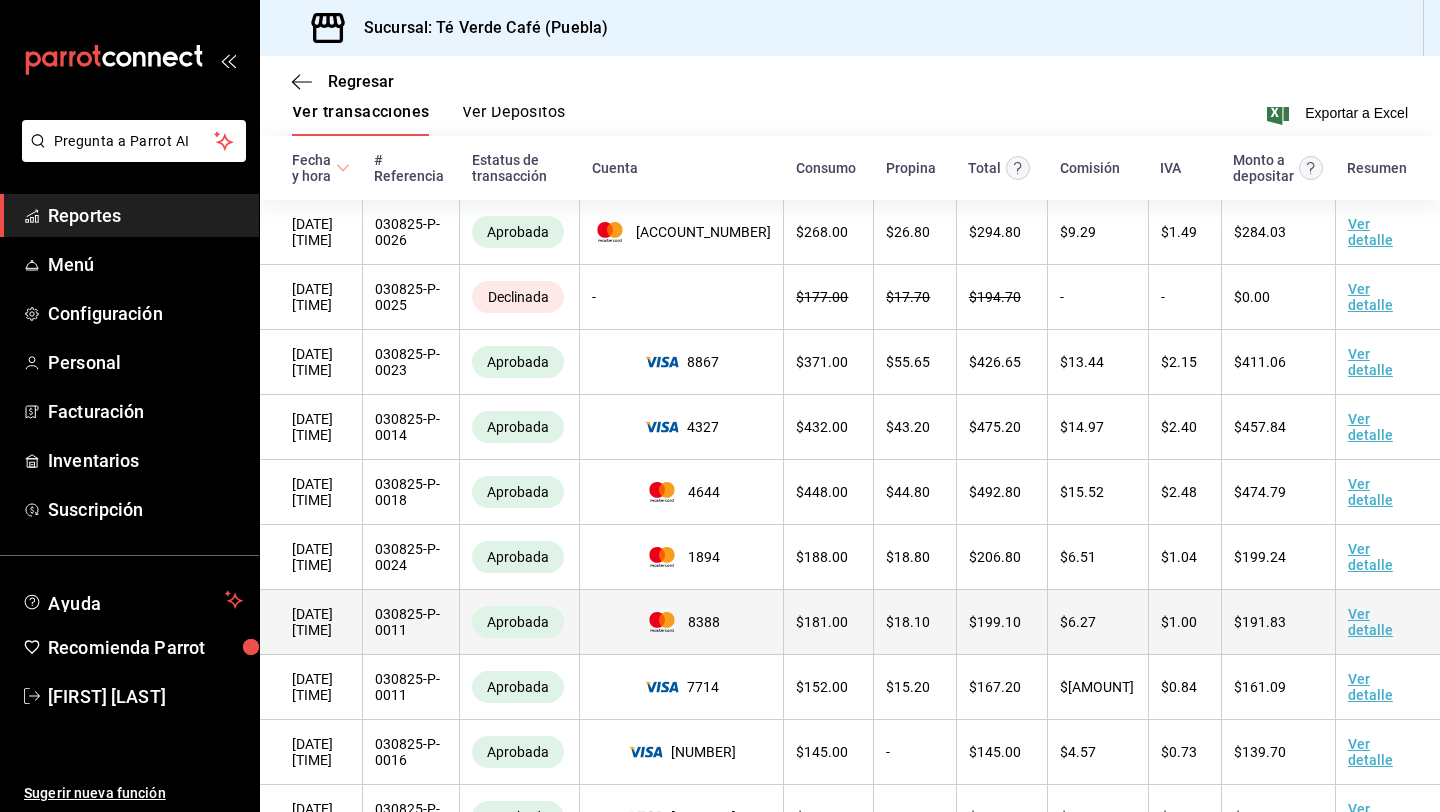 click on "Ver detalle" at bounding box center (1370, 622) 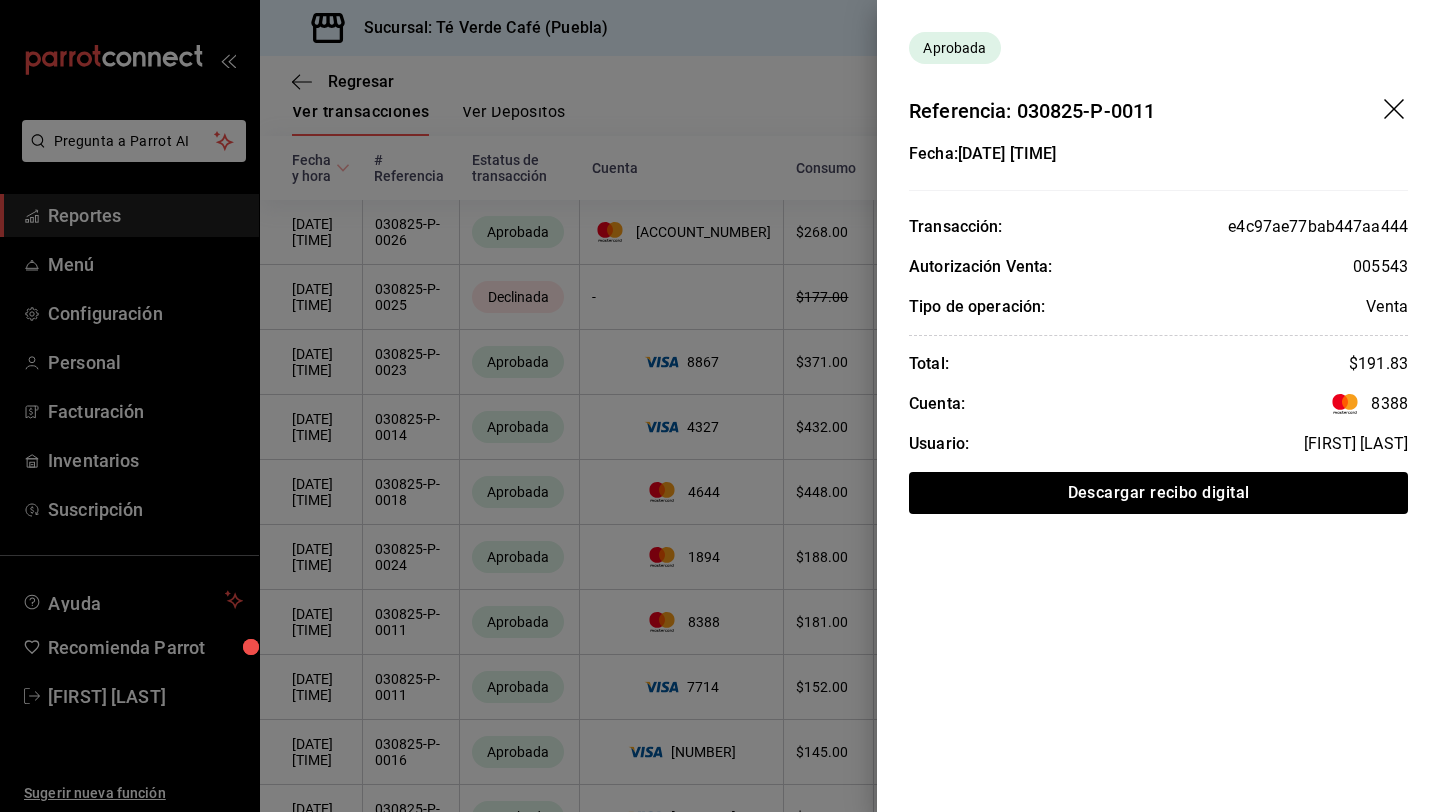 click 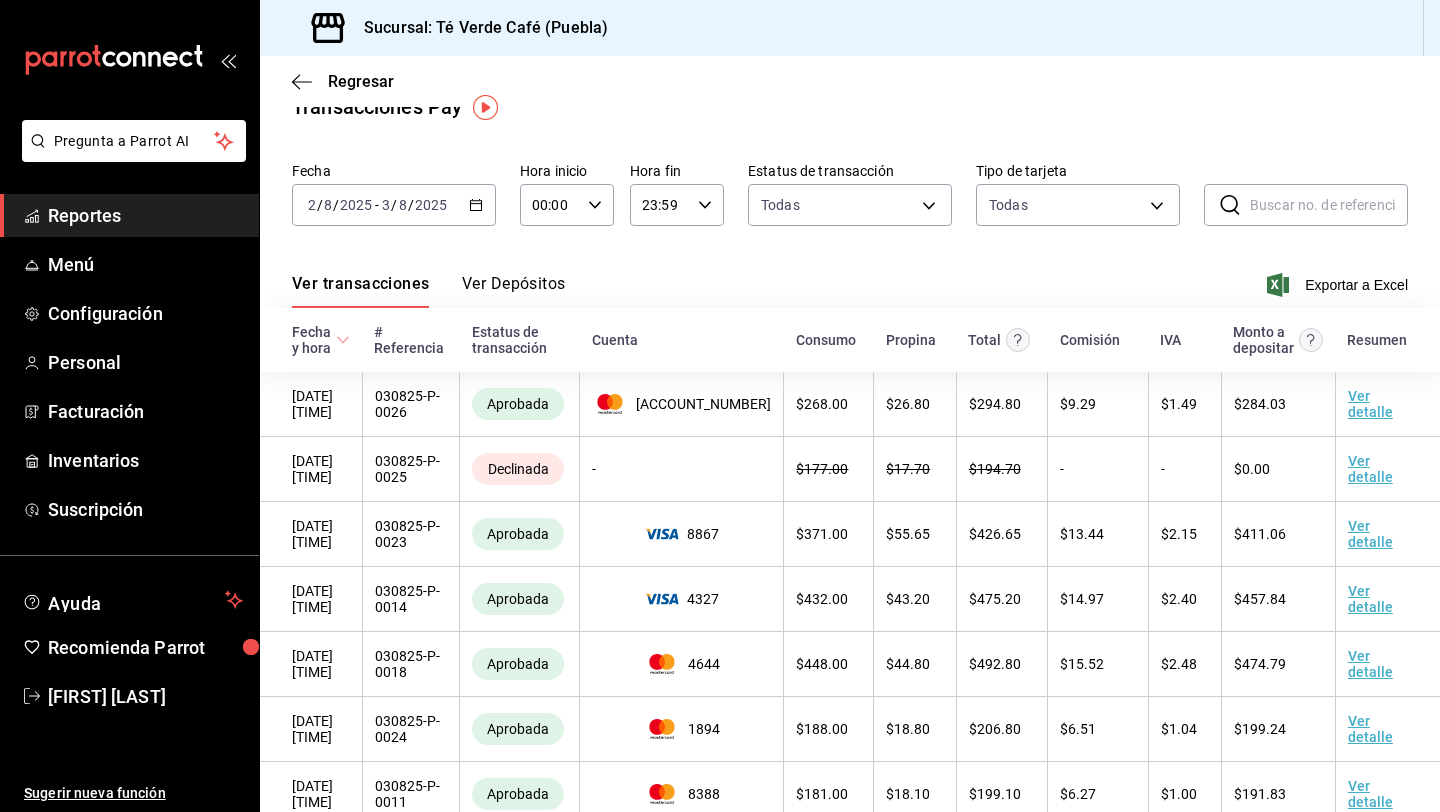 scroll, scrollTop: 0, scrollLeft: 0, axis: both 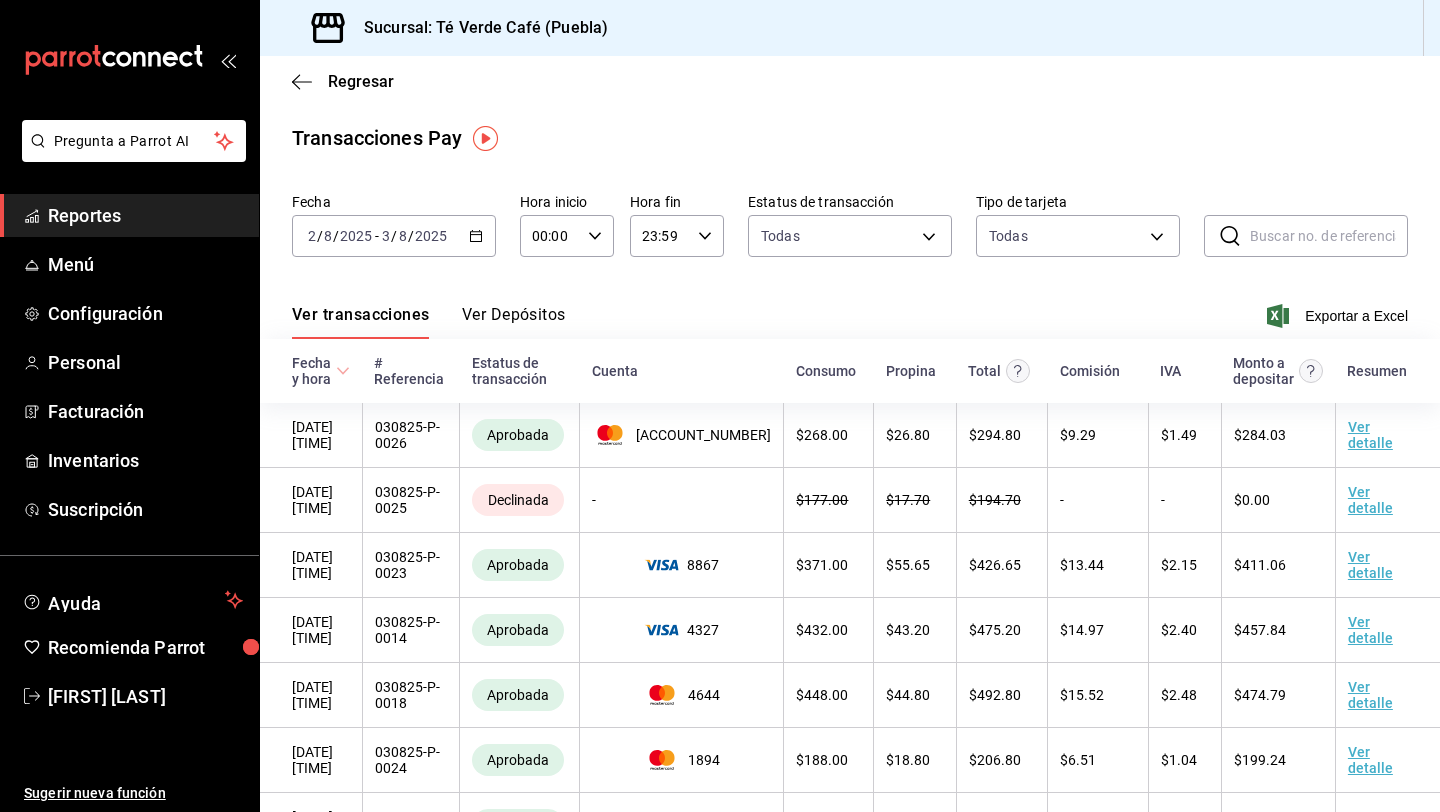 click on "Reportes" at bounding box center (145, 215) 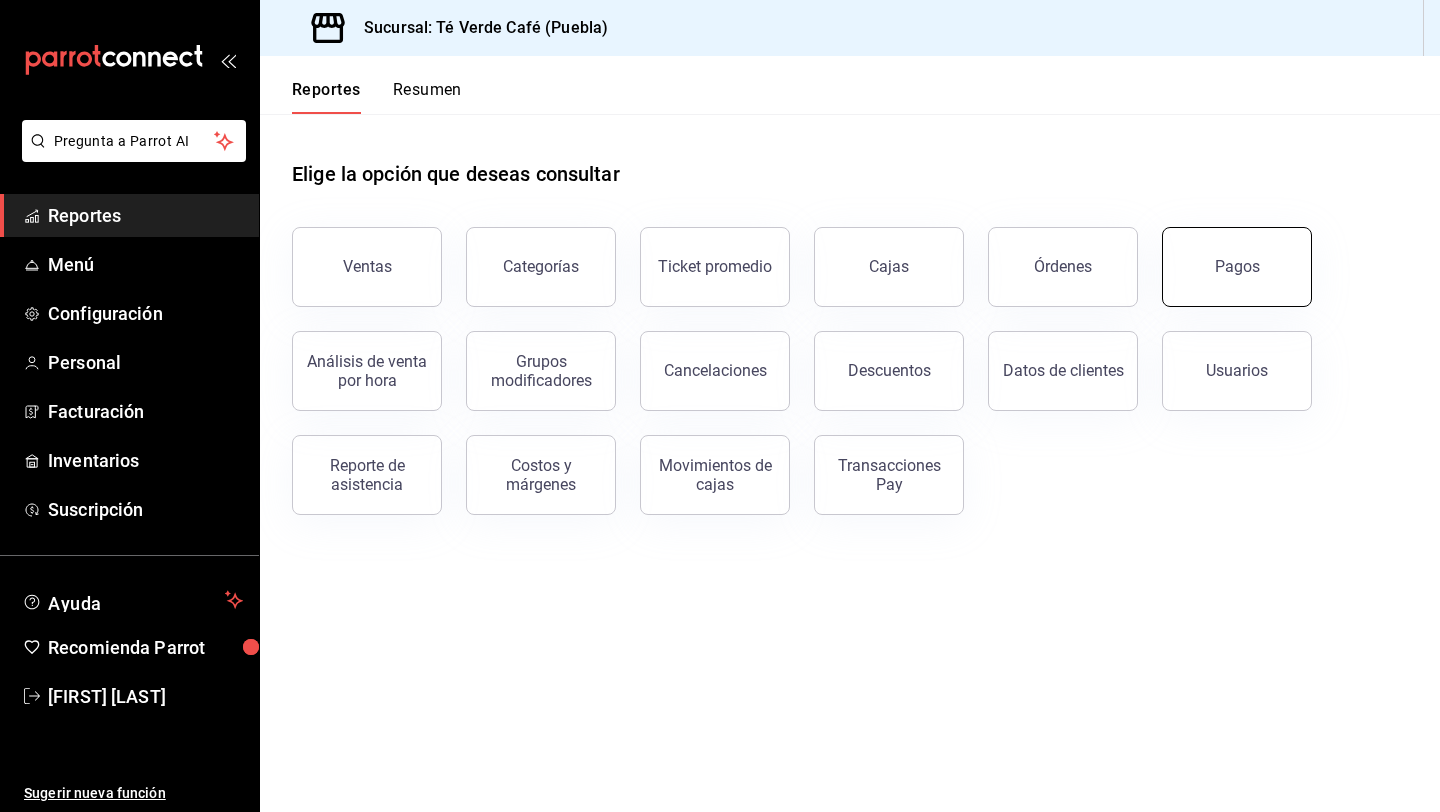 click on "Pagos" at bounding box center [1237, 266] 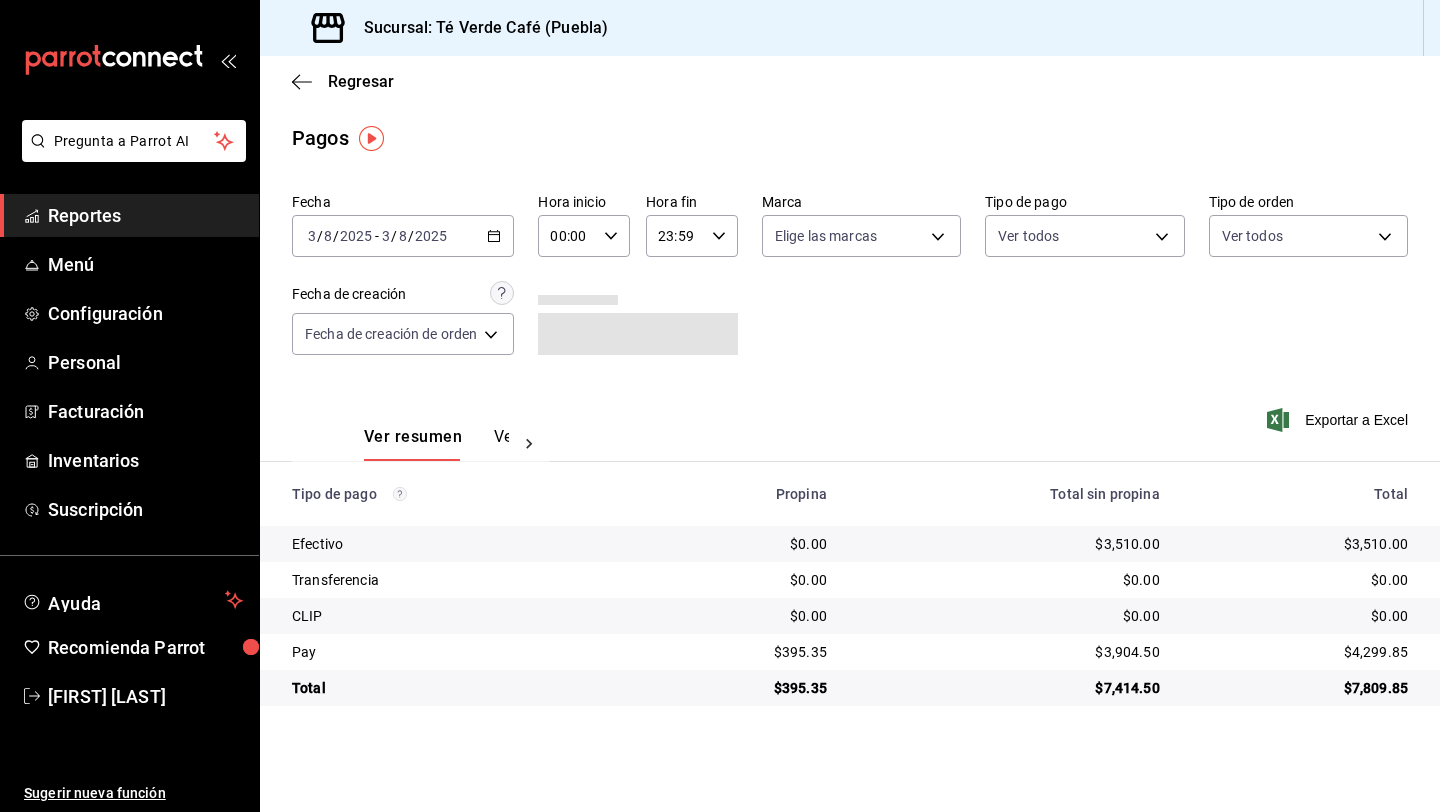 click on "Ver pagos" at bounding box center (531, 444) 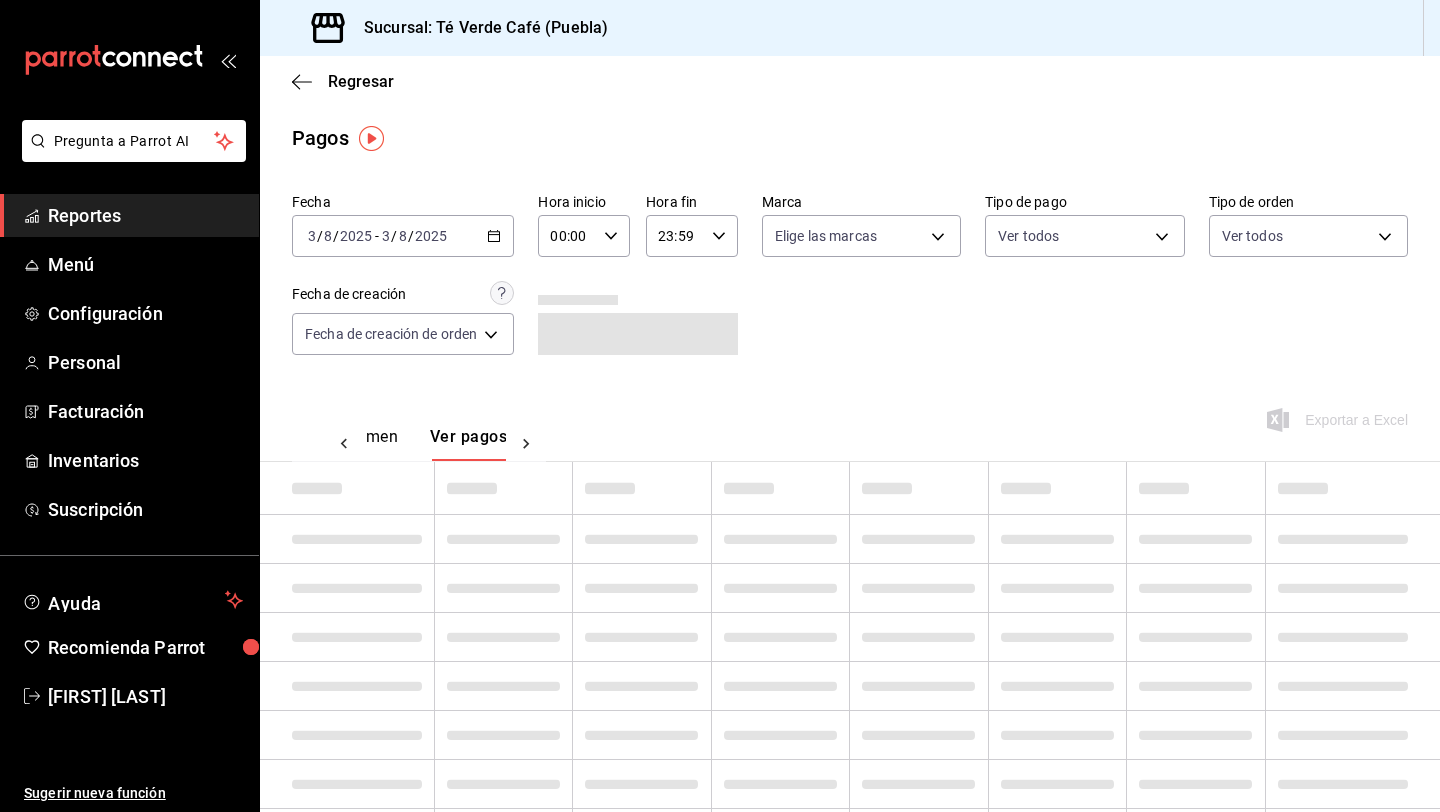scroll, scrollTop: 0, scrollLeft: 59, axis: horizontal 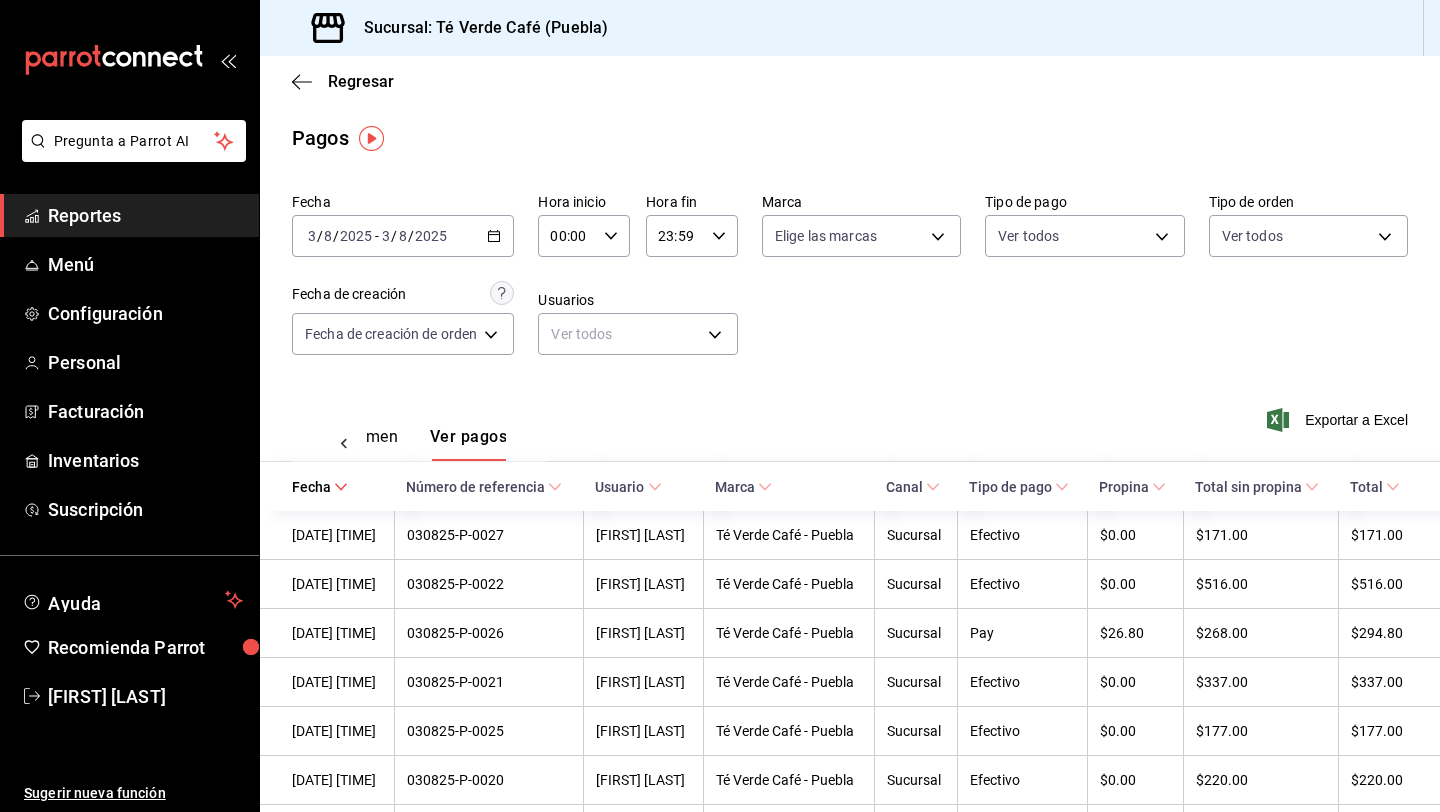 click on "Reportes" at bounding box center (145, 215) 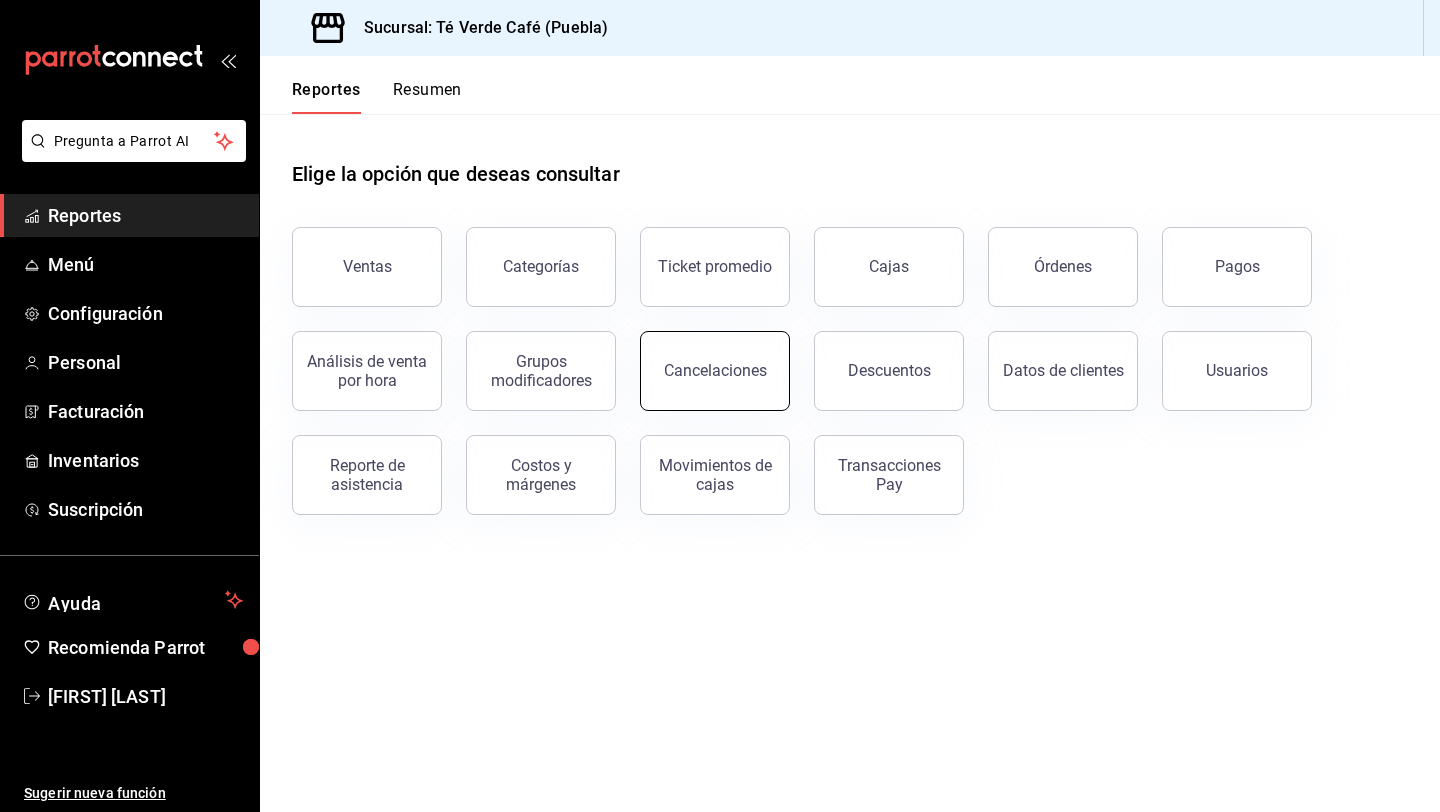 click on "Cancelaciones" at bounding box center [715, 370] 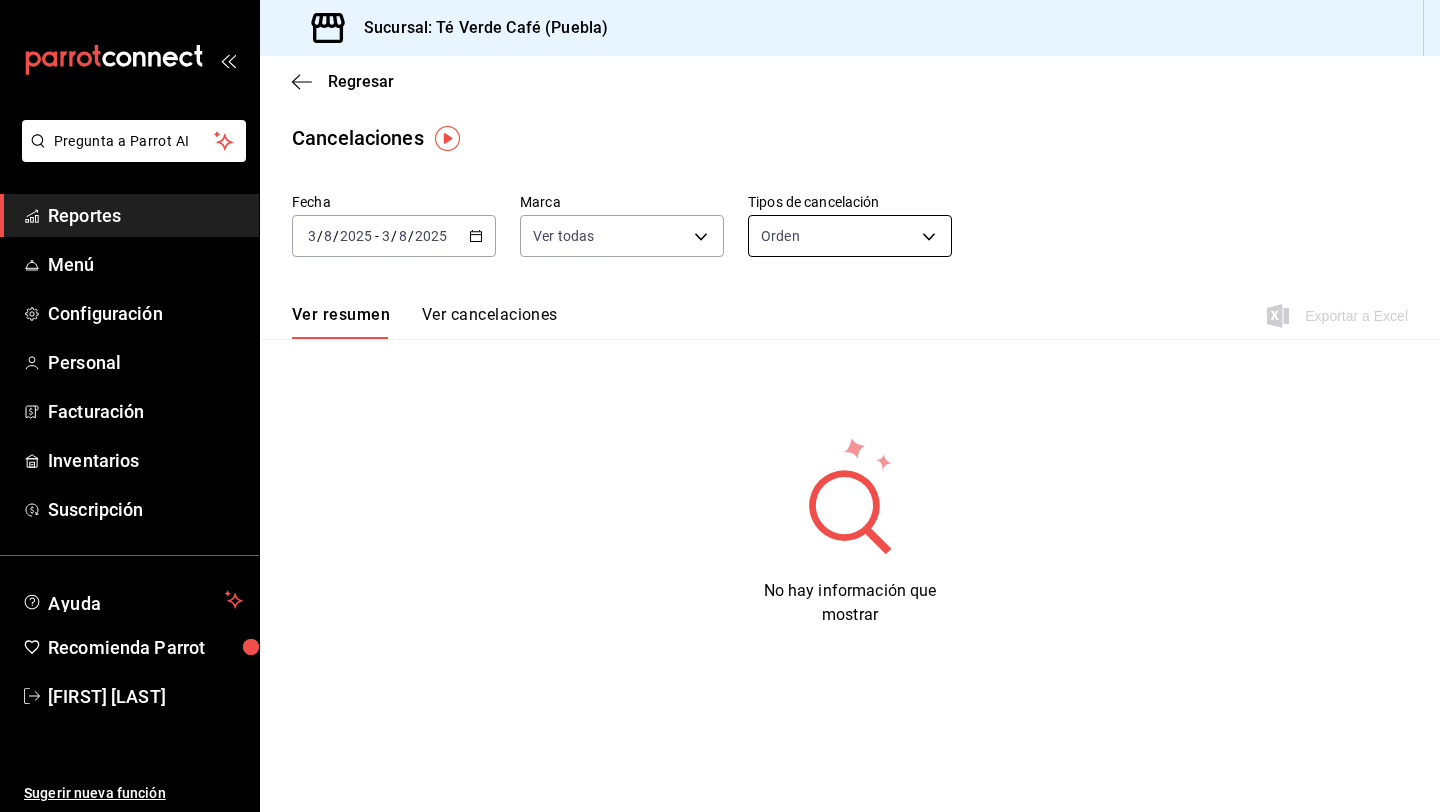 click on "Pregunta a Parrot AI Reportes   Menú   Configuración   Personal   Facturación   Inventarios   Suscripción   Ayuda Recomienda Parrot   [FIRST] [LAST]   Sugerir nueva función   Sucursal: Té Verde Café (Puebla) Regresar Cancelaciones Fecha 2025-08-03 3 / 8 / 2025 - 2025-08-03 3 / 8 / 2025 Marca Ver todas [object Object] Tipos de cancelación Orden ORDER Ver resumen Ver cancelaciones Exportar a Excel No hay información que mostrar GANA 1 MES GRATIS EN TU SUSCRIPCIÓN AQUÍ ¿Recuerdas cómo empezó tu restaurante?
Hoy puedes ayudar a un colega a tener el mismo cambio que tú viviste.
Recomienda Parrot directamente desde tu Portal Administrador.
Es fácil y rápido.
🎁 Por cada restaurante que se una, ganas 1 mes gratis. Ver video tutorial Ir a video Pregunta a Parrot AI Reportes   Menú   Configuración   Personal   Facturación   Inventarios   Suscripción   Ayuda Recomienda Parrot   [FIRST] [LAST]   Sugerir nueva función   Visitar centro de ayuda ([PHONE]) [EMAIL]" at bounding box center (720, 406) 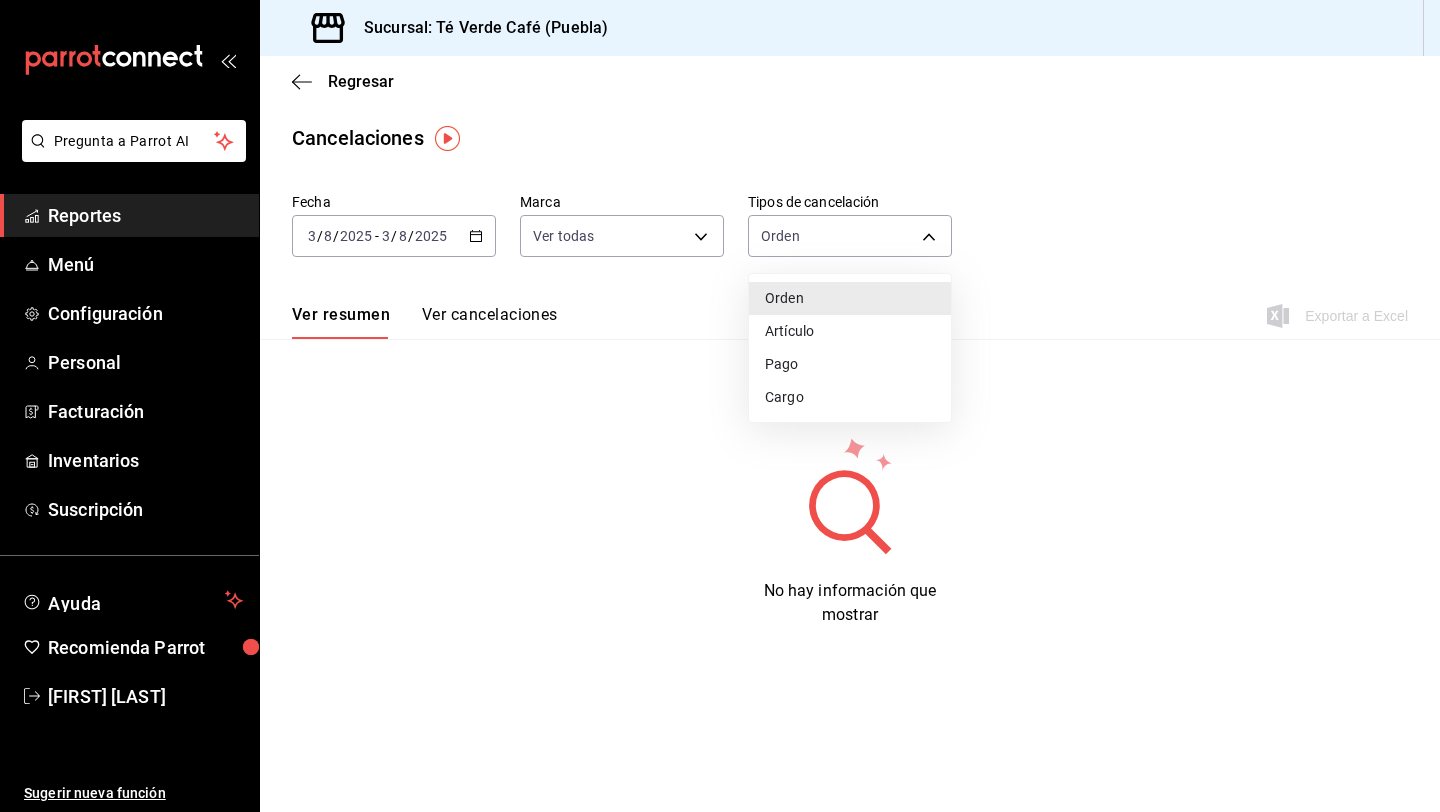 click on "Artículo" at bounding box center [850, 331] 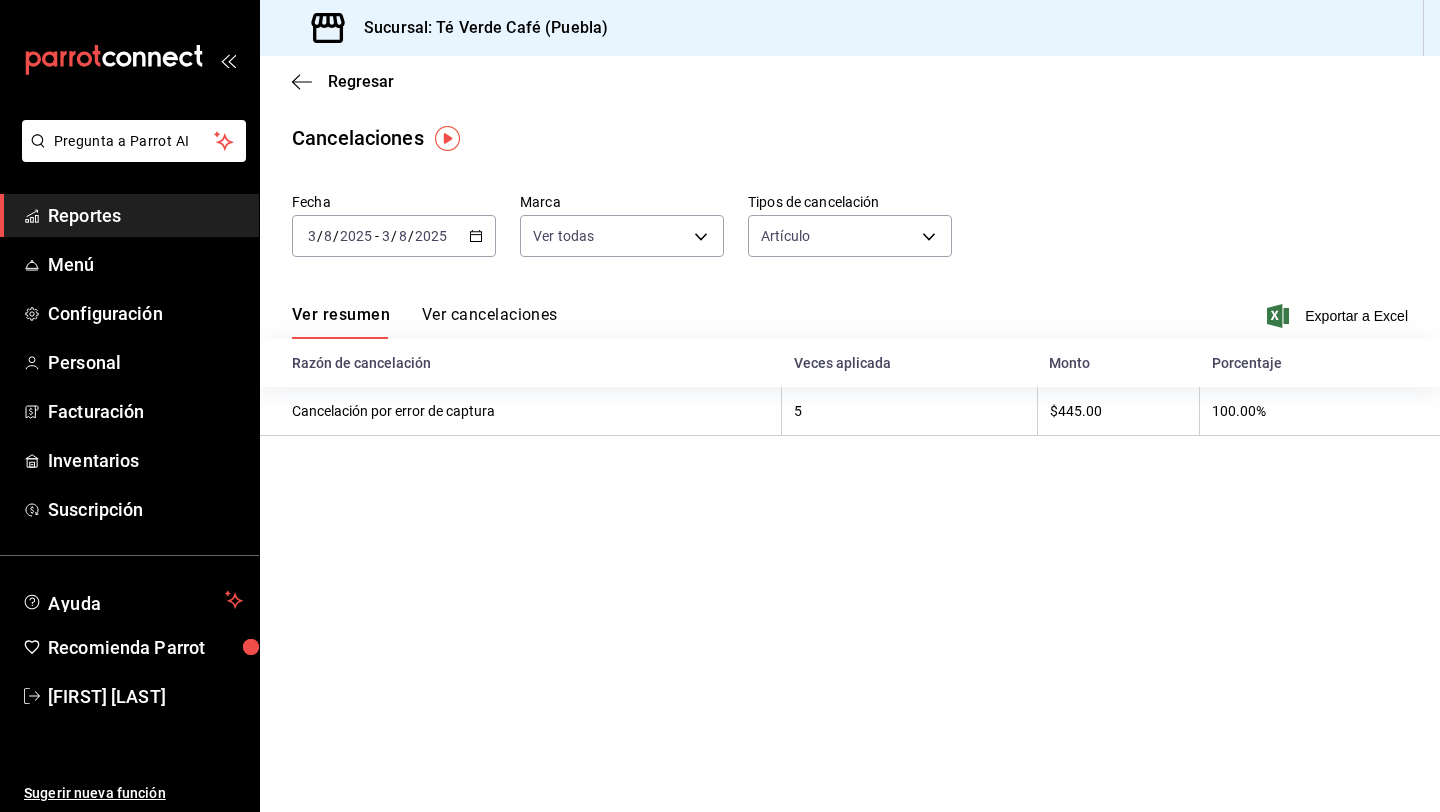 click on "Ver cancelaciones" at bounding box center (490, 322) 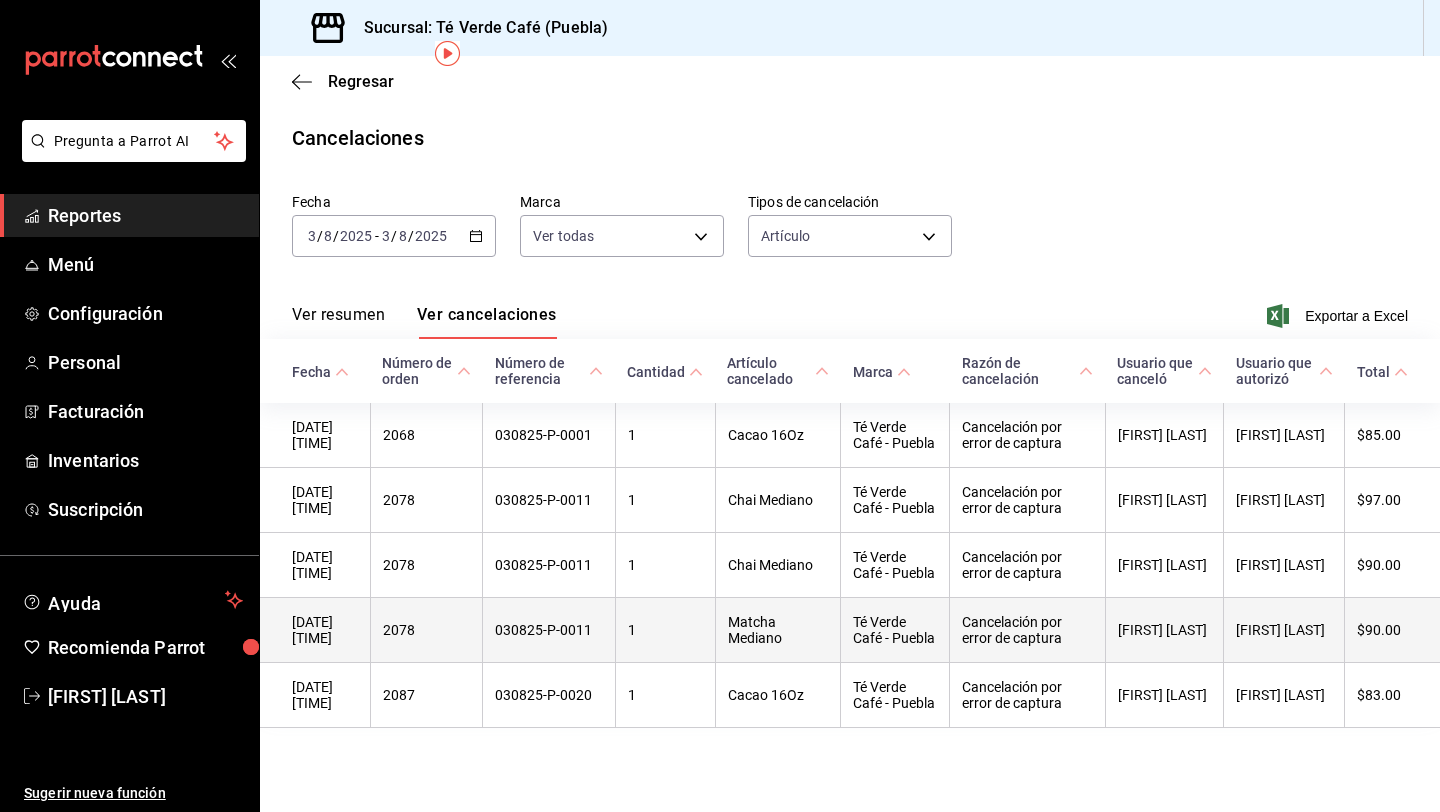 scroll, scrollTop: 84, scrollLeft: 0, axis: vertical 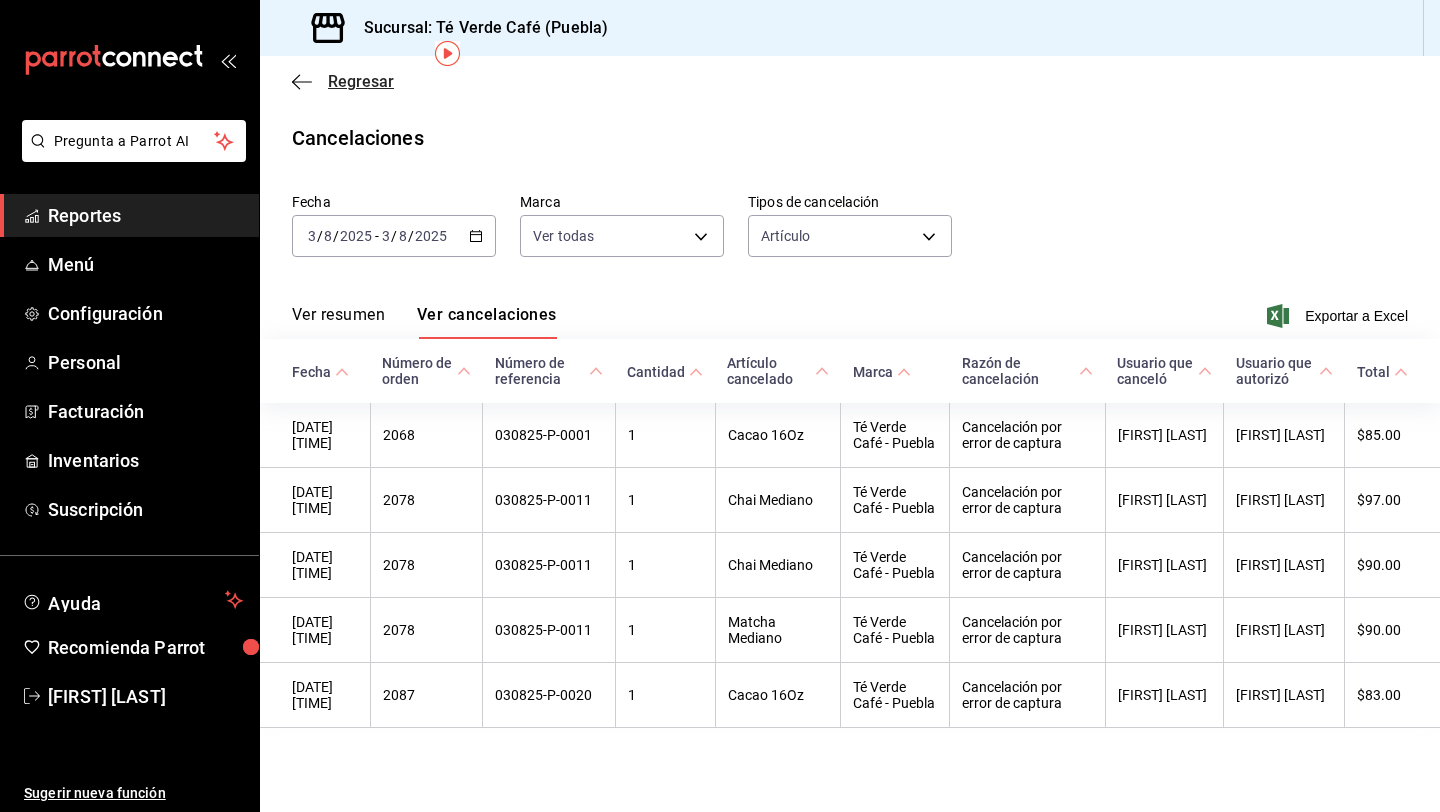 click 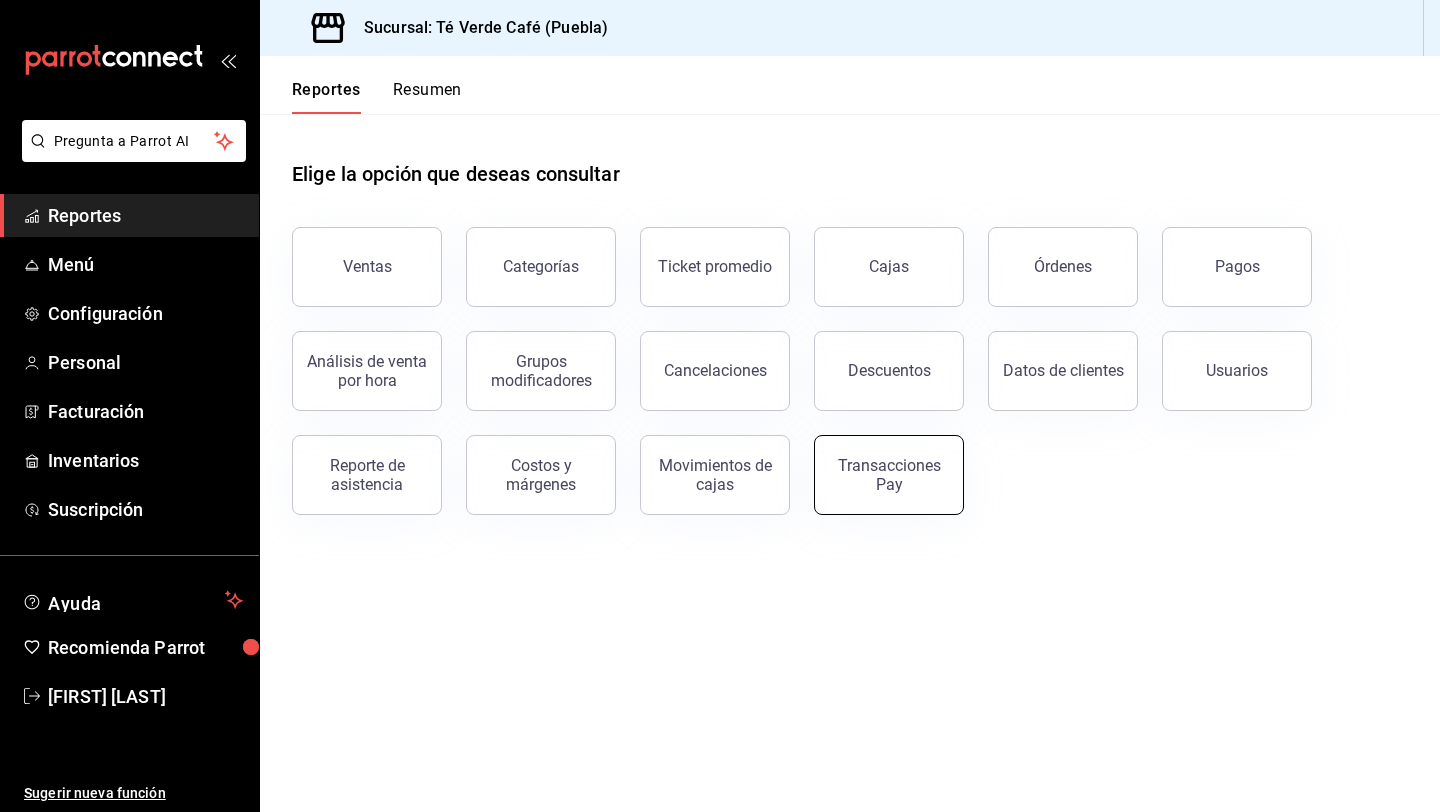 click on "Transacciones Pay" at bounding box center (889, 475) 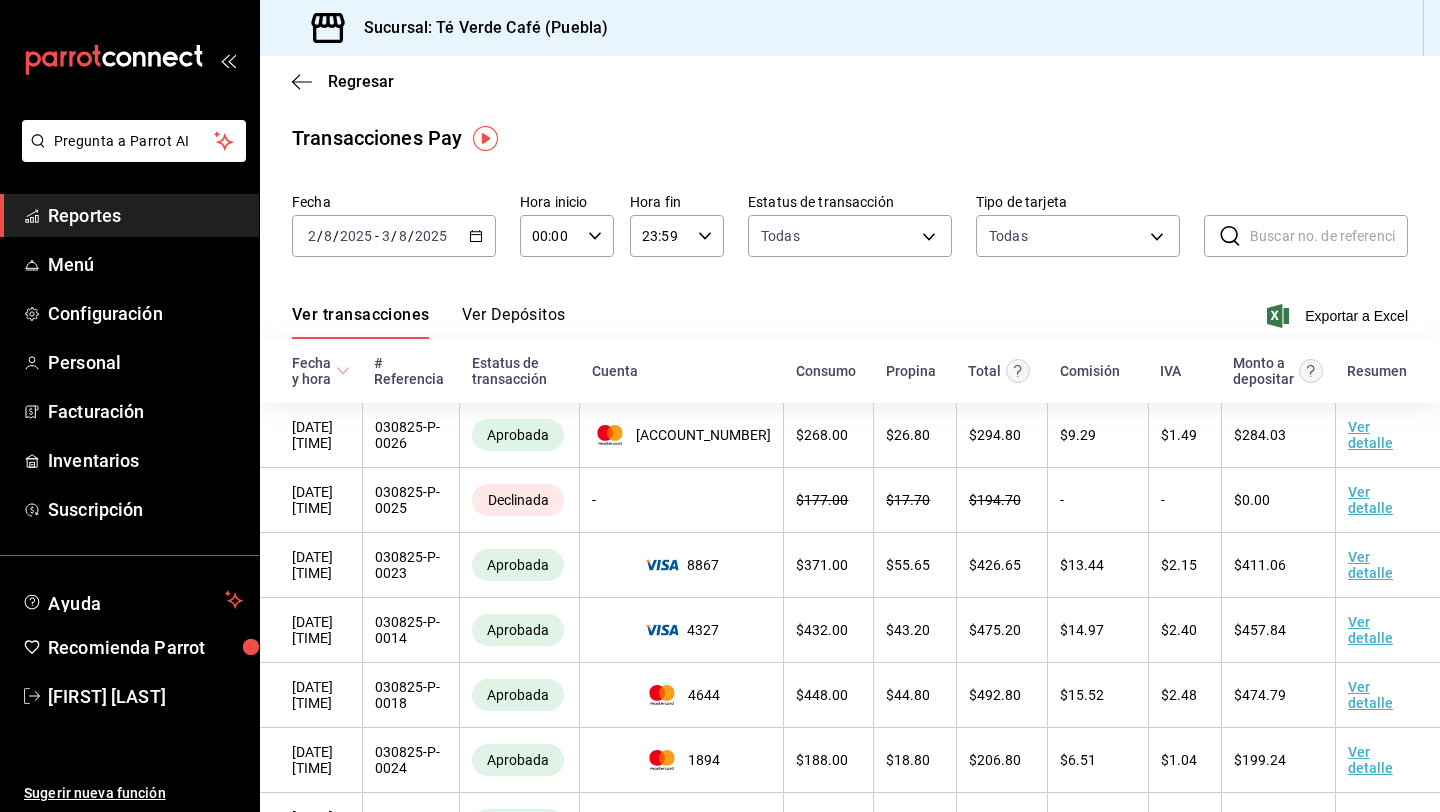 click on "Reportes" at bounding box center (145, 215) 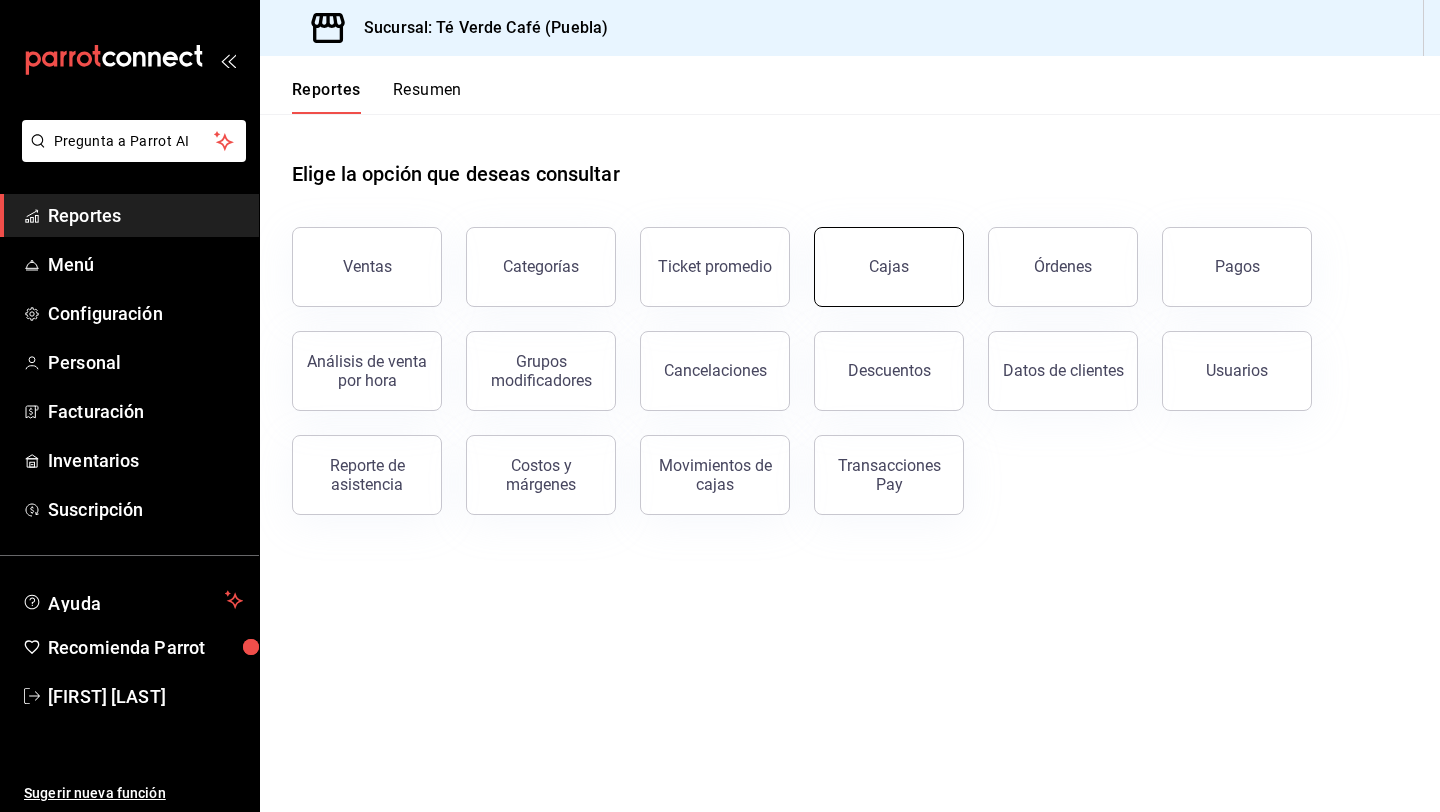 click on "Cajas" at bounding box center [889, 266] 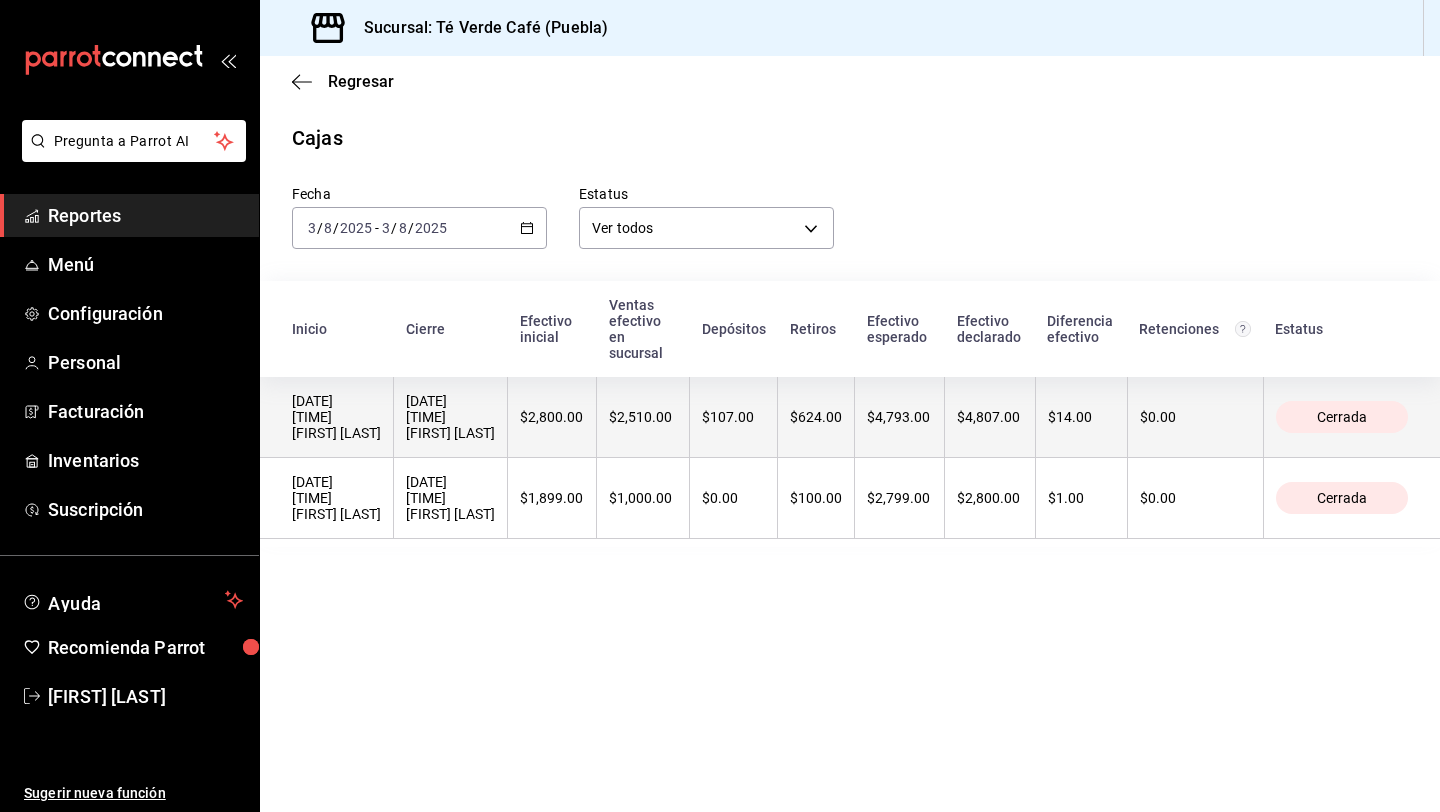 click on "$4,807.00" at bounding box center (990, 417) 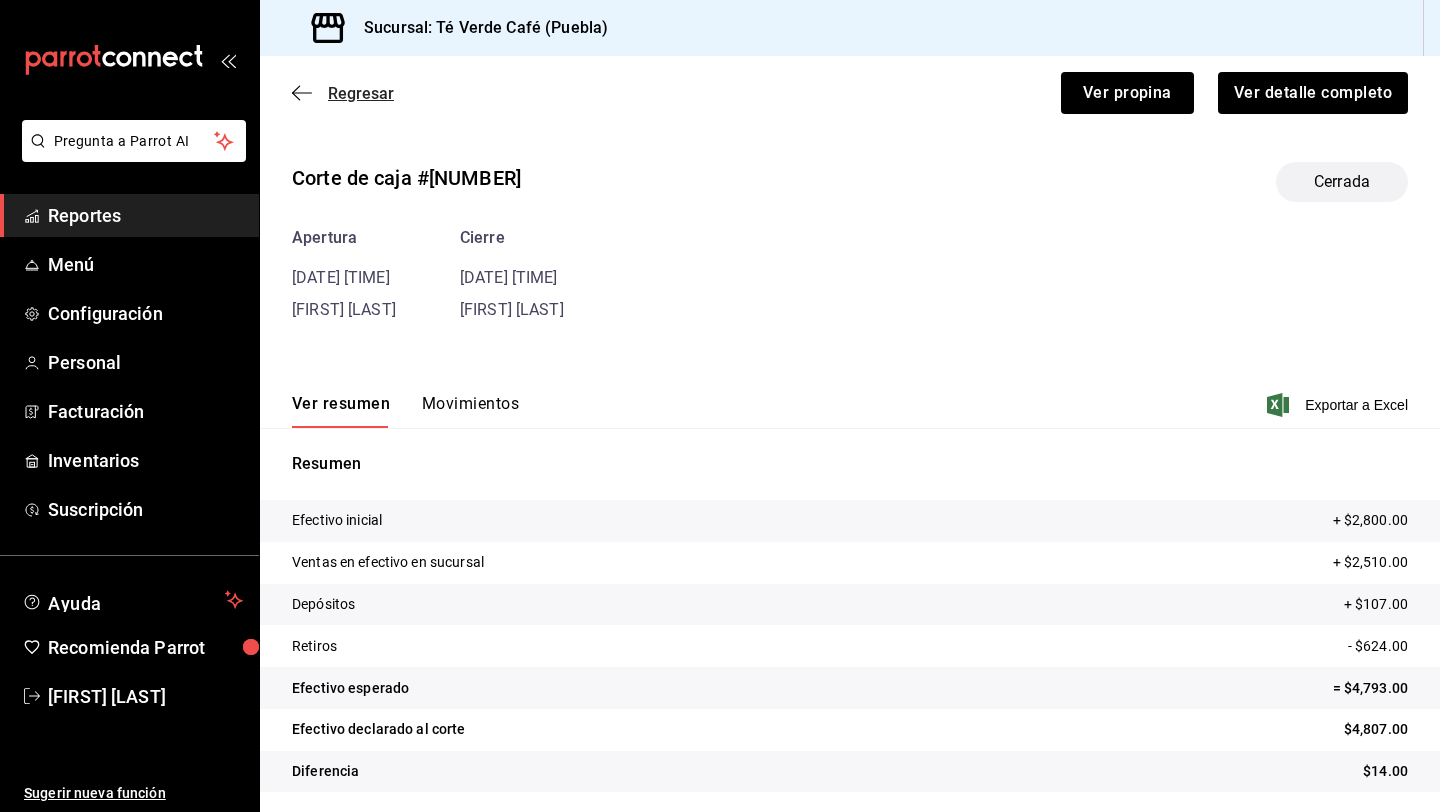 click 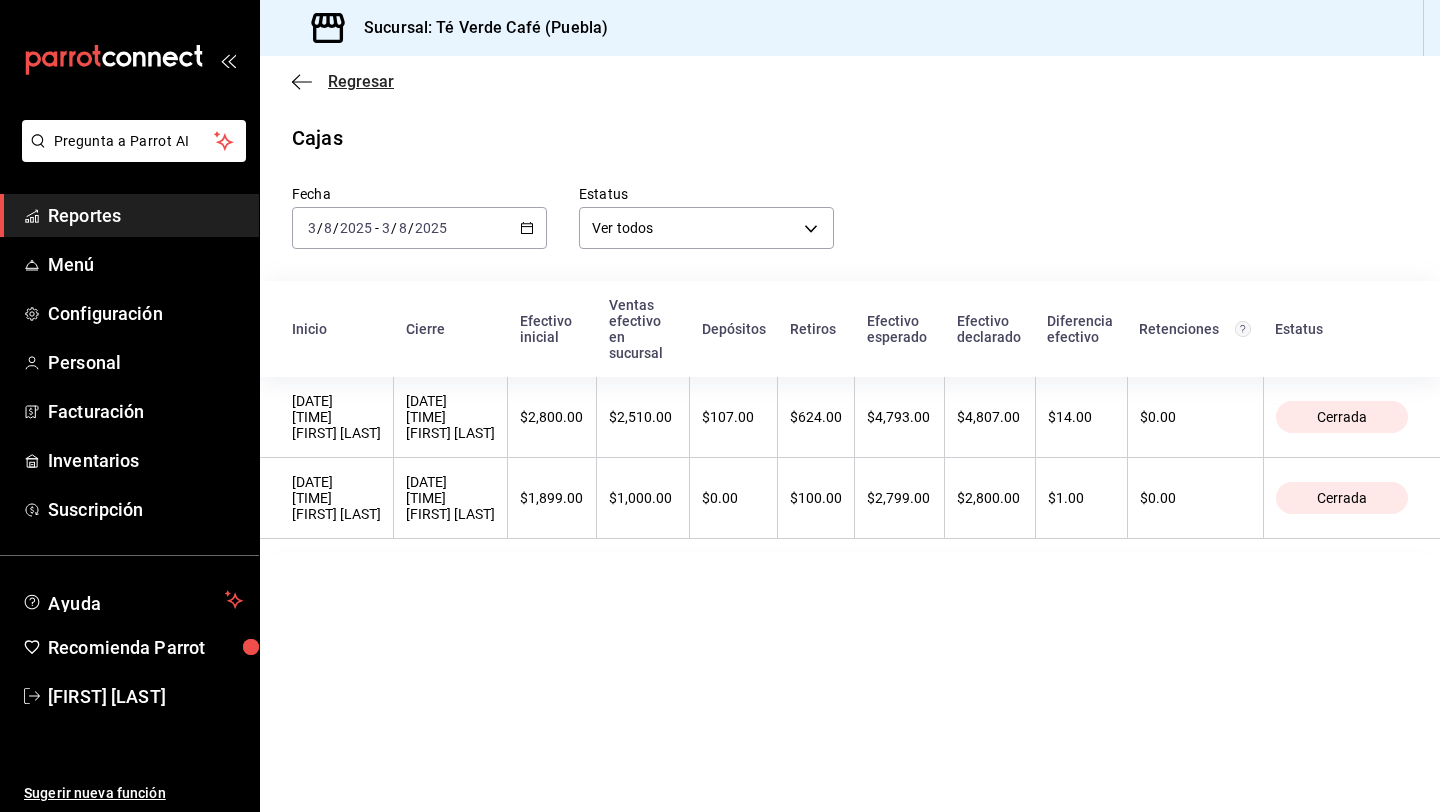 click 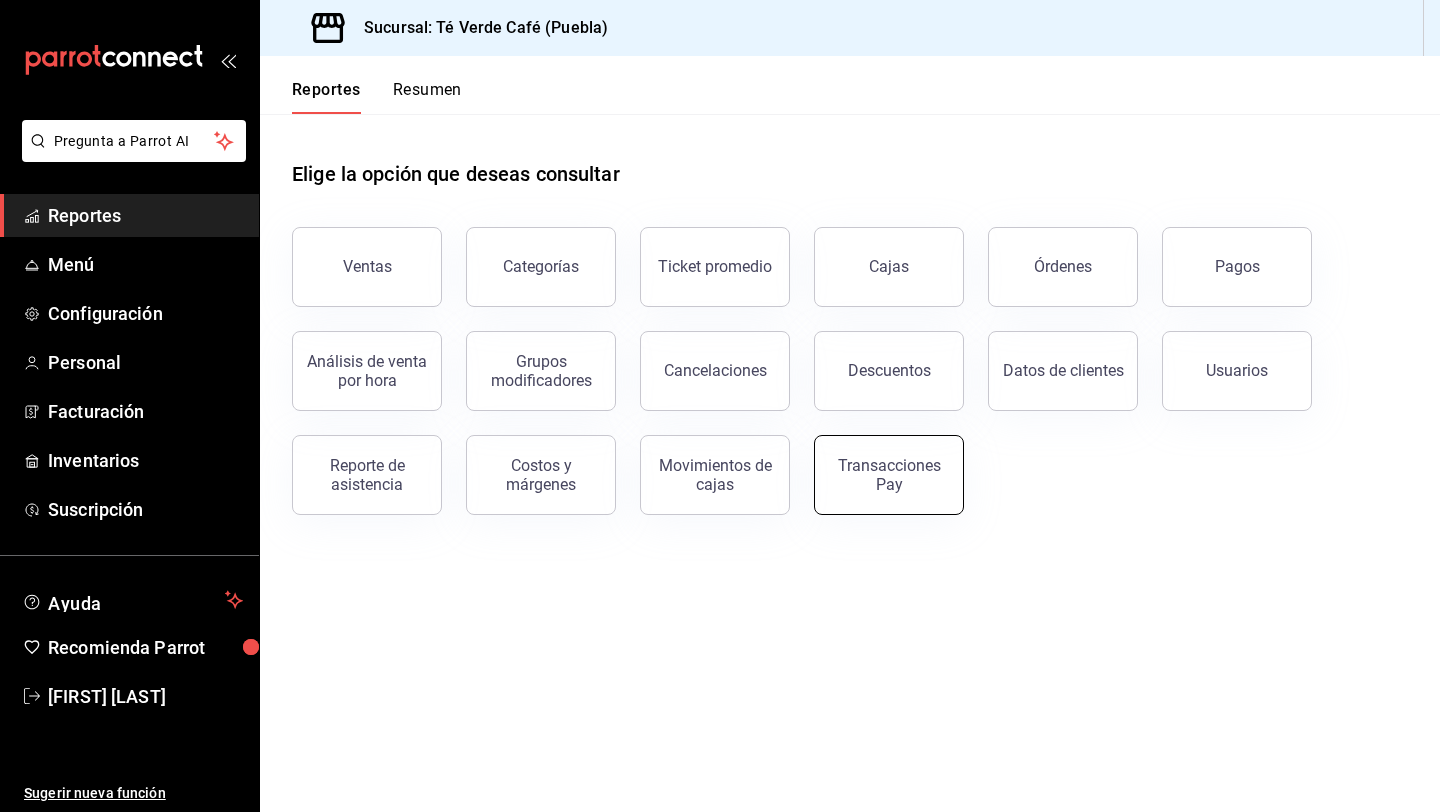click on "Transacciones Pay" at bounding box center (889, 475) 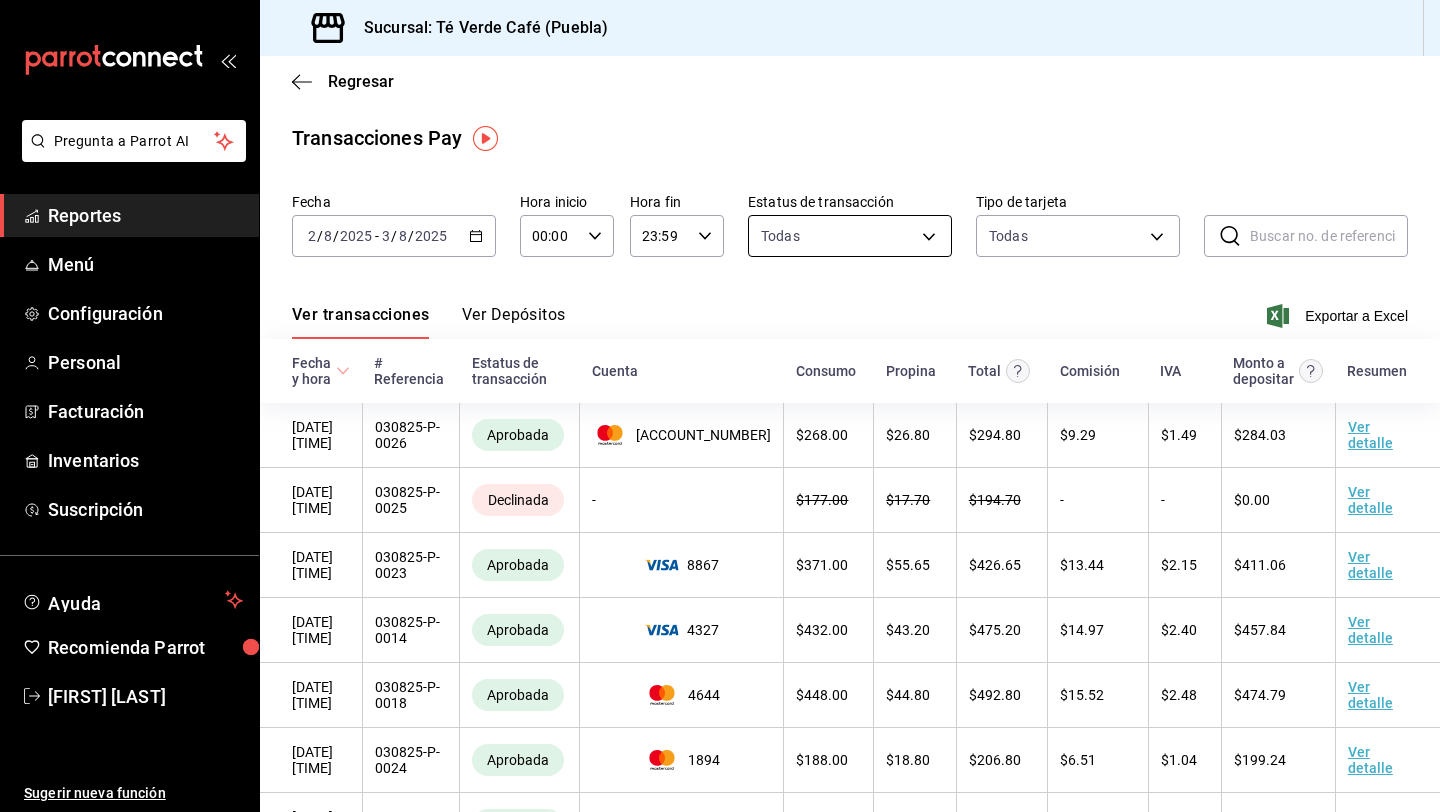 click on "Pregunta a Parrot AI Reportes   Menú   Configuración   Personal   Facturación   Inventarios   Suscripción   Ayuda Recomienda Parrot   [FIRST] [LAST]   Sugerir nueva función   Sucursal: Té Verde Café (Puebla) Regresar Transacciones Pay Fecha 2025-08-02 2 / 8 / 2025 - 2025-08-03 3 / 8 / 2025 Hora inicio 00:00 Hora inicio Hora fin 23:59 Hora fin Estatus de transacción Todas AMERICAN_EXPRESS,MASTERCARD,VISA,DISCOVER,UNDEFINED ​ ​ Ver transacciones Ver Depósitos Exportar a Excel Fecha y hora # Referencia Estatus de transacción Cuenta Consumo Propina Total Comisión IVA Monto a depositar Resumen [DATE] [TIME] [ID] Aprobada 2285 $ [PRICE] $ [PRICE] $ [PRICE] $ [PRICE] $ [PRICE] $ [PRICE] Ver detalle [DATE] [TIME] [ID] Declinada - $ [PRICE] $ [PRICE] $ [PRICE] - - $0.00 Ver detalle [DATE] [TIME] [ID] Aprobada 8867 $ [PRICE] $ [PRICE] $ [PRICE] $ [PRICE] $ [PRICE] $ [PRICE] Ver detalle [DATE] [TIME] [ID] 4327" at bounding box center (720, 406) 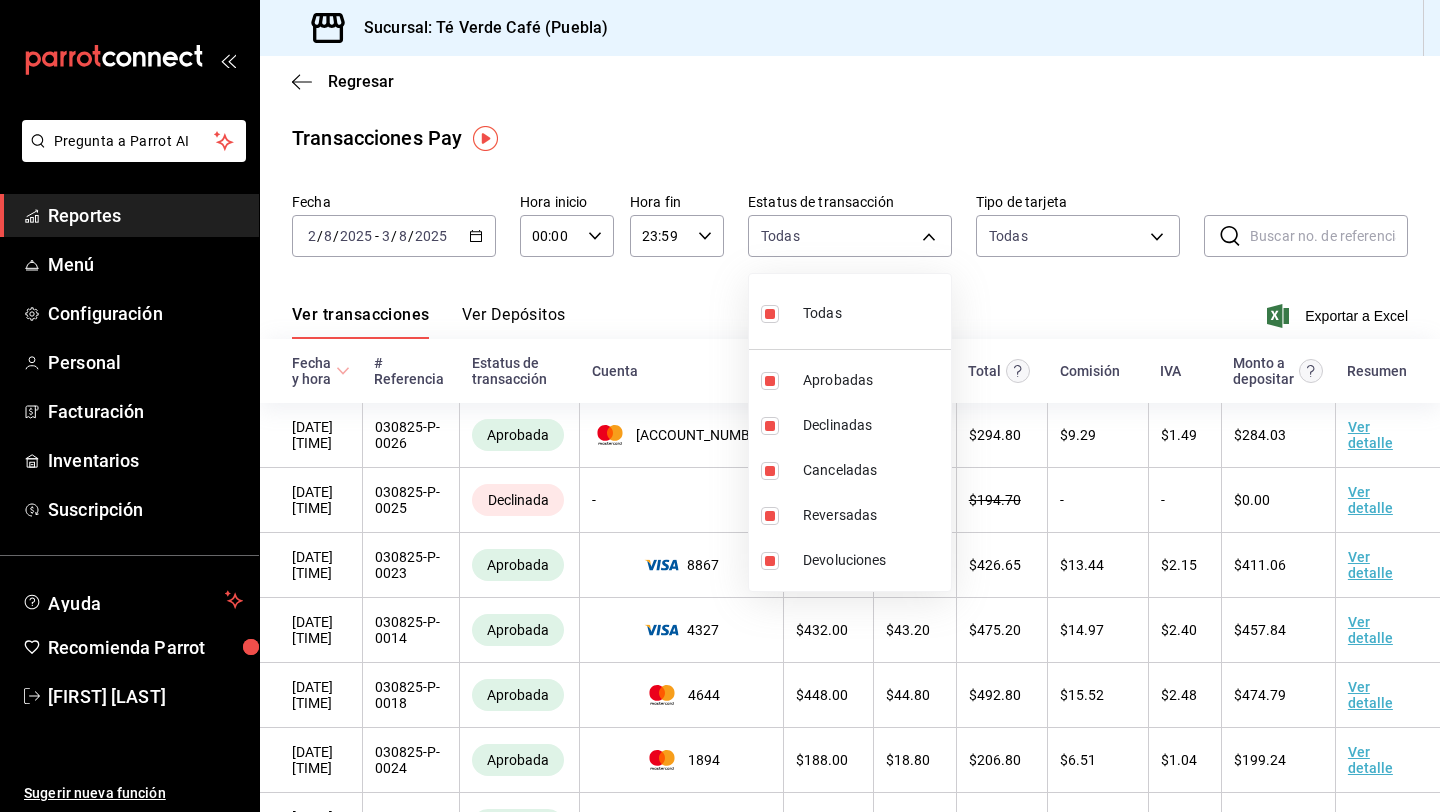 click at bounding box center [770, 314] 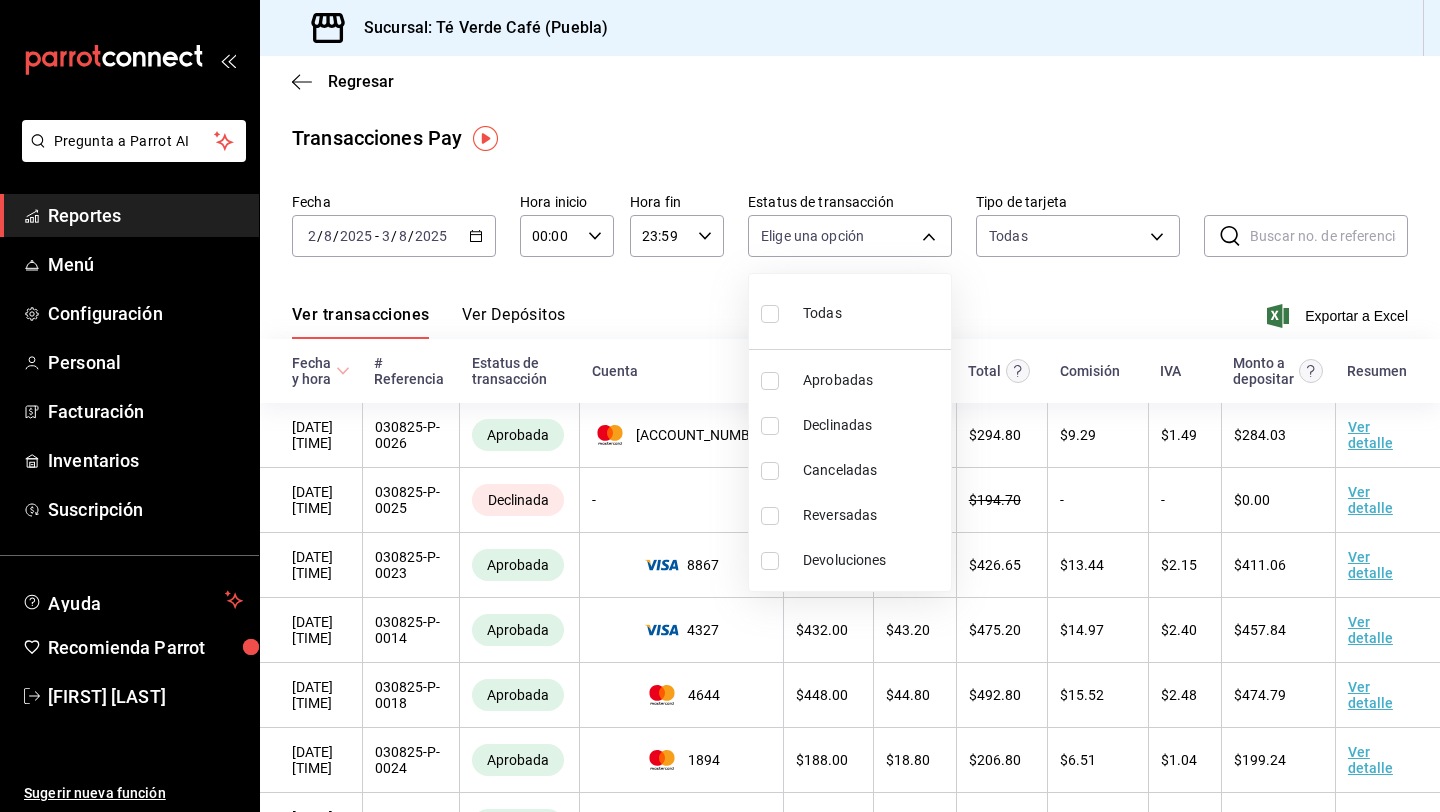 click at bounding box center (770, 381) 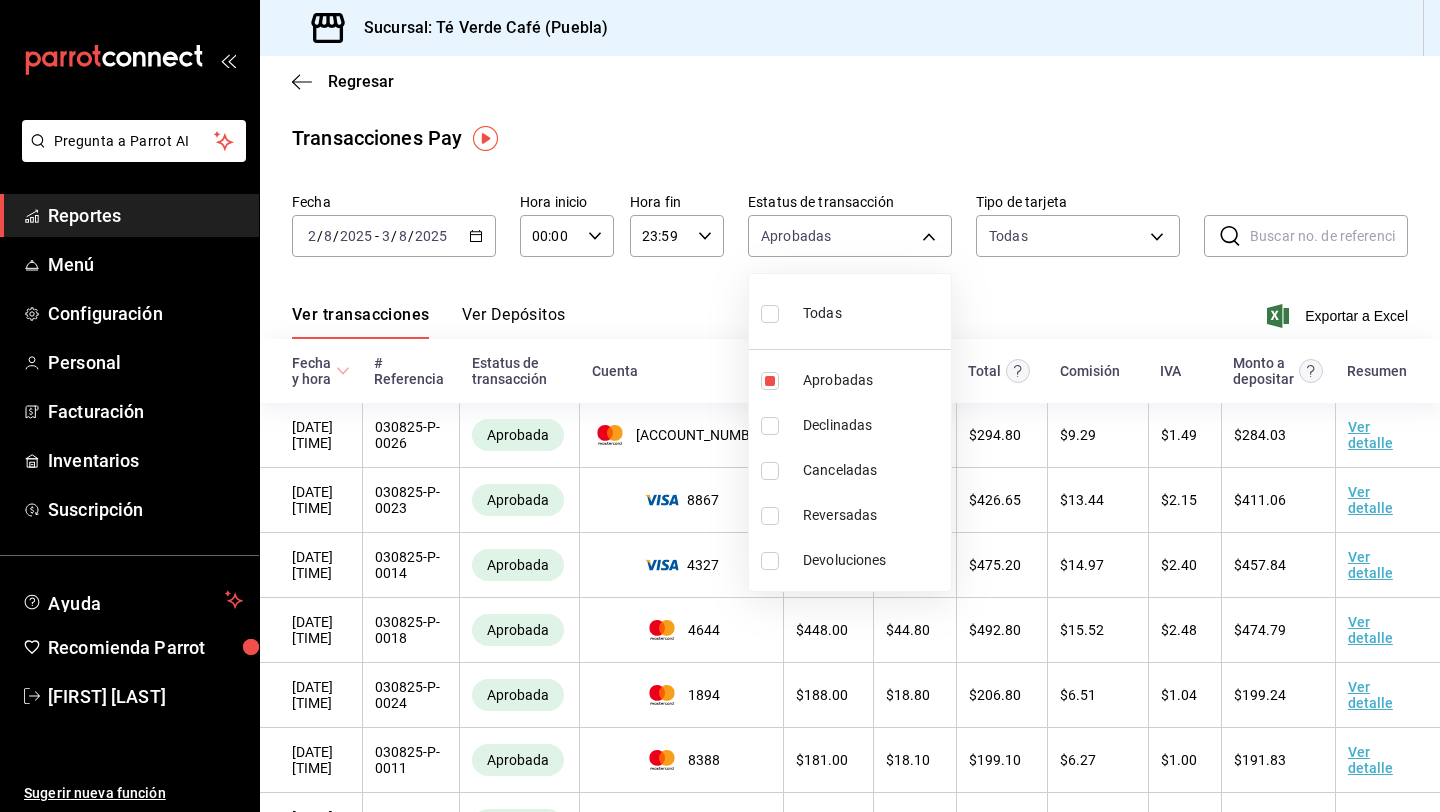 click at bounding box center [720, 406] 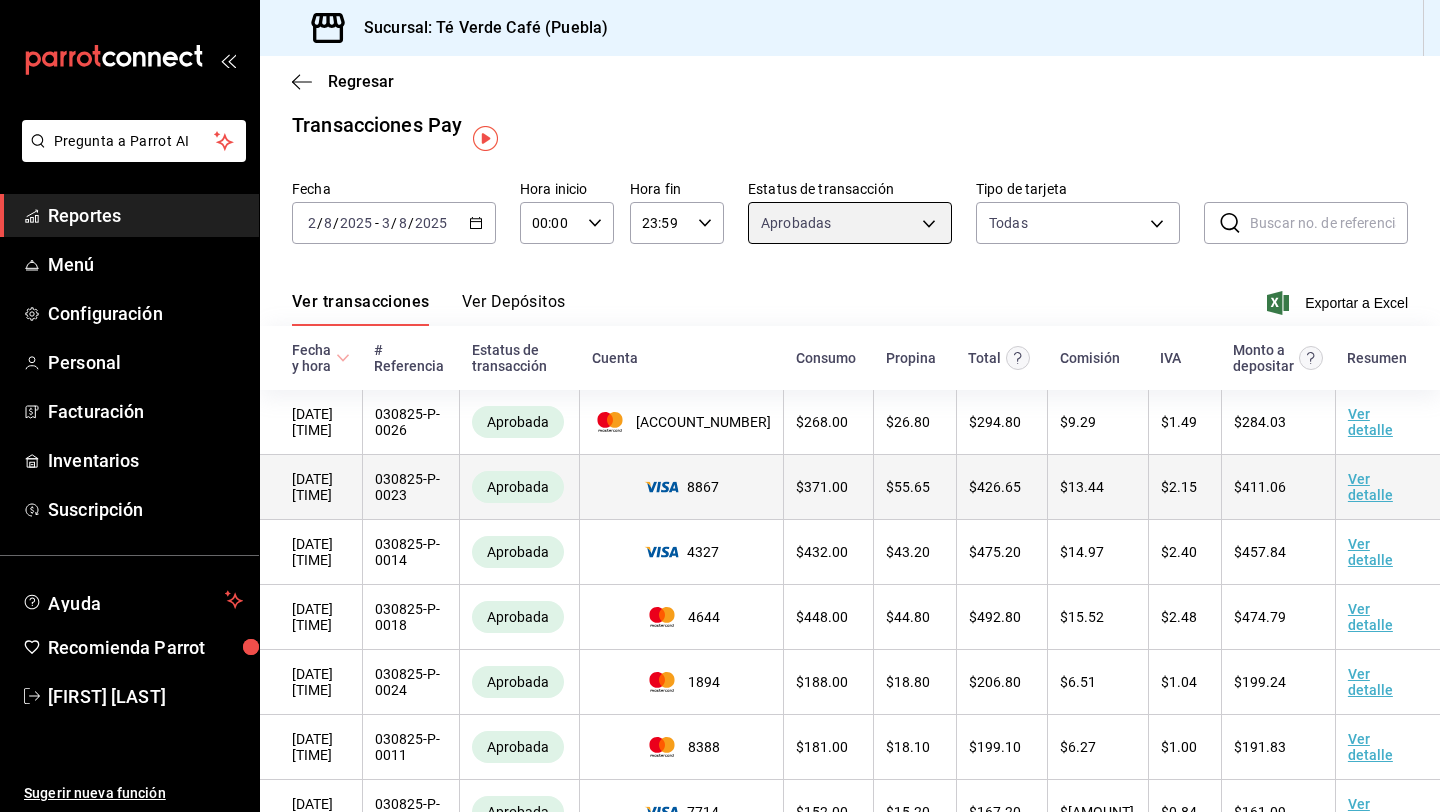 scroll, scrollTop: 0, scrollLeft: 0, axis: both 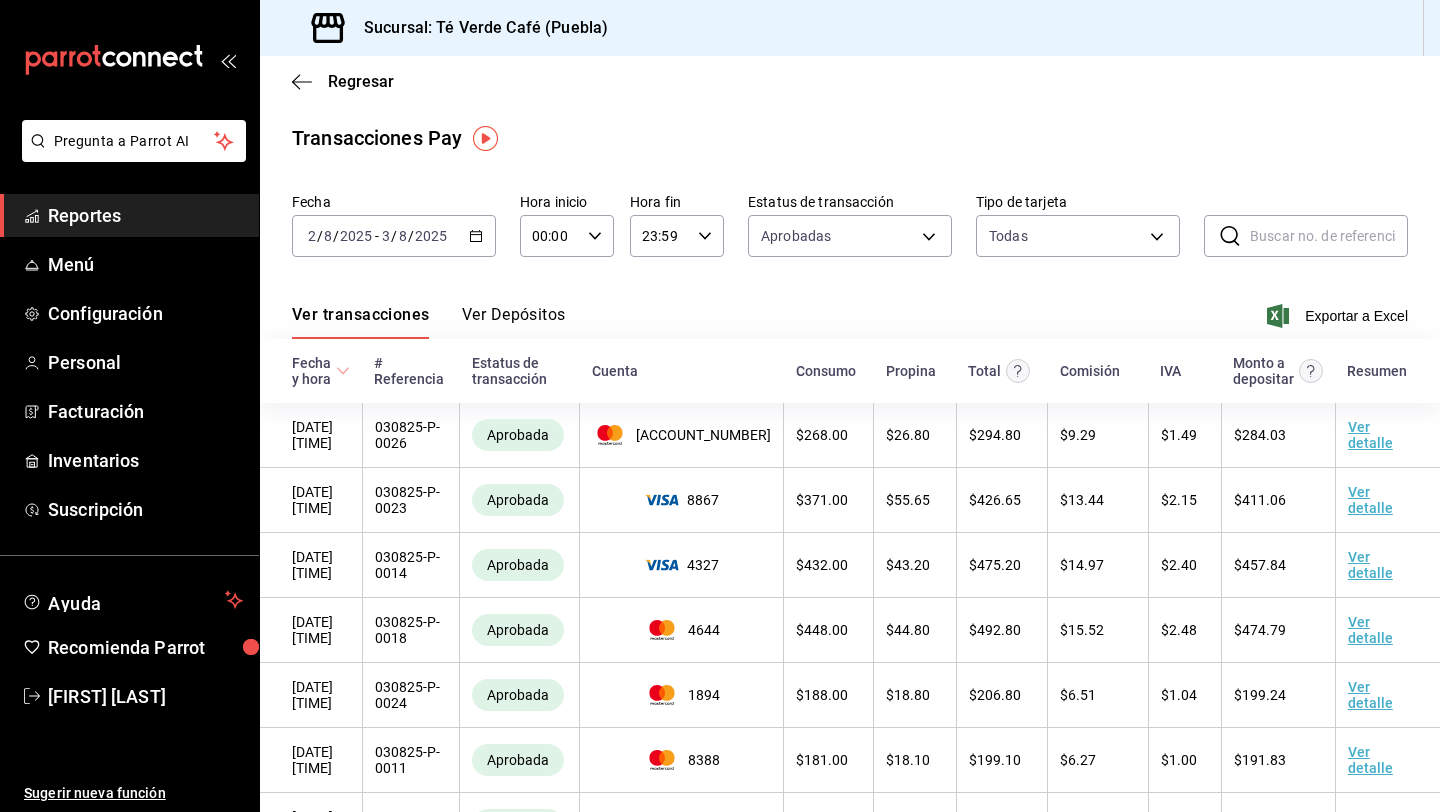 click on "Regresar" at bounding box center [850, 81] 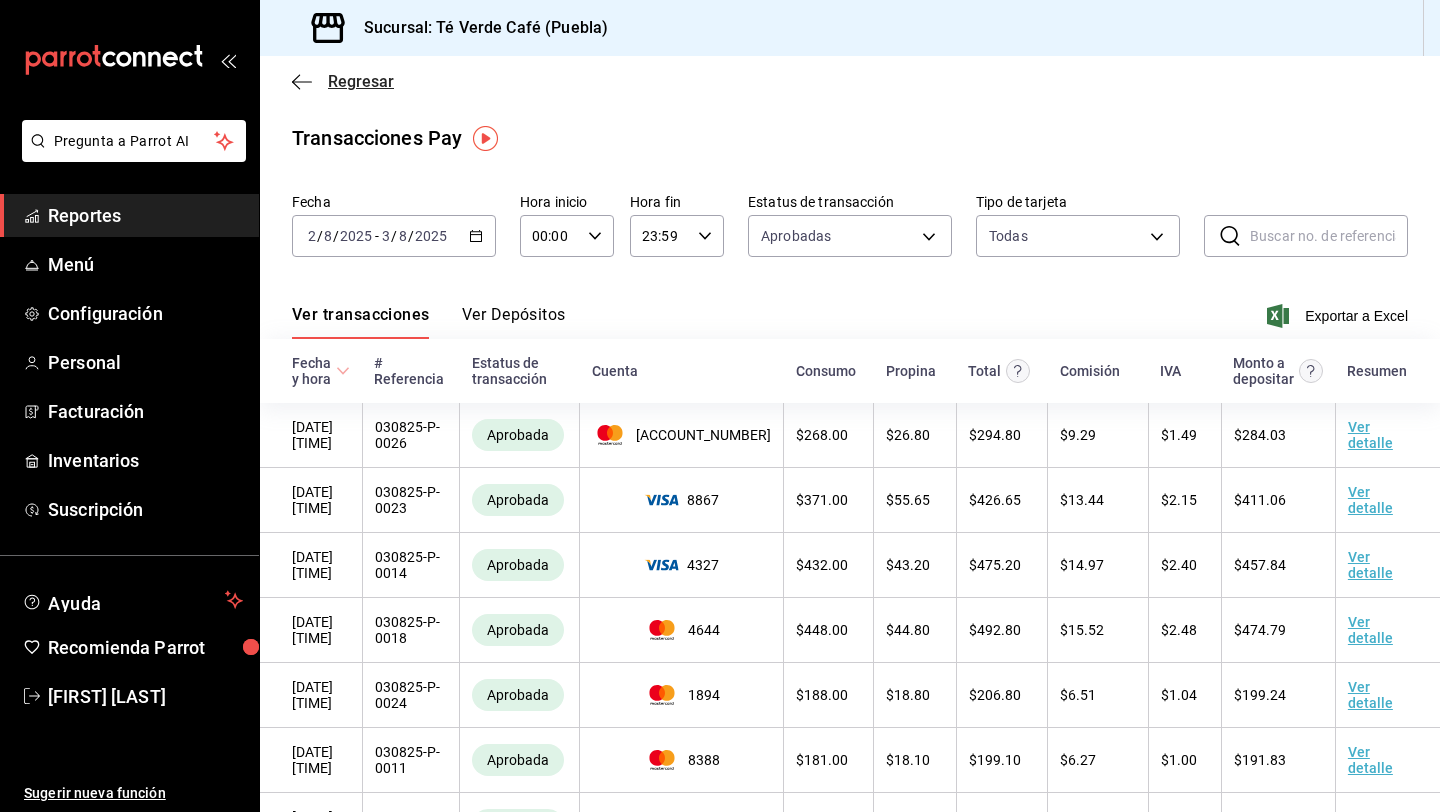 click 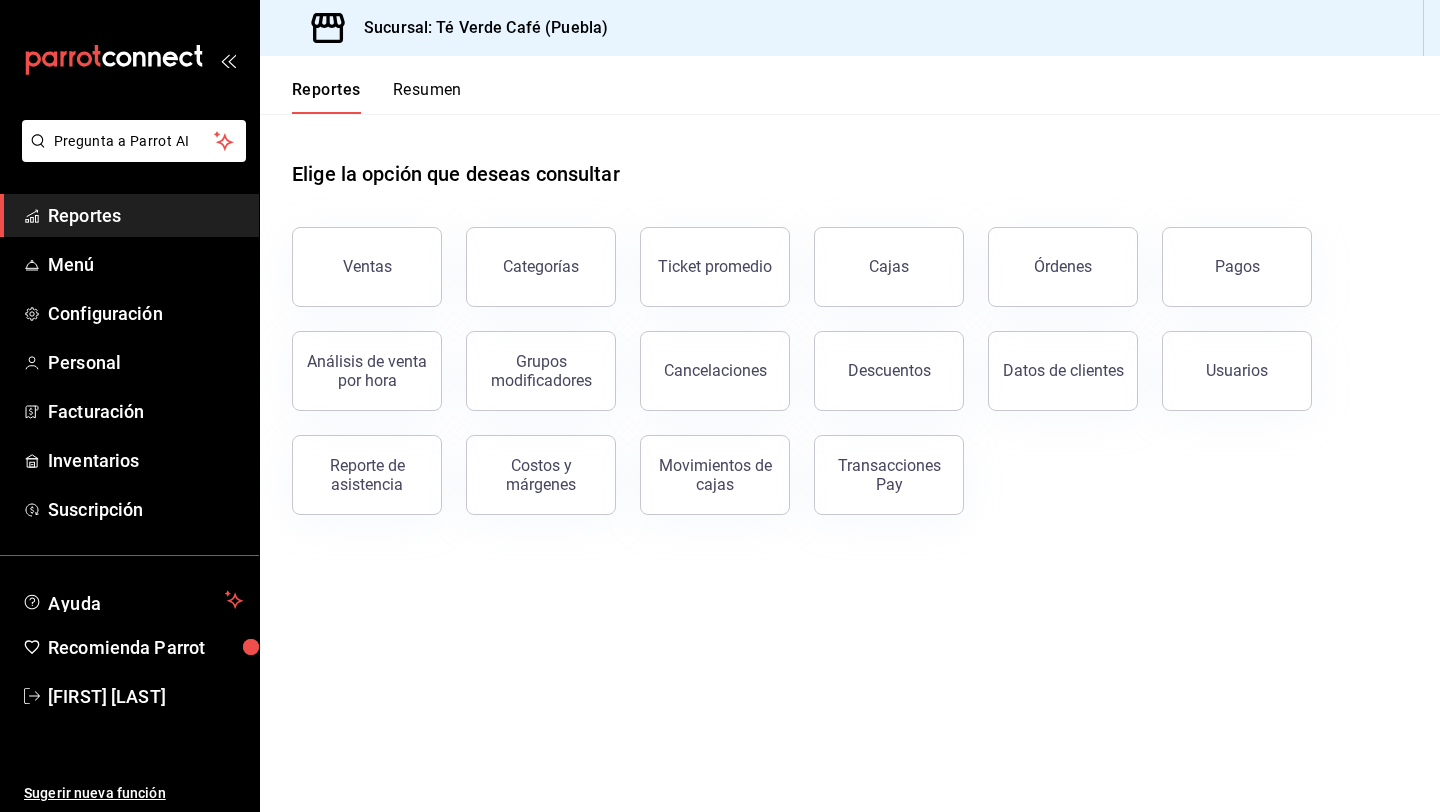 click on "Resumen" at bounding box center [427, 97] 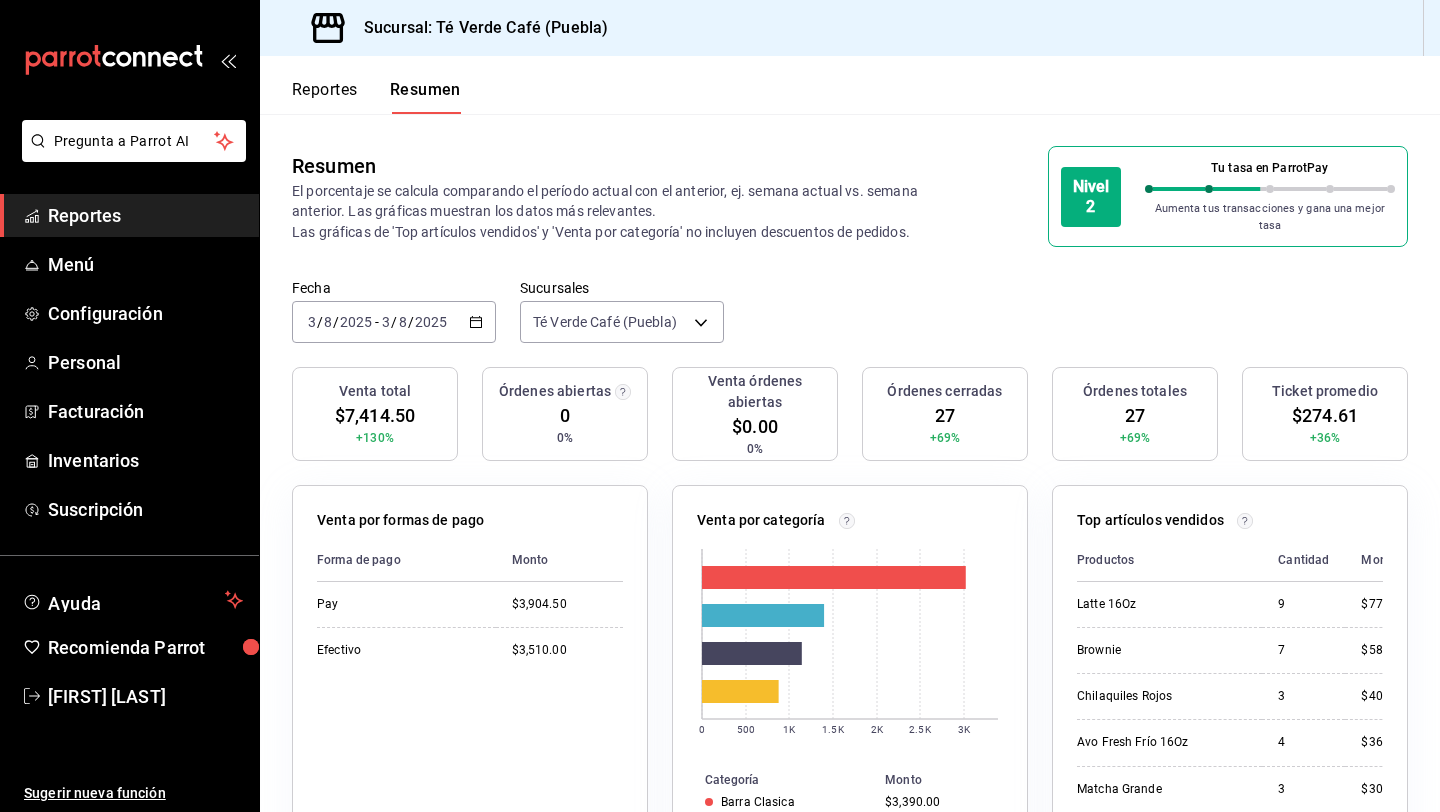 scroll, scrollTop: 199, scrollLeft: 0, axis: vertical 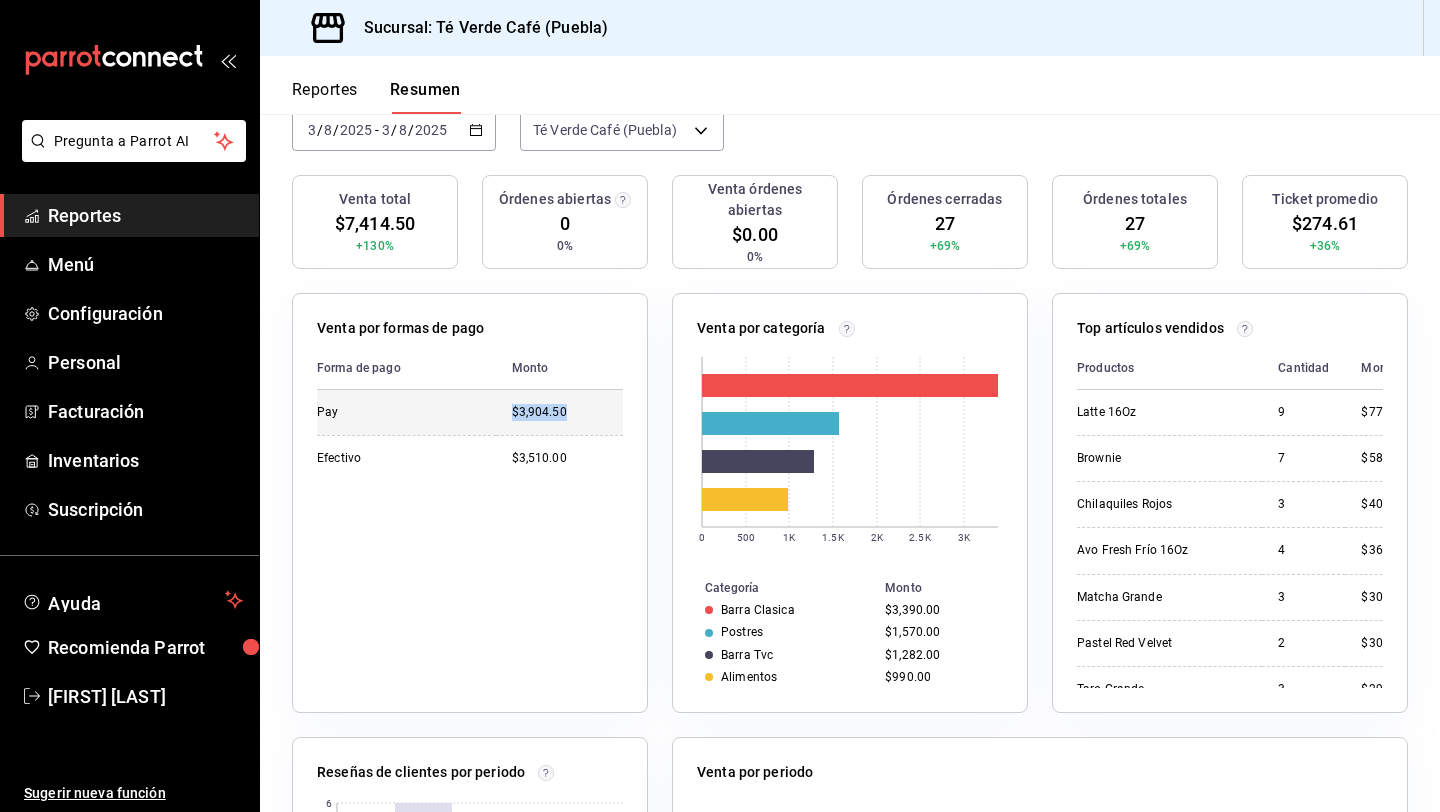 drag, startPoint x: 572, startPoint y: 393, endPoint x: 491, endPoint y: 394, distance: 81.00617 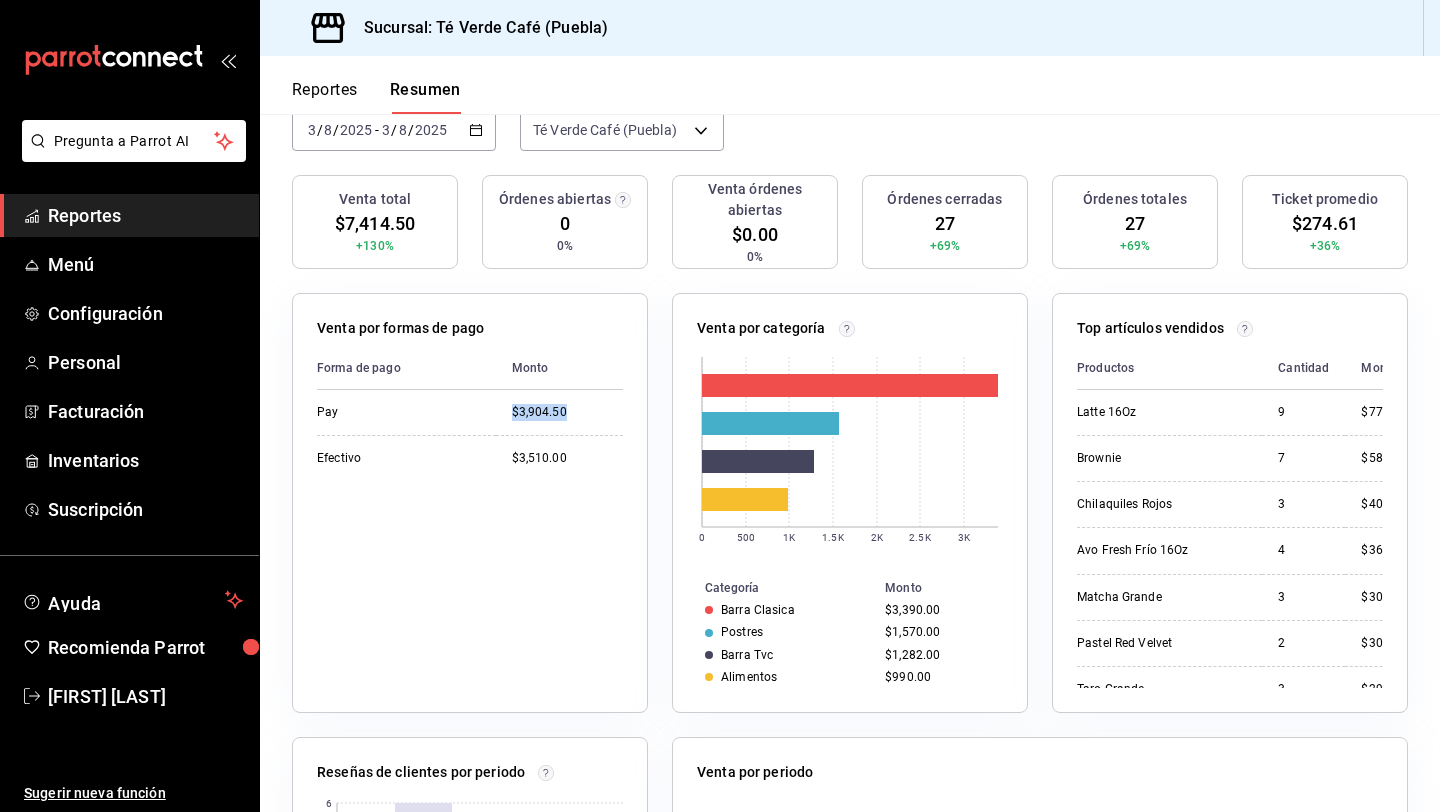 copy on "$3,904.50" 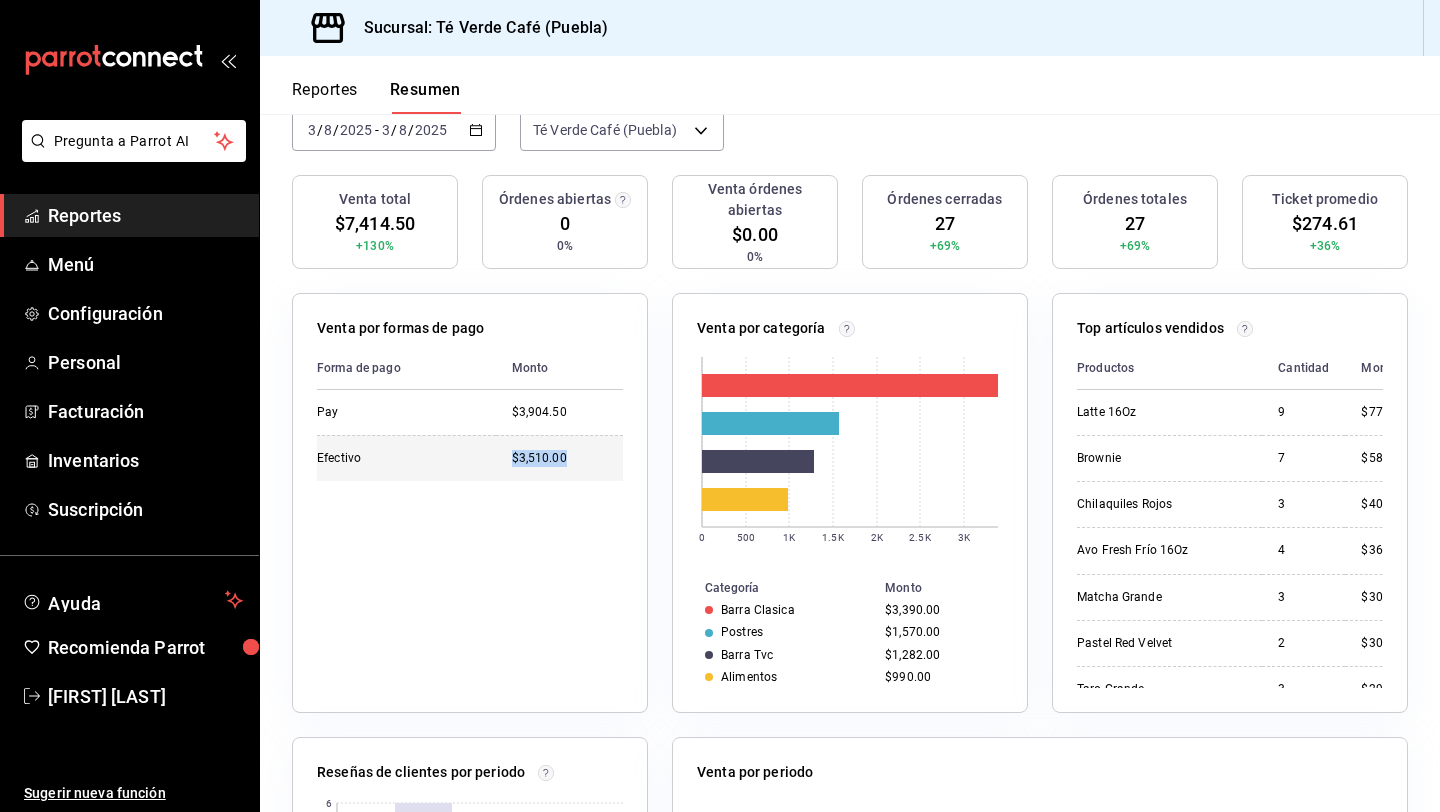 drag, startPoint x: 570, startPoint y: 450, endPoint x: 503, endPoint y: 449, distance: 67.00746 